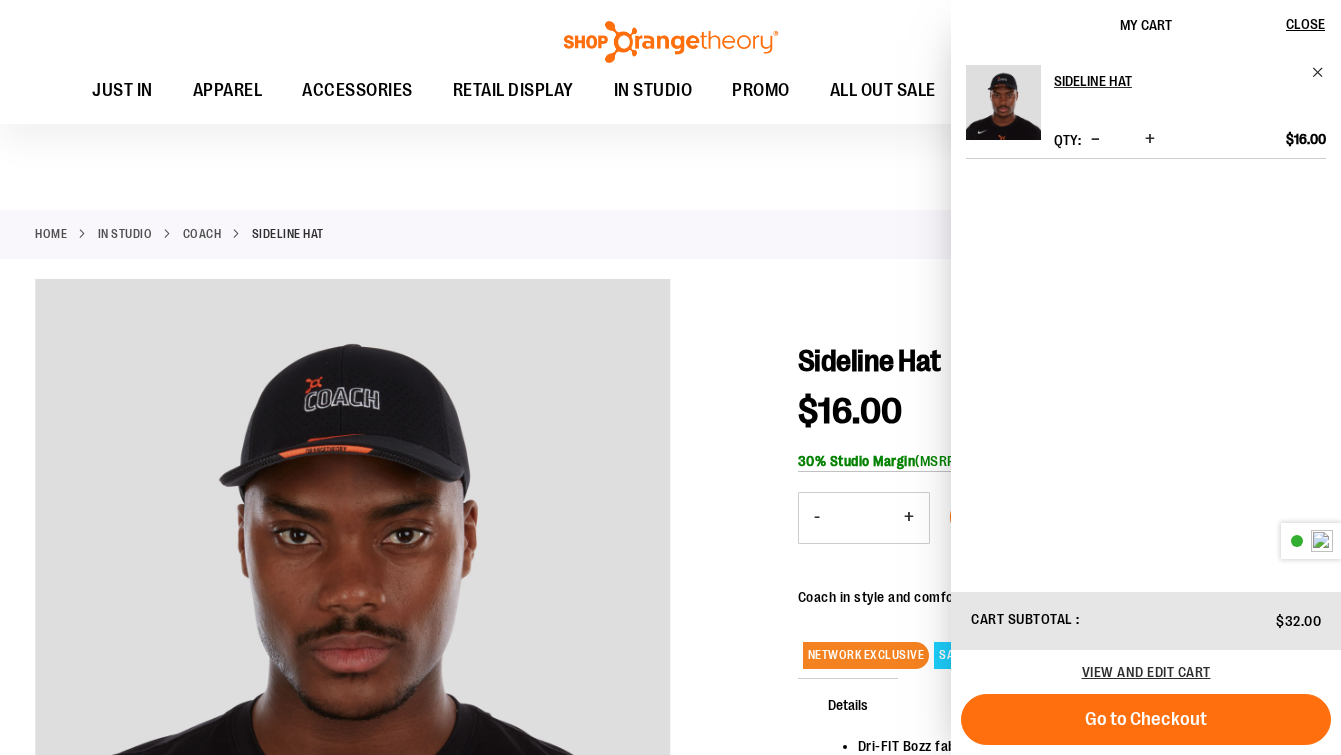 scroll, scrollTop: 131, scrollLeft: 0, axis: vertical 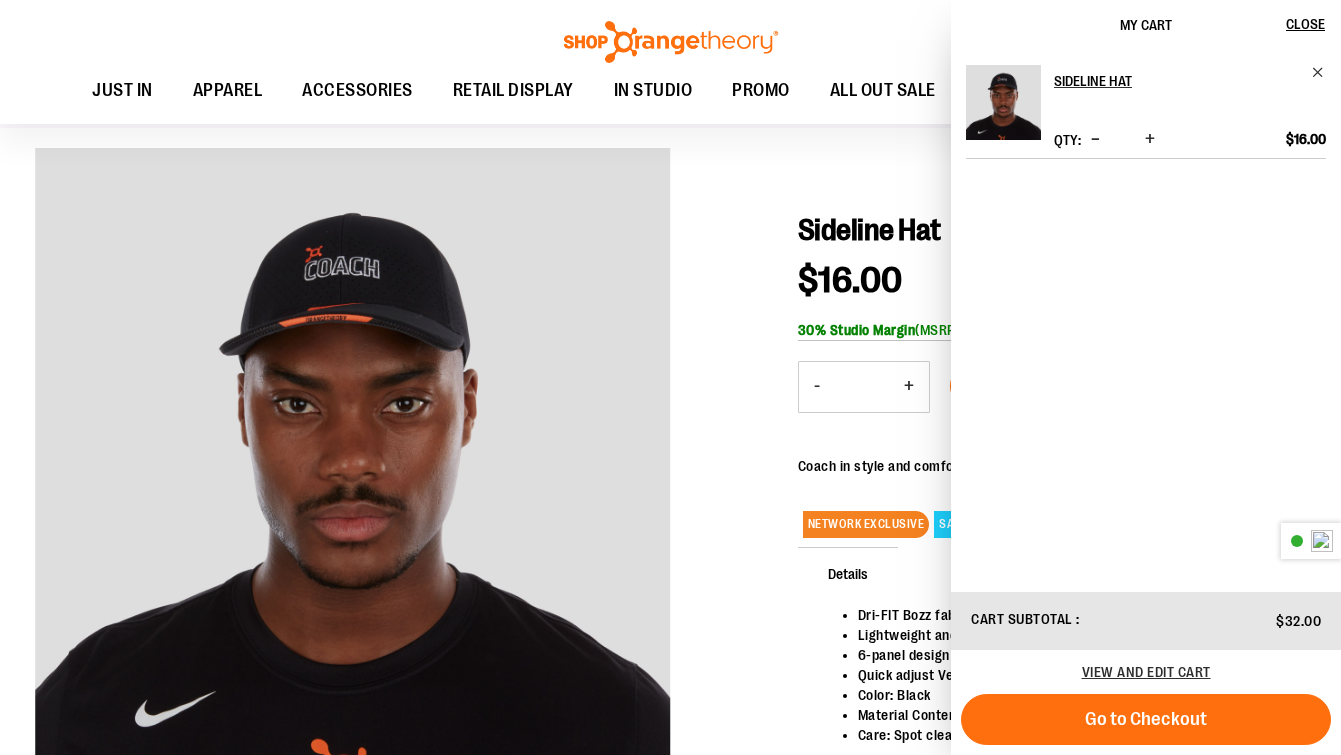click on "Toggle Nav
Search
Popular Suggestions
Advanced Search" at bounding box center [670, 62] 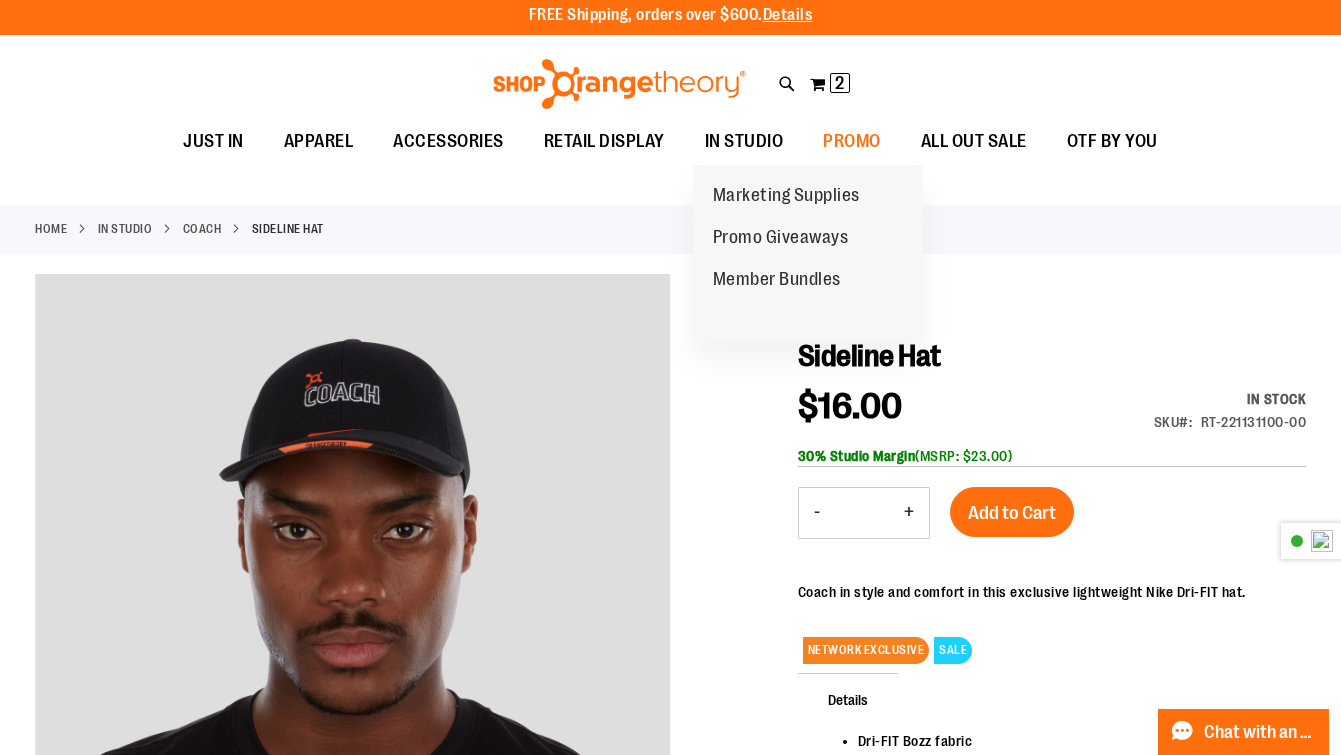 scroll, scrollTop: 0, scrollLeft: 0, axis: both 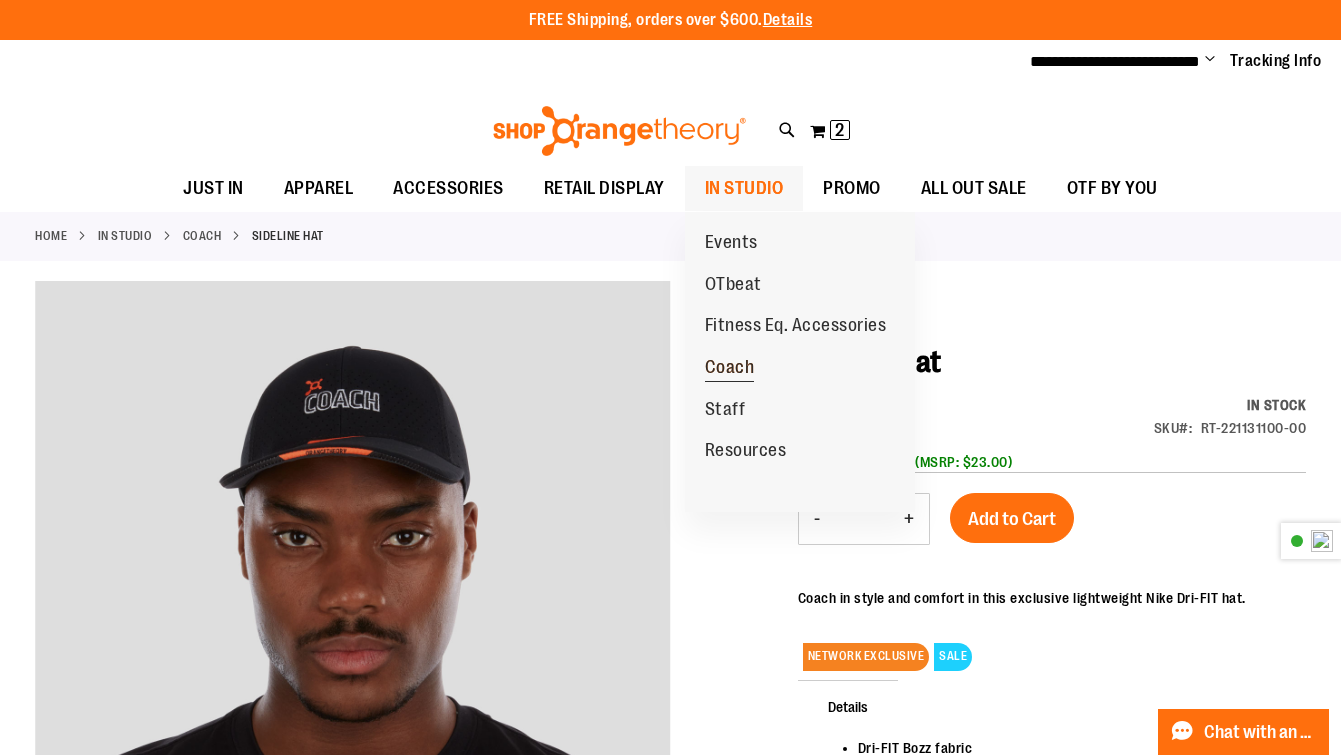 click on "Coach" at bounding box center (730, 369) 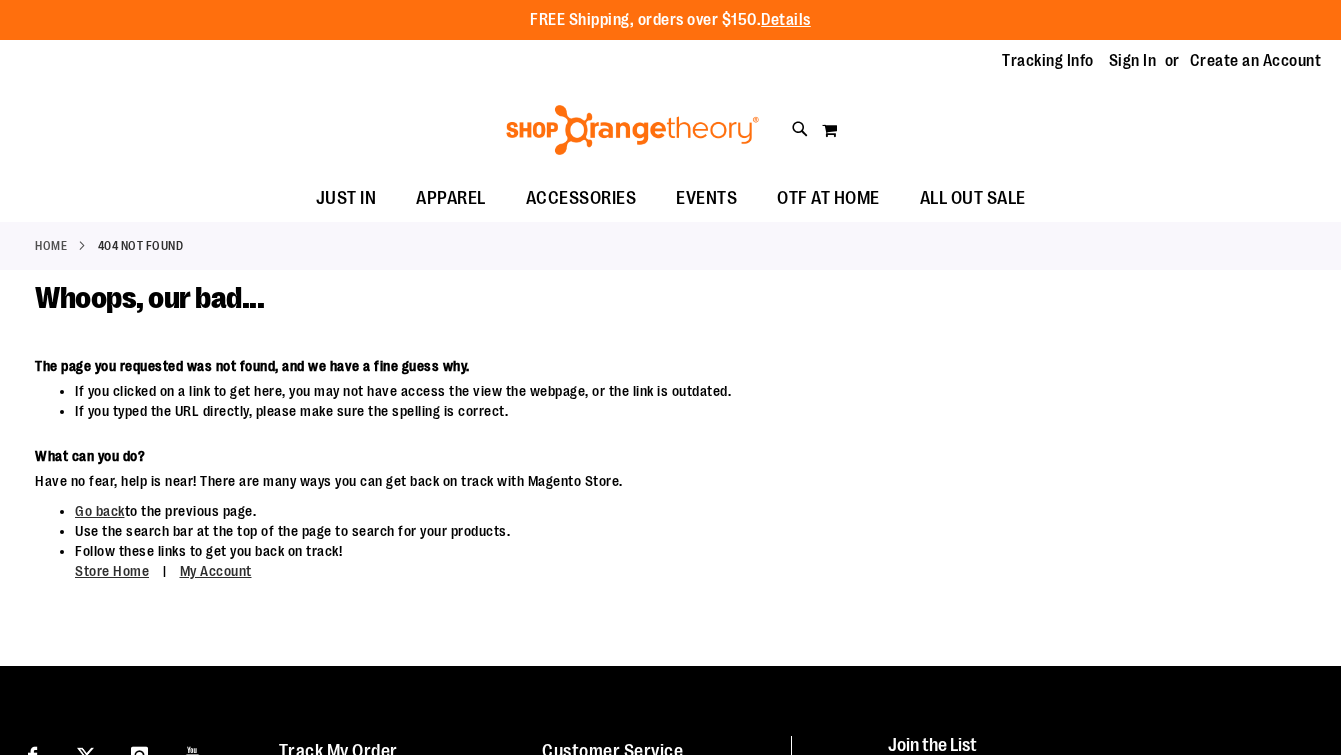scroll, scrollTop: 0, scrollLeft: 0, axis: both 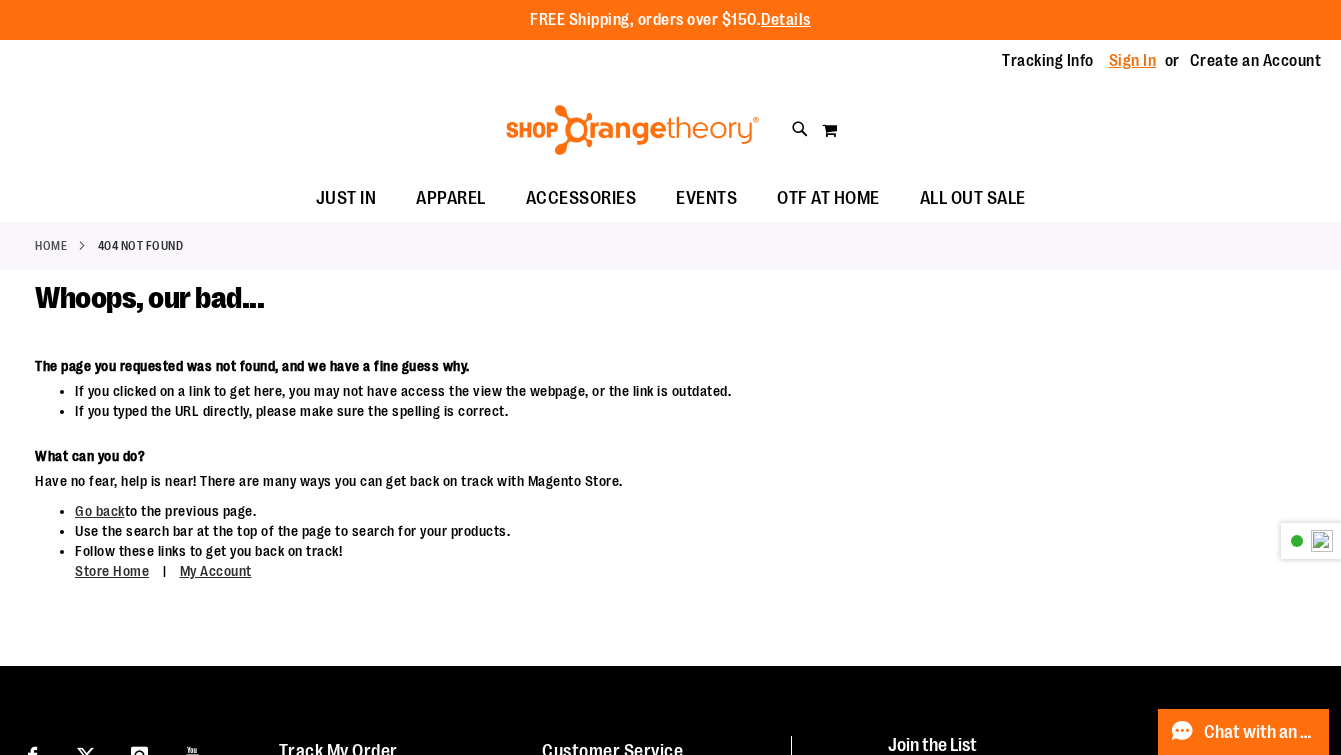 click on "Sign In" at bounding box center [1133, 61] 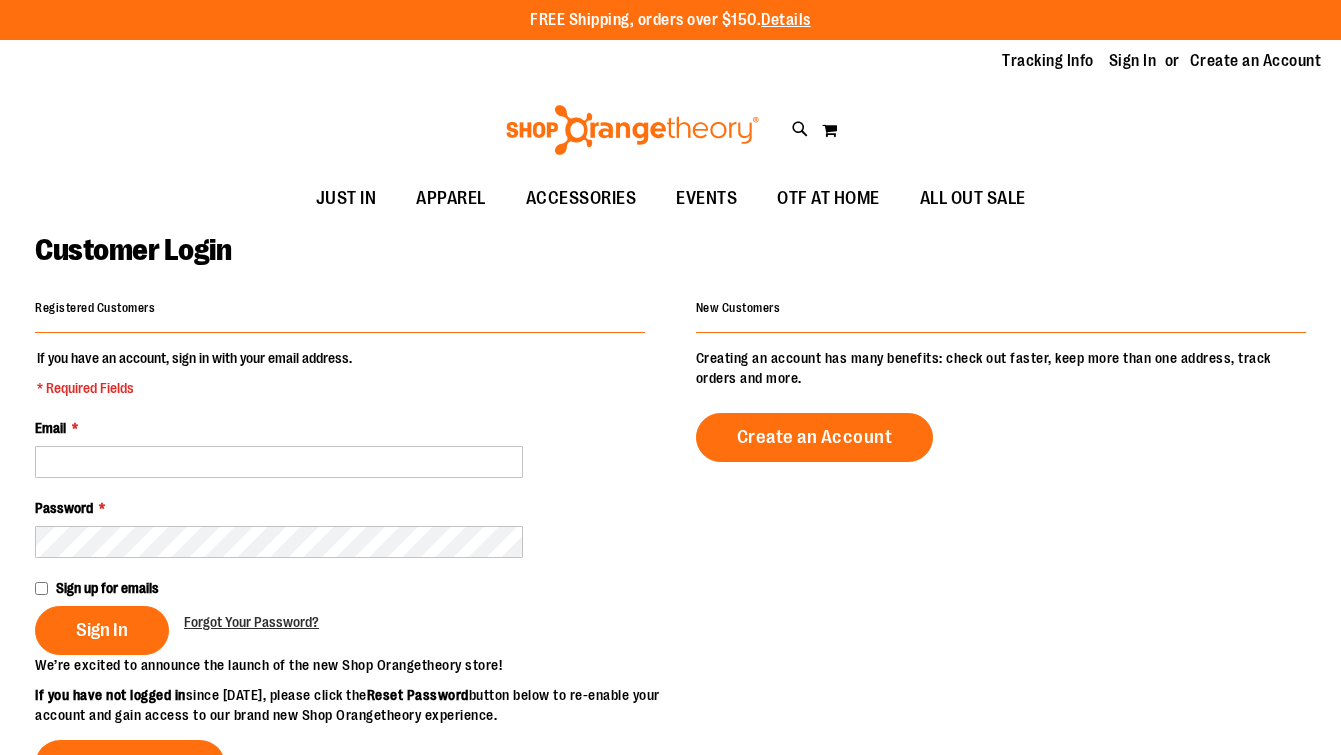 scroll, scrollTop: 0, scrollLeft: 0, axis: both 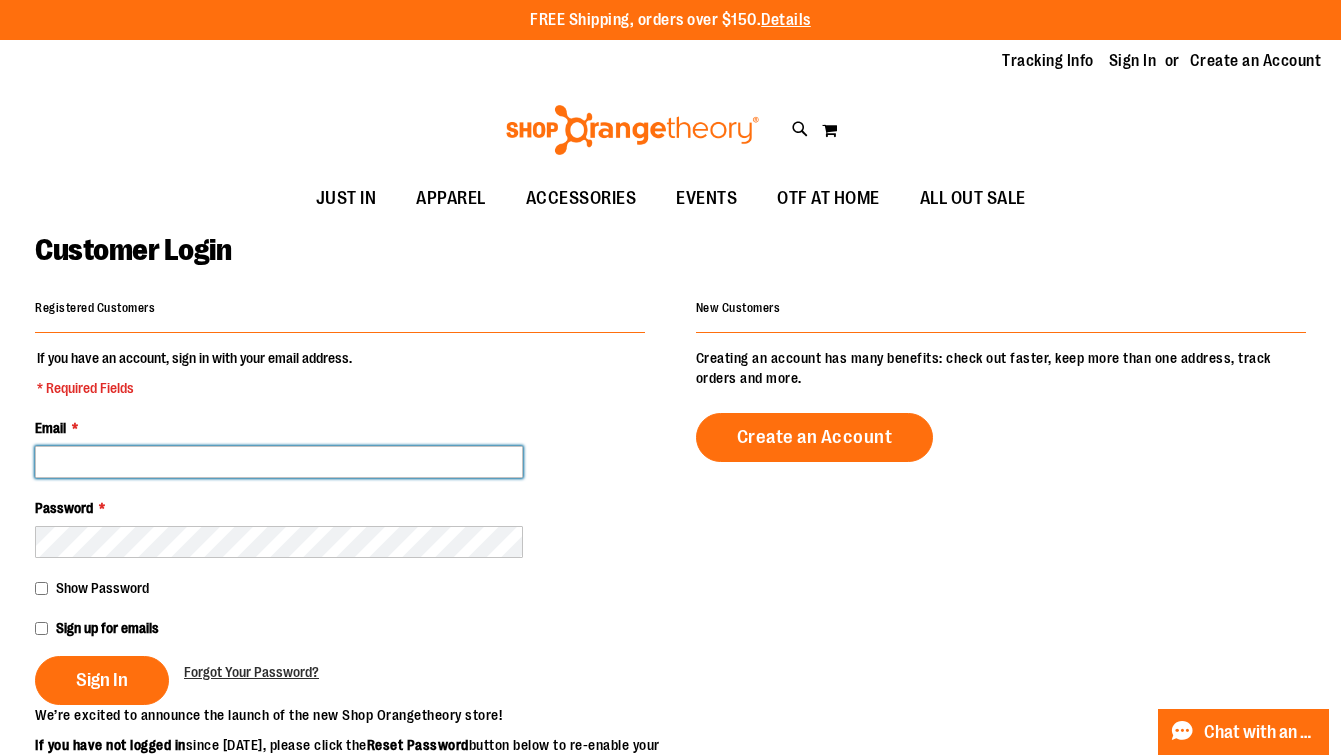 click on "Email *" at bounding box center (279, 462) 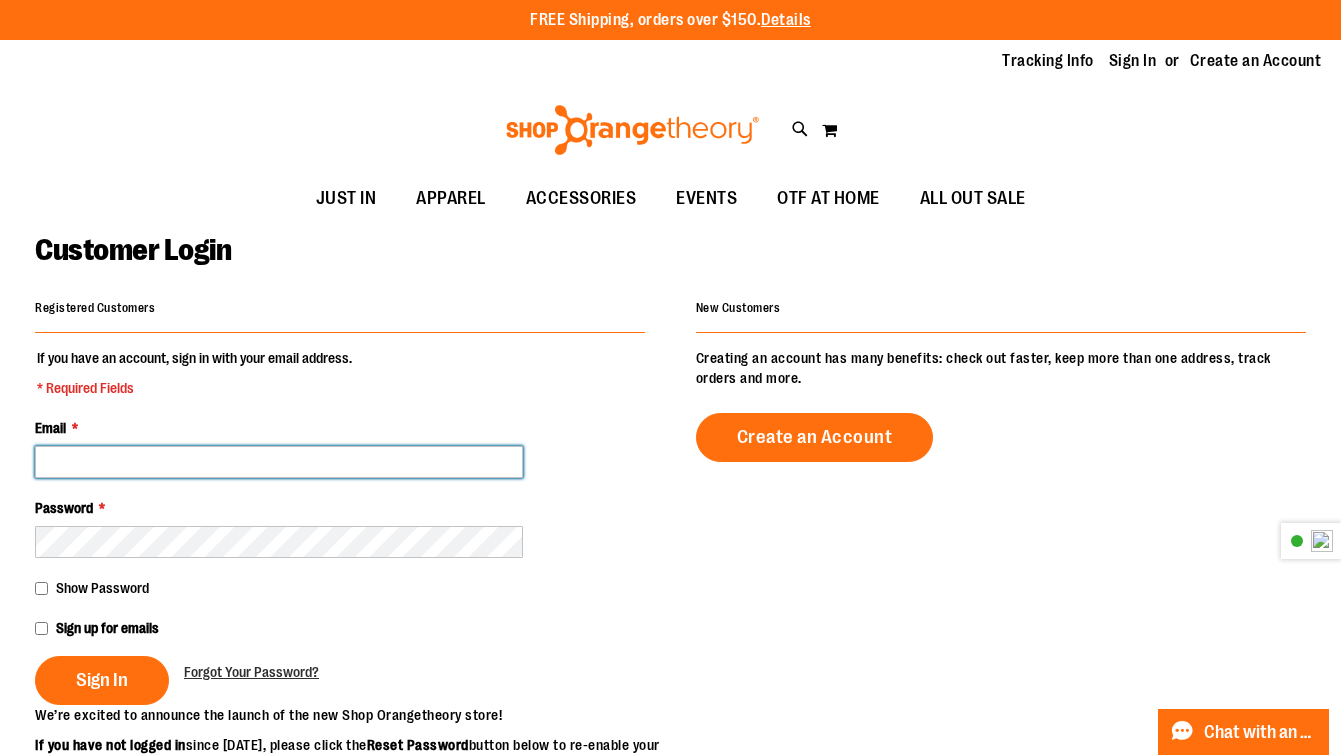 type on "**********" 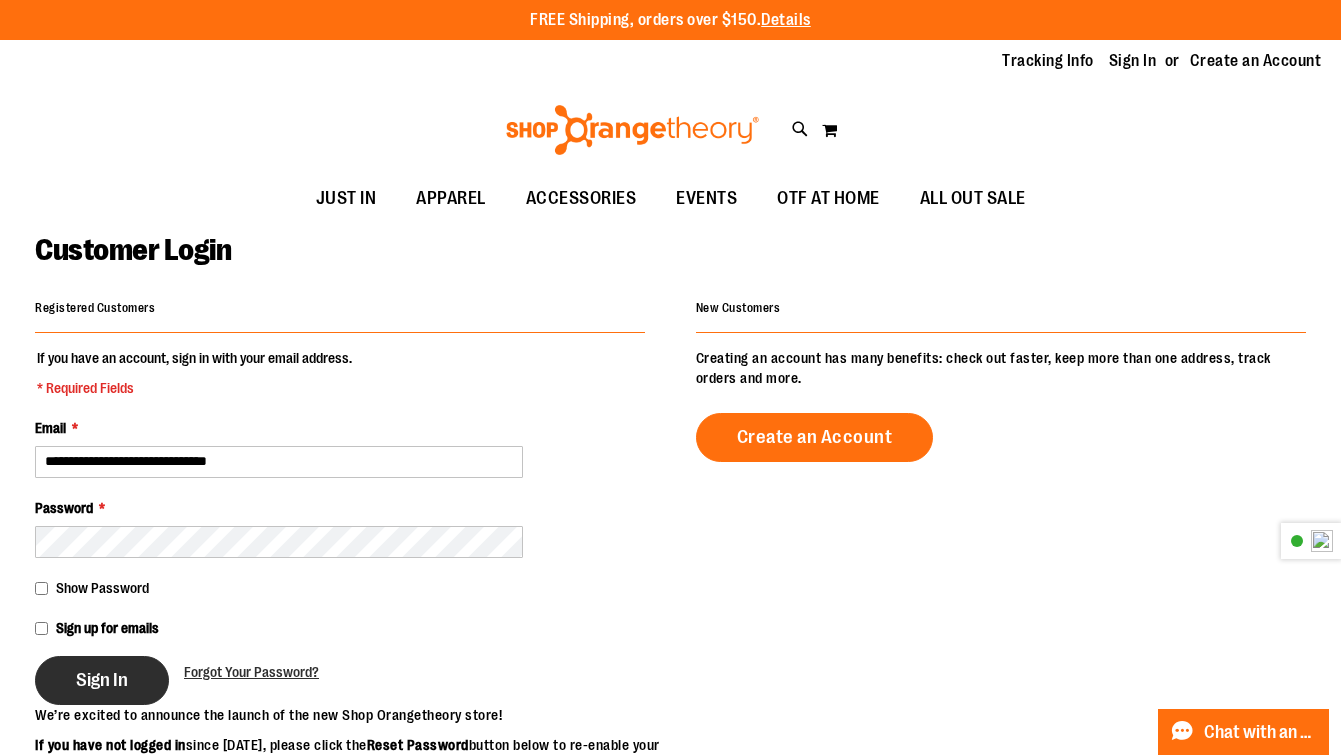 click on "Sign In" at bounding box center [102, 680] 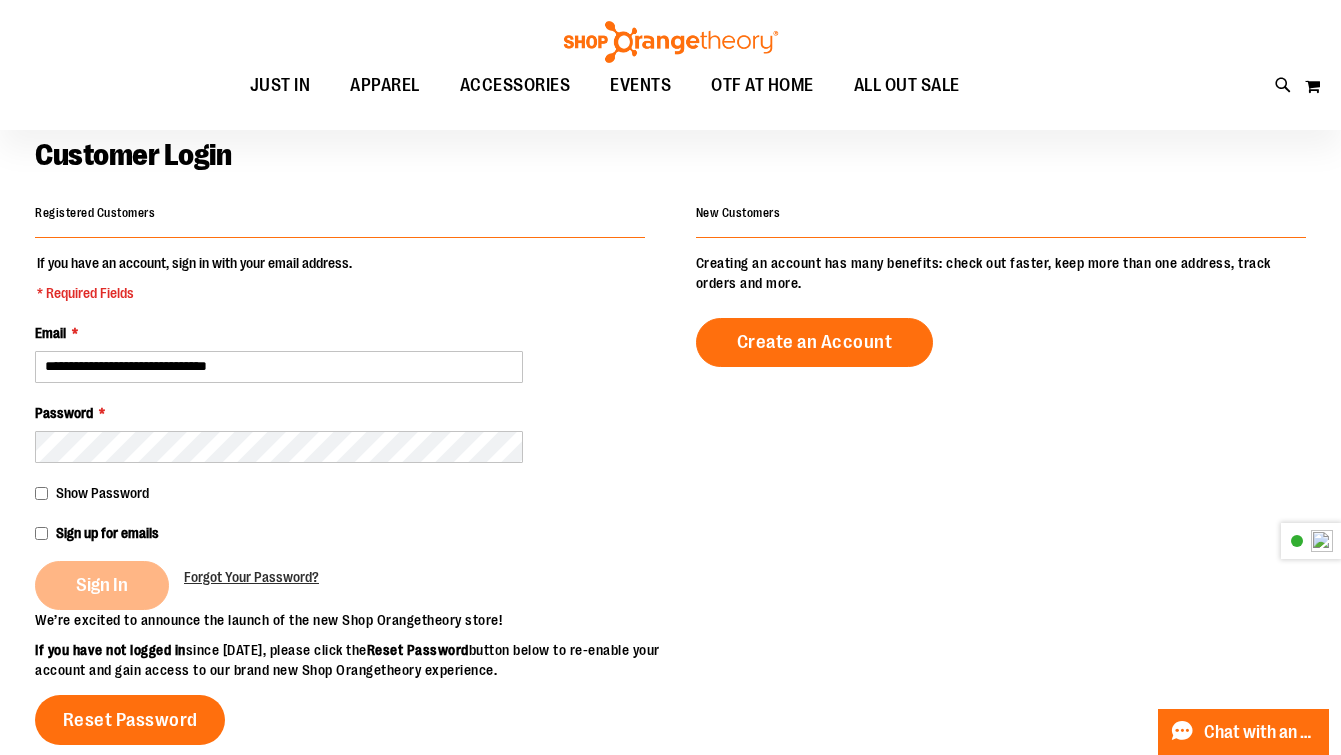scroll, scrollTop: 108, scrollLeft: 0, axis: vertical 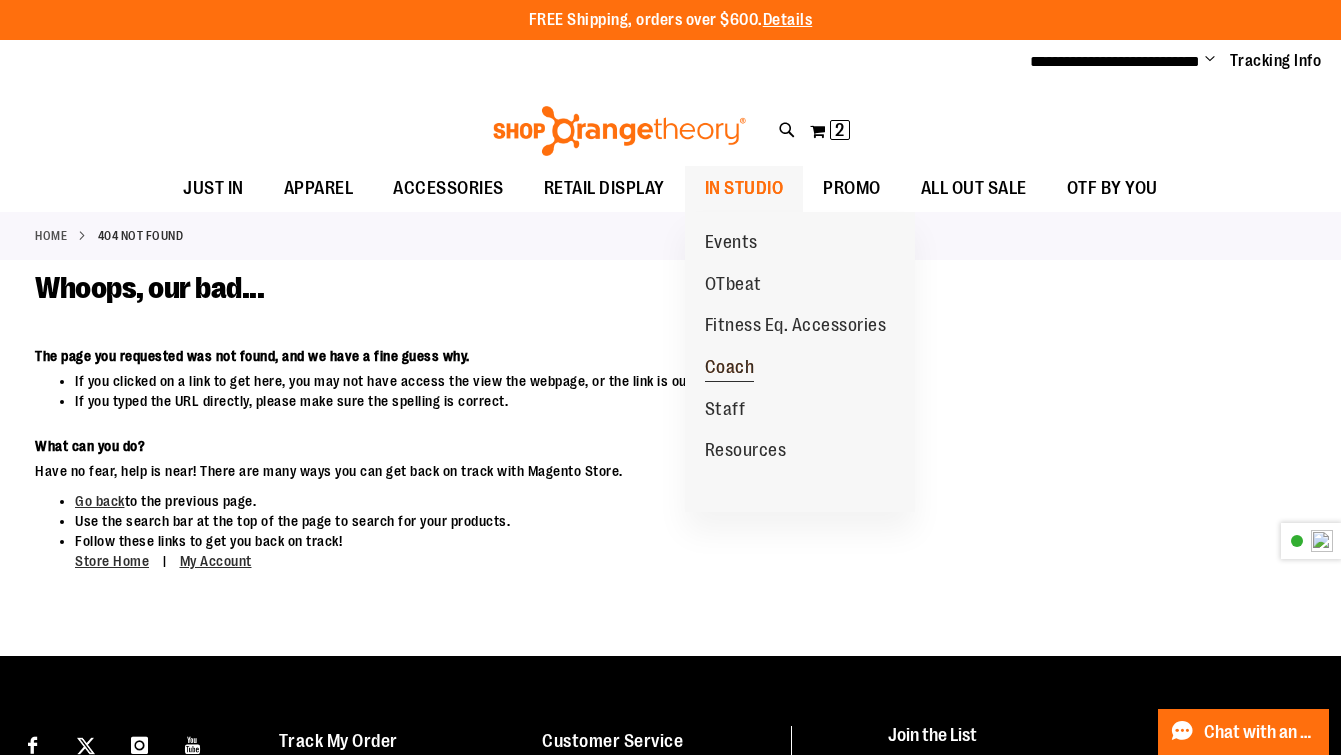 click on "Coach" at bounding box center [730, 369] 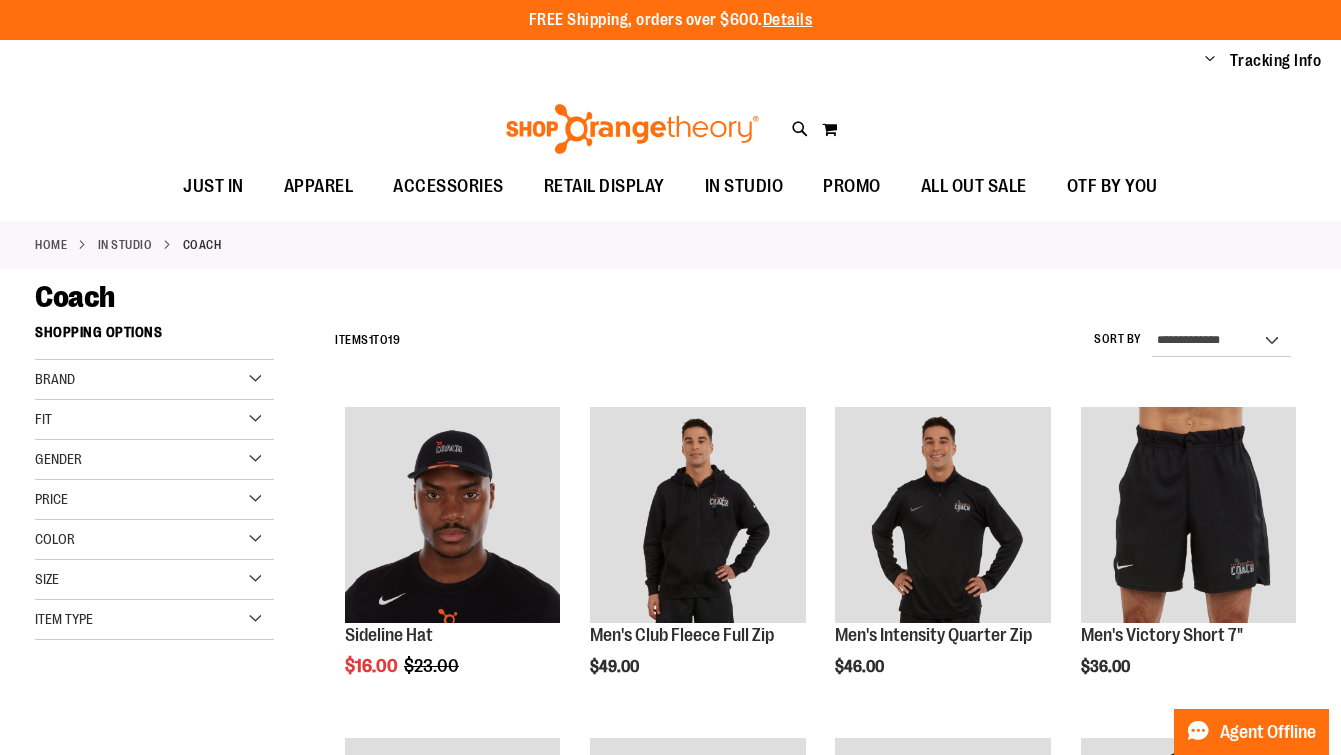 scroll, scrollTop: 0, scrollLeft: 0, axis: both 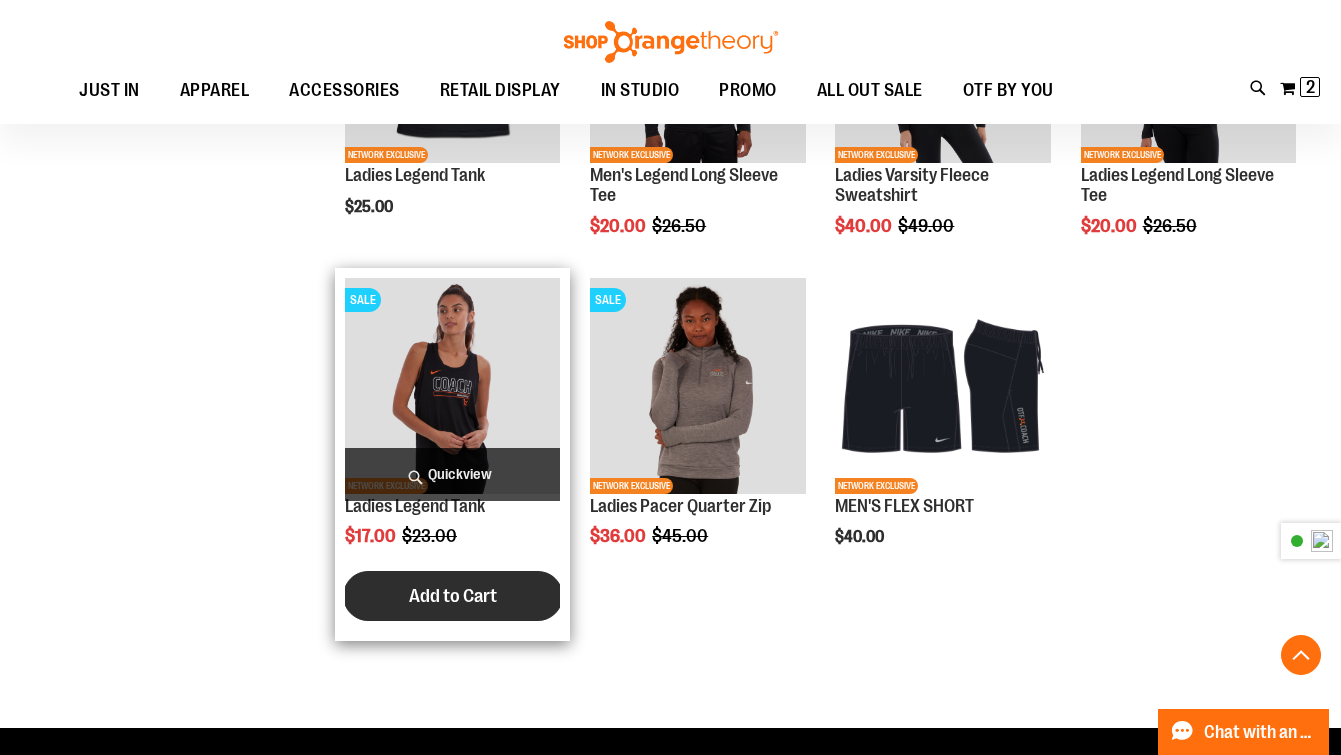 click on "Add to Cart" at bounding box center [453, 596] 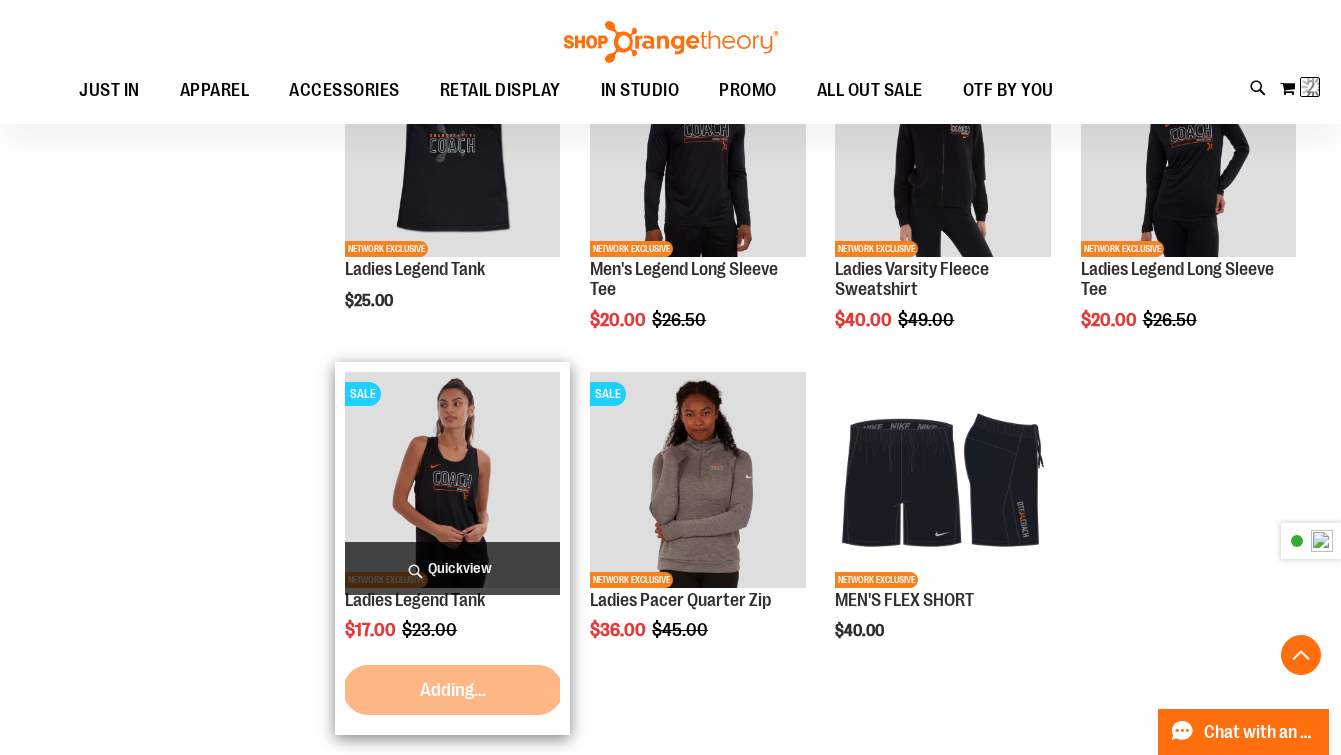 scroll, scrollTop: 1337, scrollLeft: 0, axis: vertical 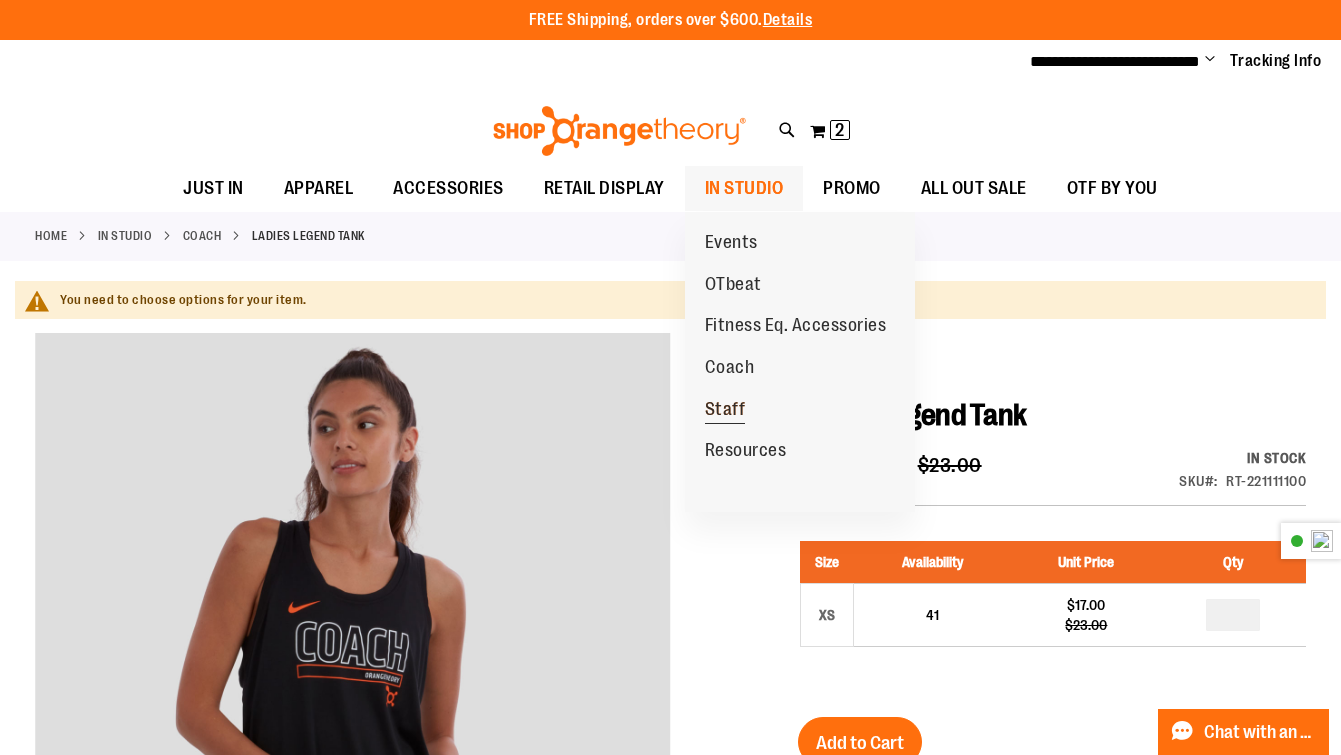 click on "Staff" at bounding box center [725, 411] 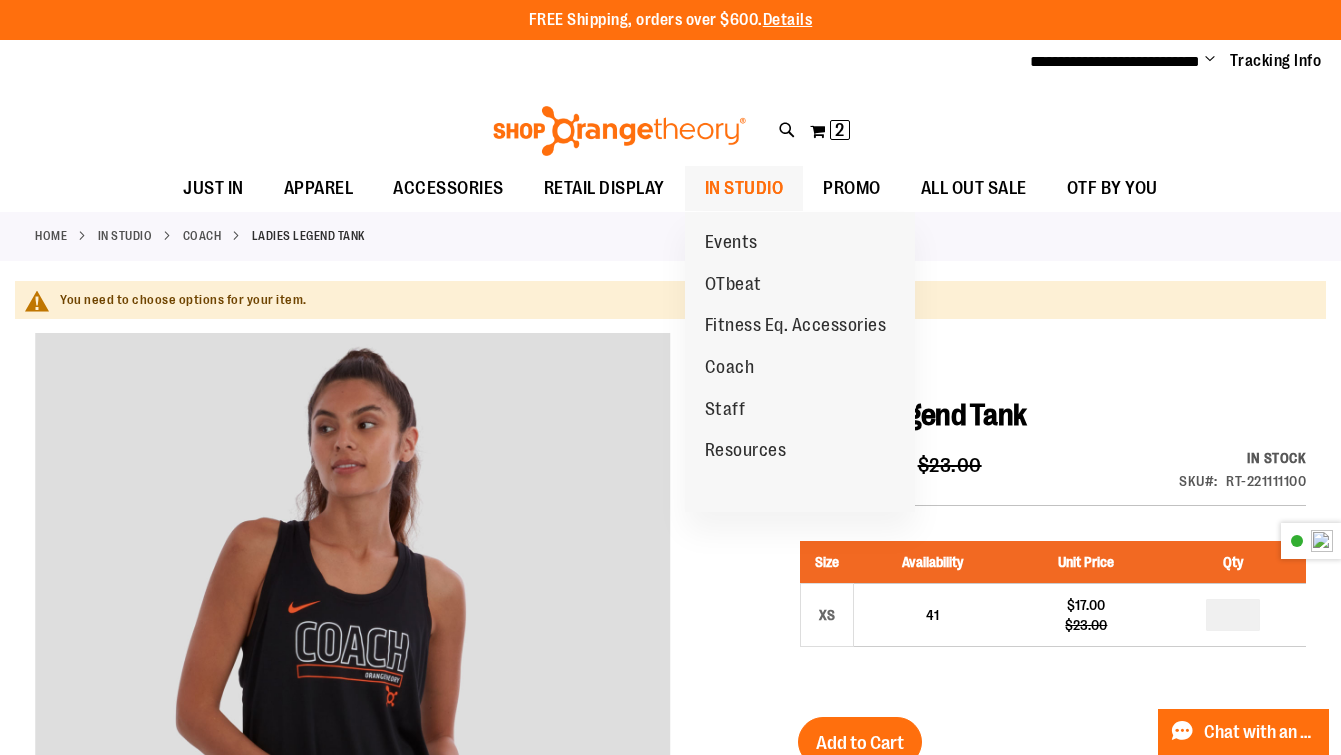 click on "IN STUDIO" at bounding box center [744, 188] 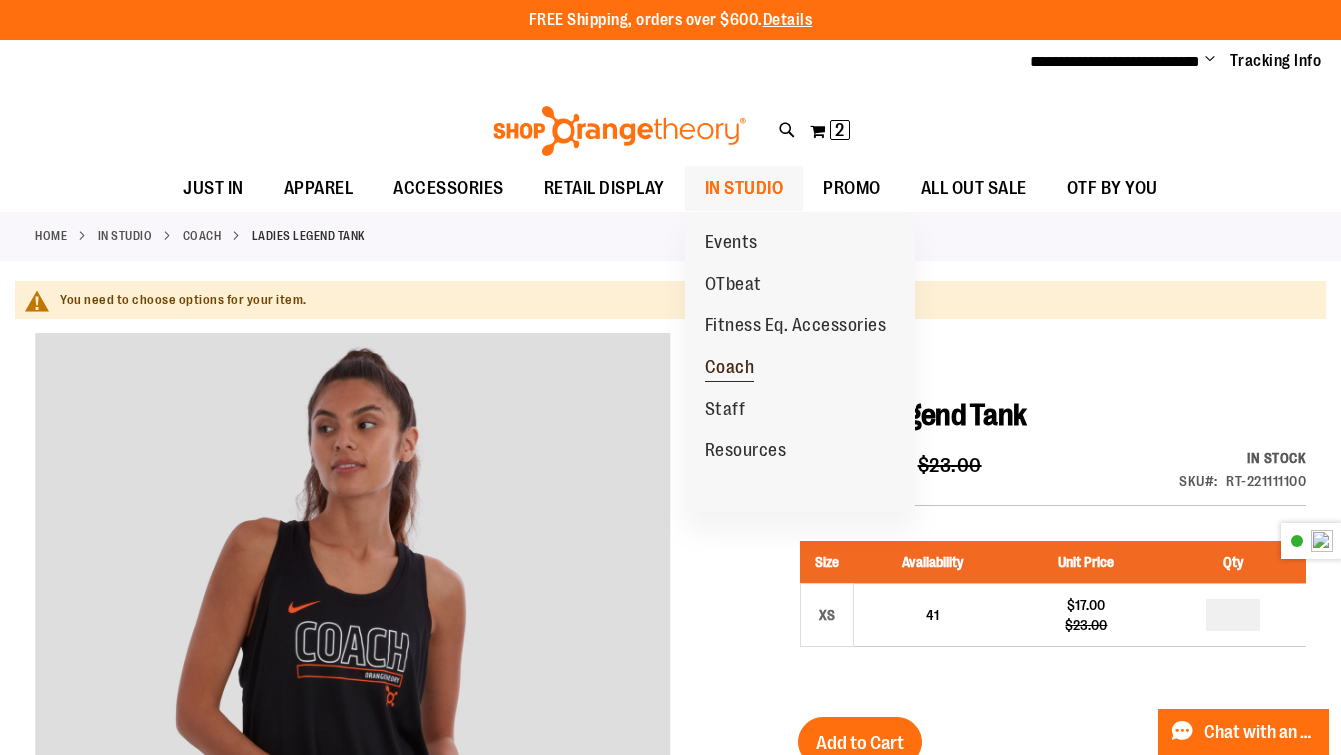 click on "Coach" at bounding box center [730, 369] 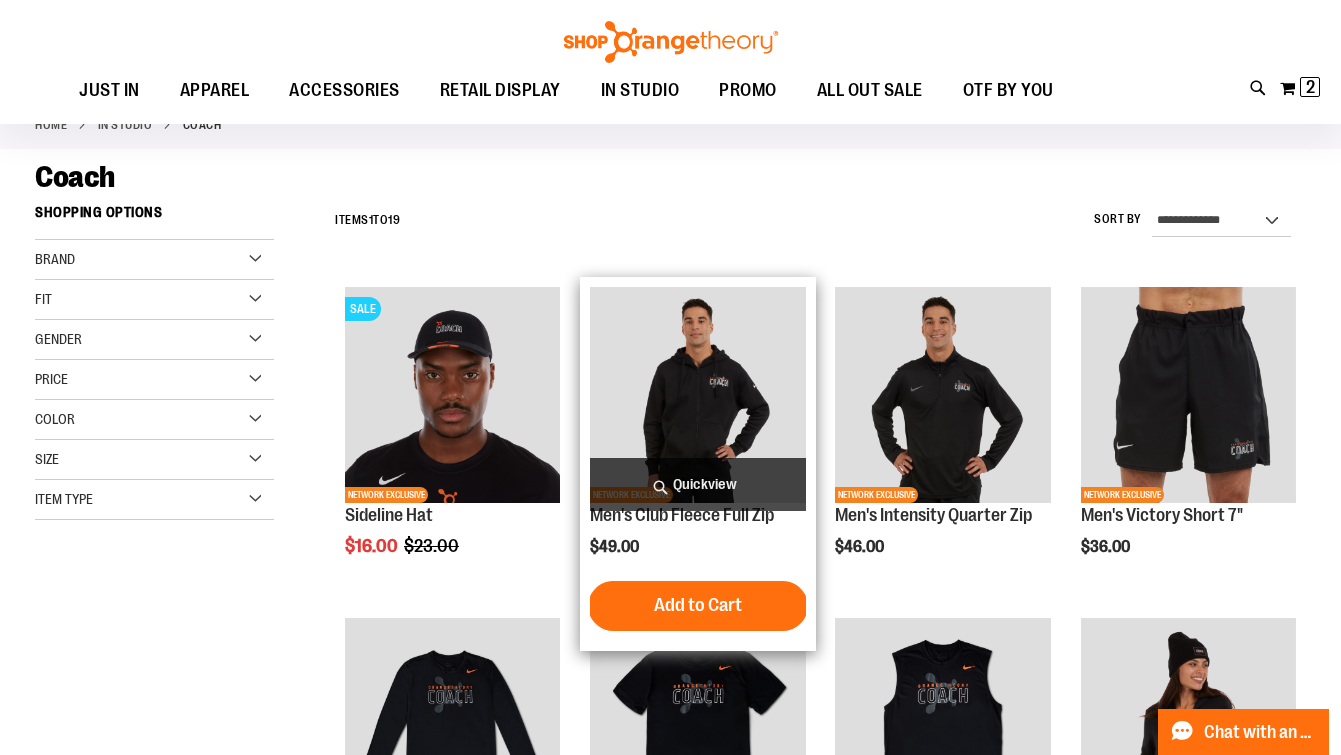 scroll, scrollTop: 115, scrollLeft: 0, axis: vertical 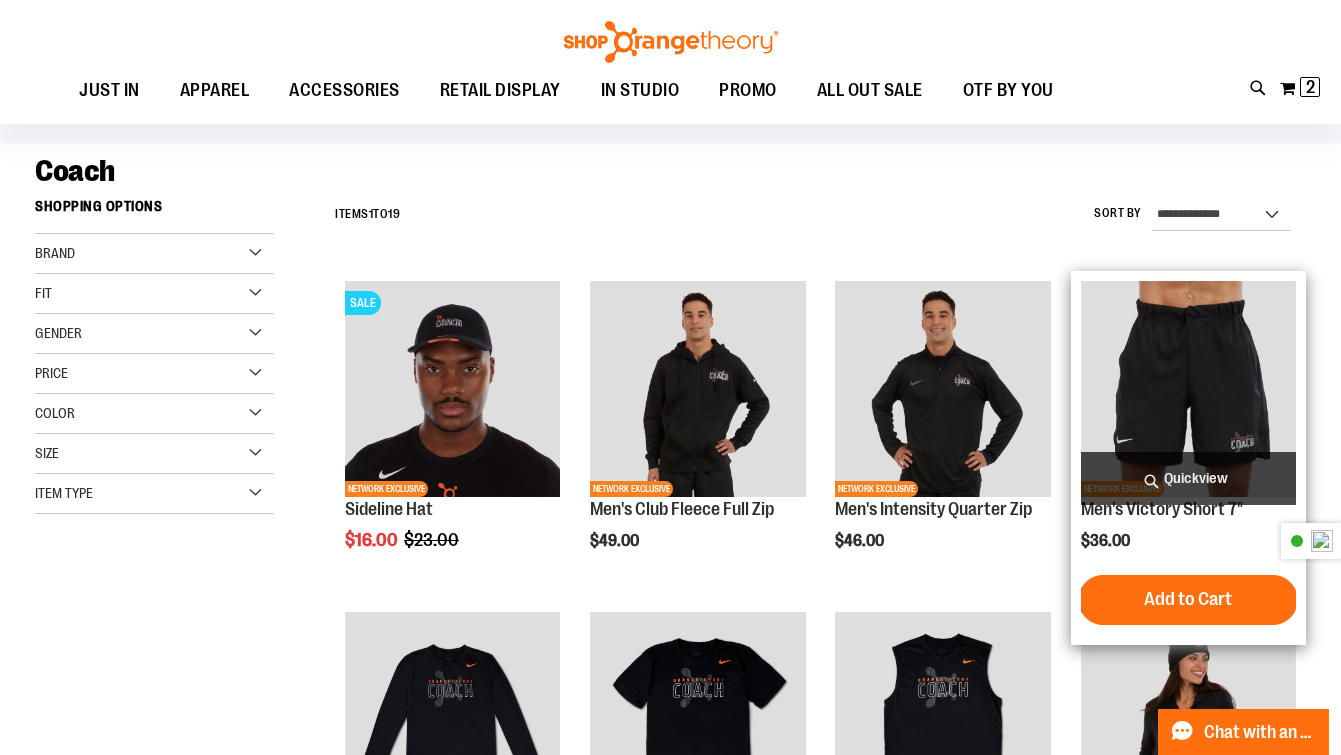 click at bounding box center [1188, 388] 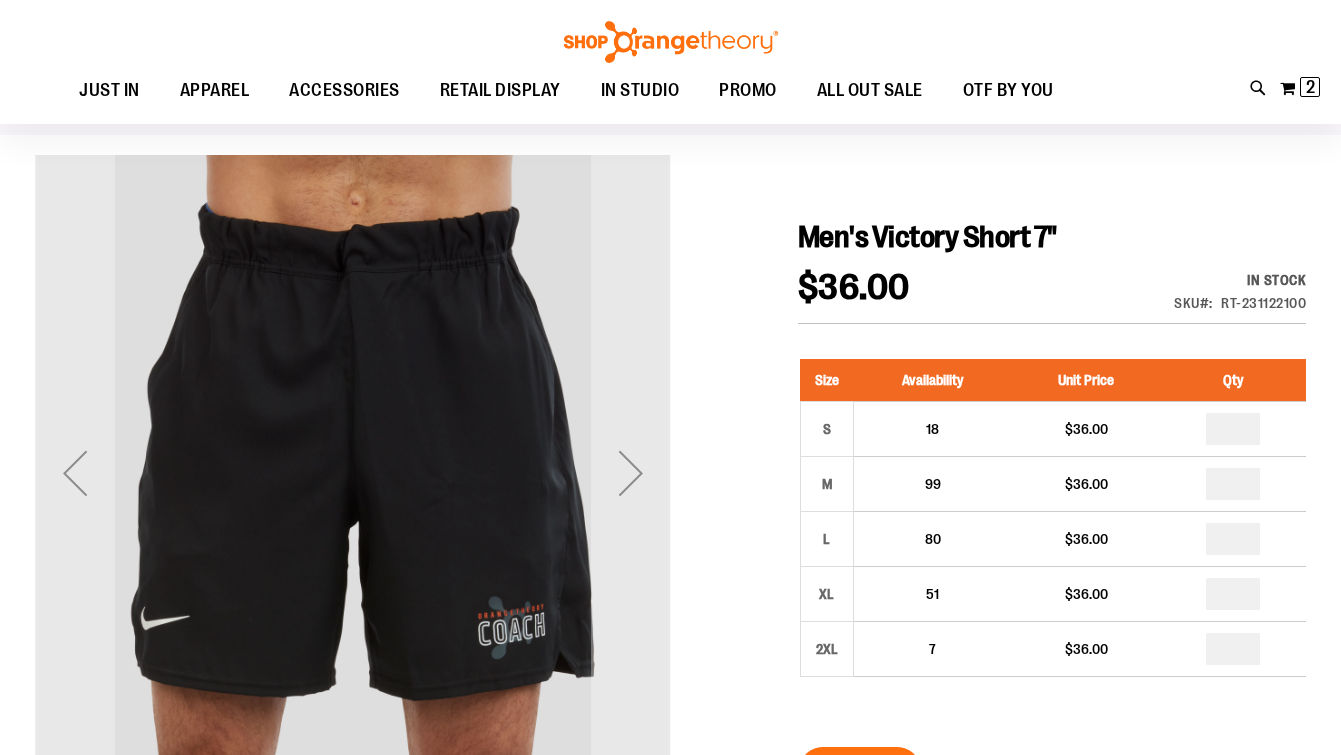 scroll, scrollTop: 162, scrollLeft: 0, axis: vertical 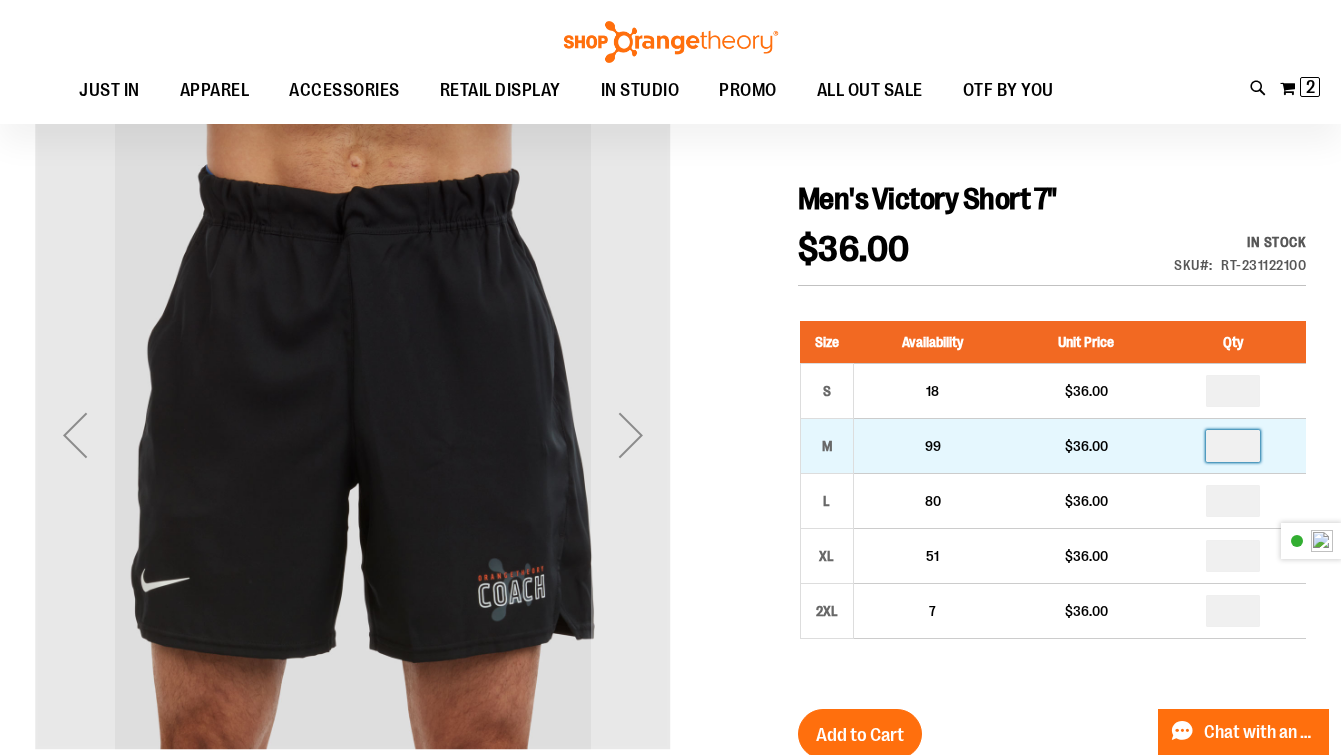 click at bounding box center (1233, 446) 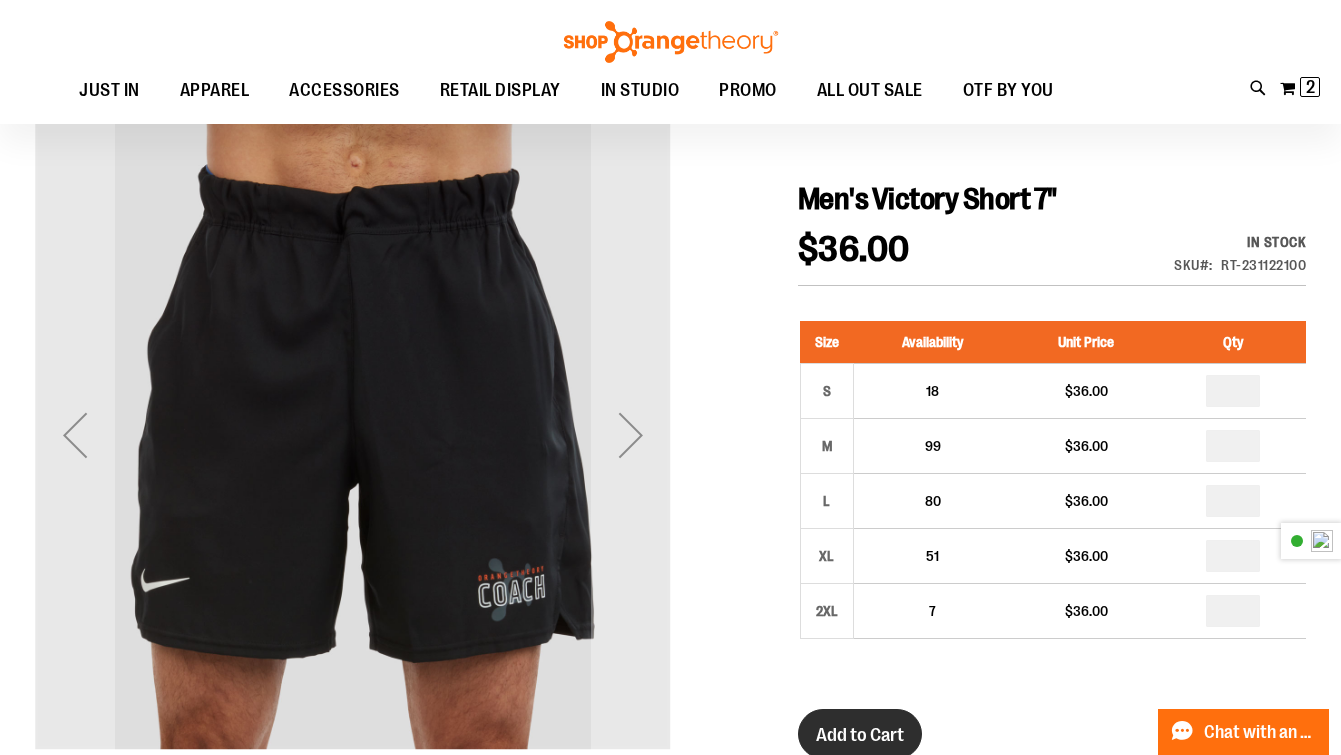 click on "Add to Cart" at bounding box center [860, 735] 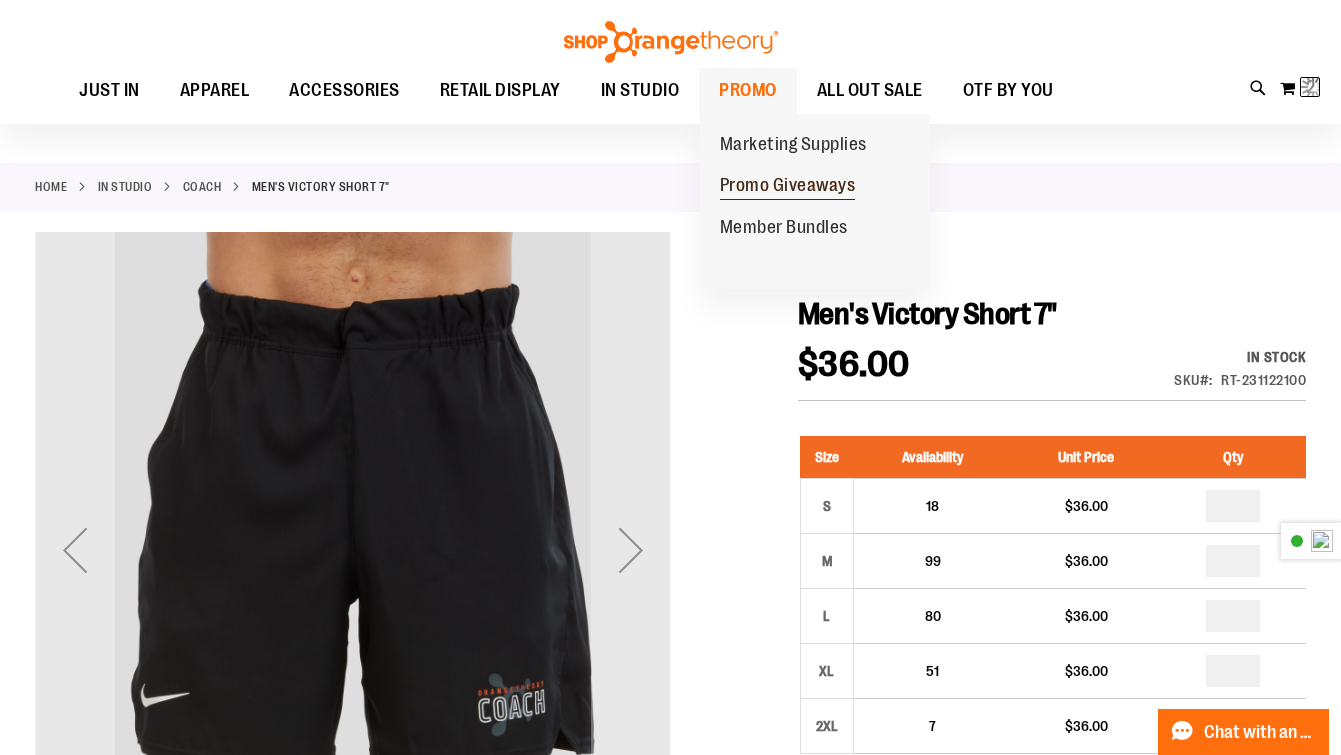 scroll, scrollTop: 32, scrollLeft: 0, axis: vertical 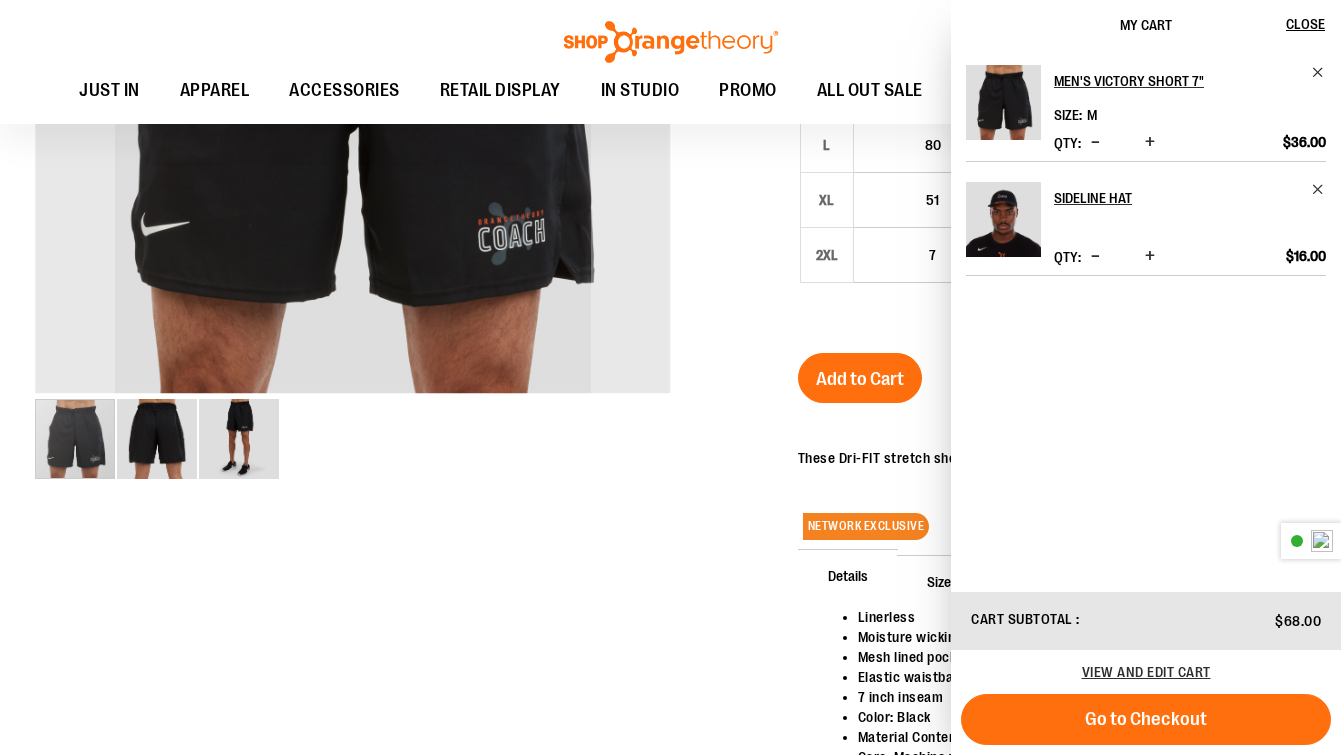 click at bounding box center [670, 334] 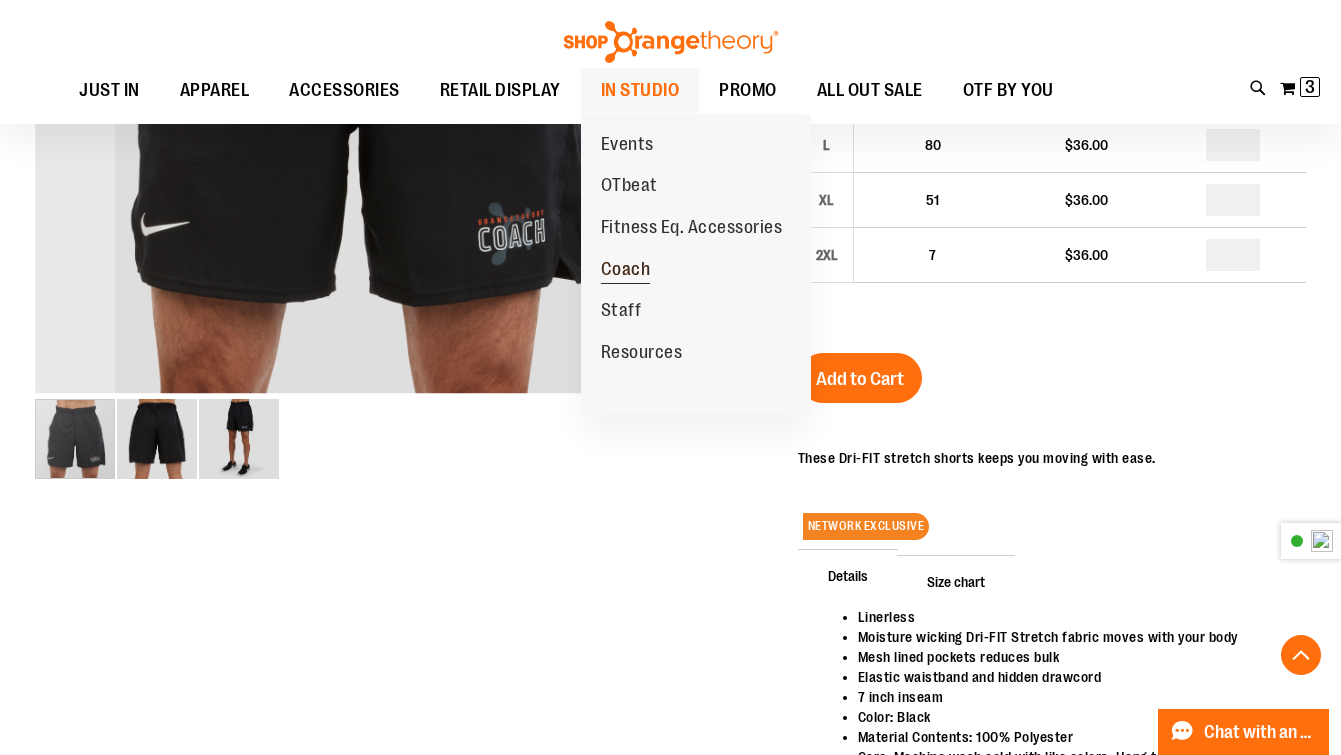 click on "Coach" at bounding box center (626, 271) 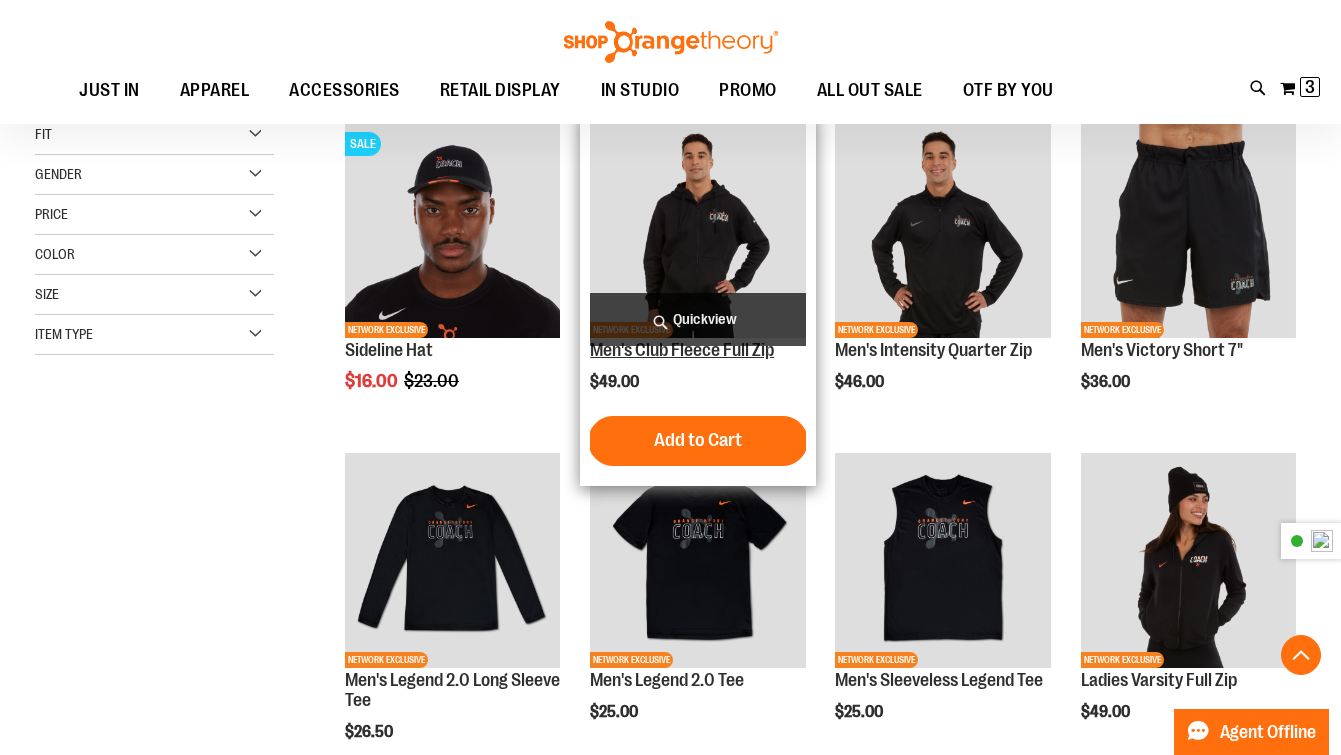 scroll, scrollTop: 266, scrollLeft: 0, axis: vertical 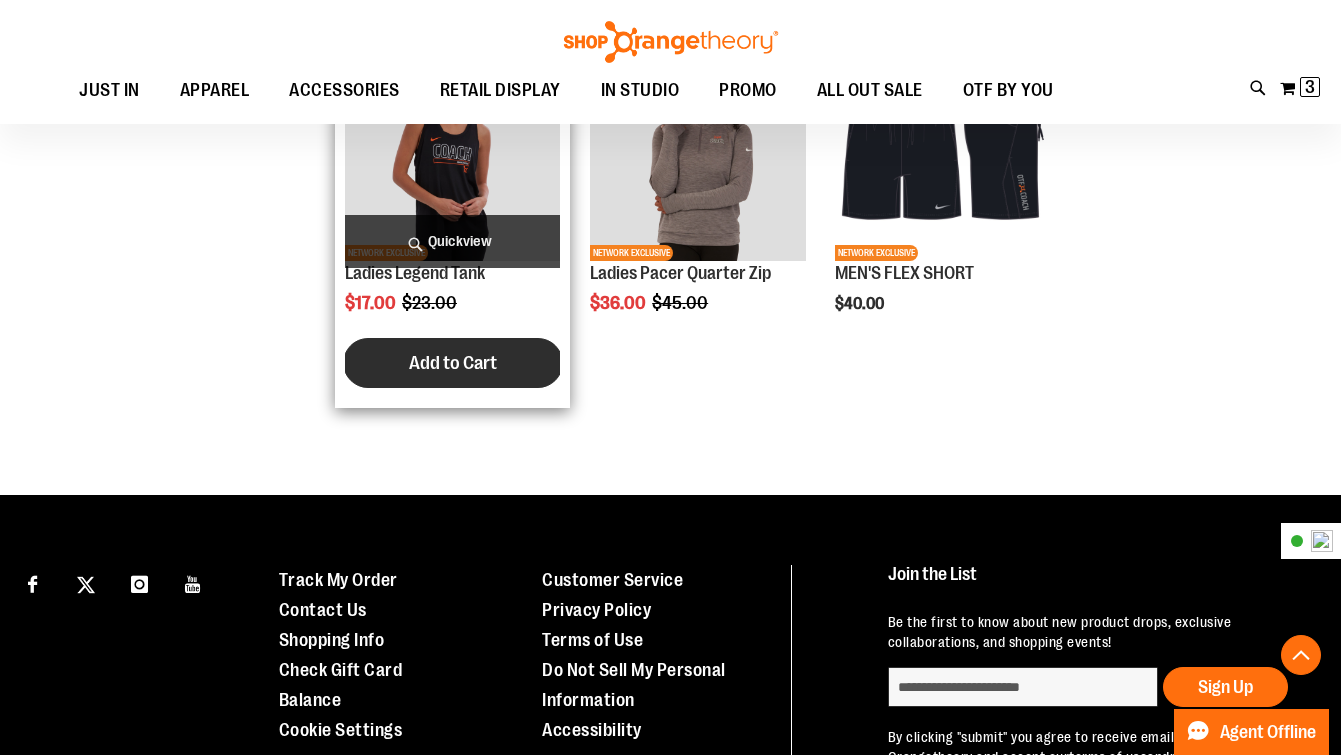 click on "Add to Cart" at bounding box center [453, 363] 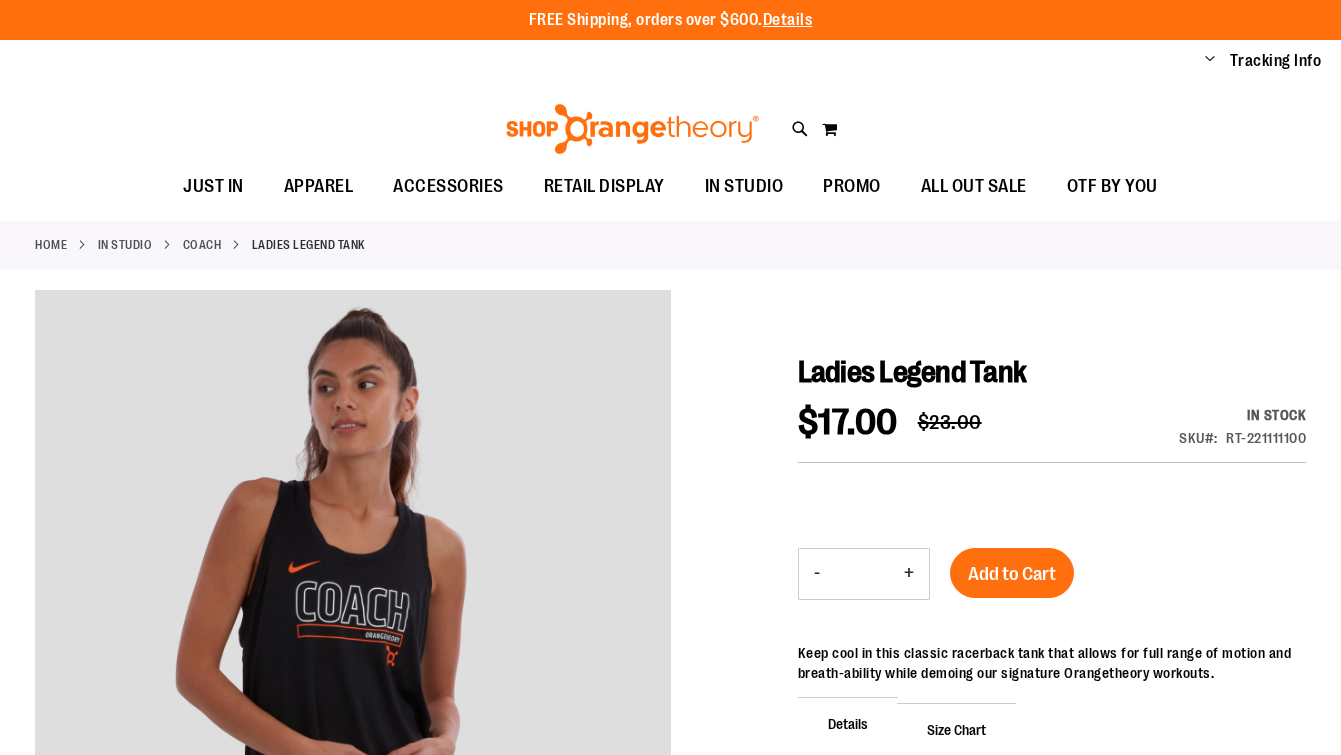scroll, scrollTop: 0, scrollLeft: 0, axis: both 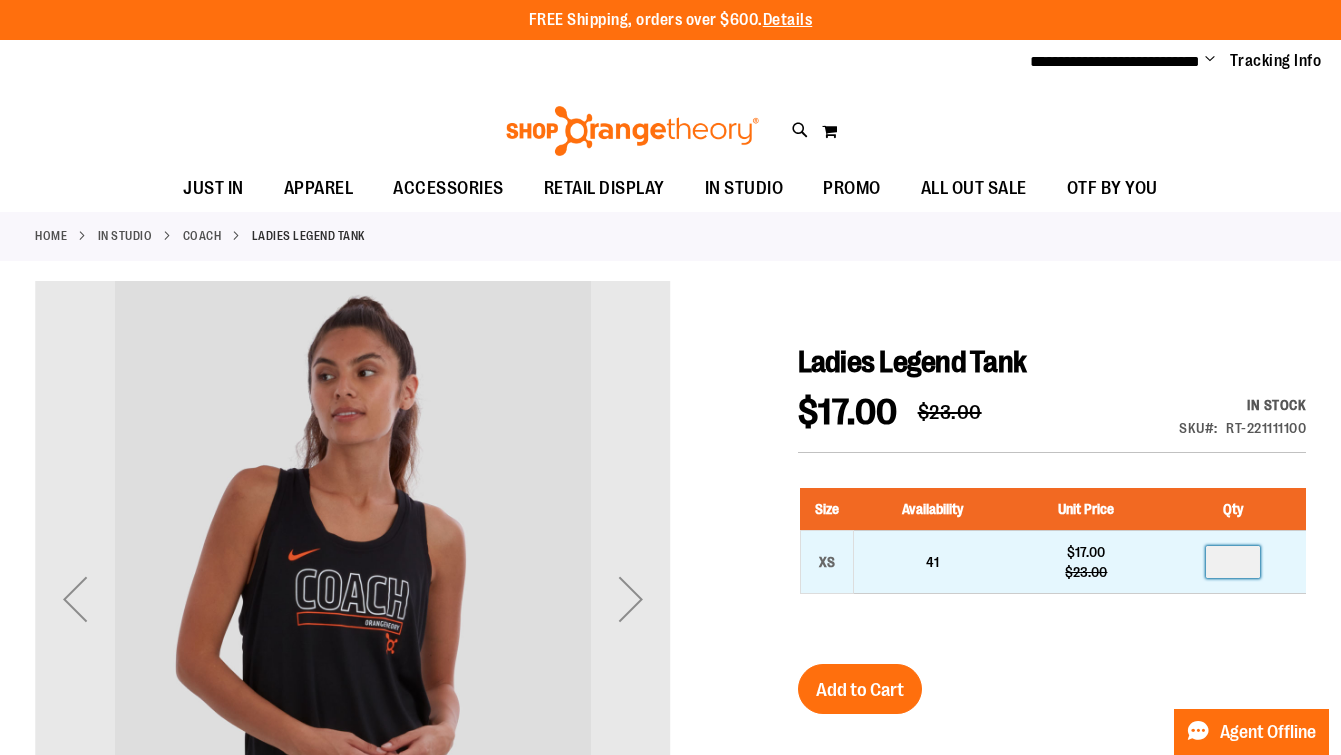 click at bounding box center (1233, 562) 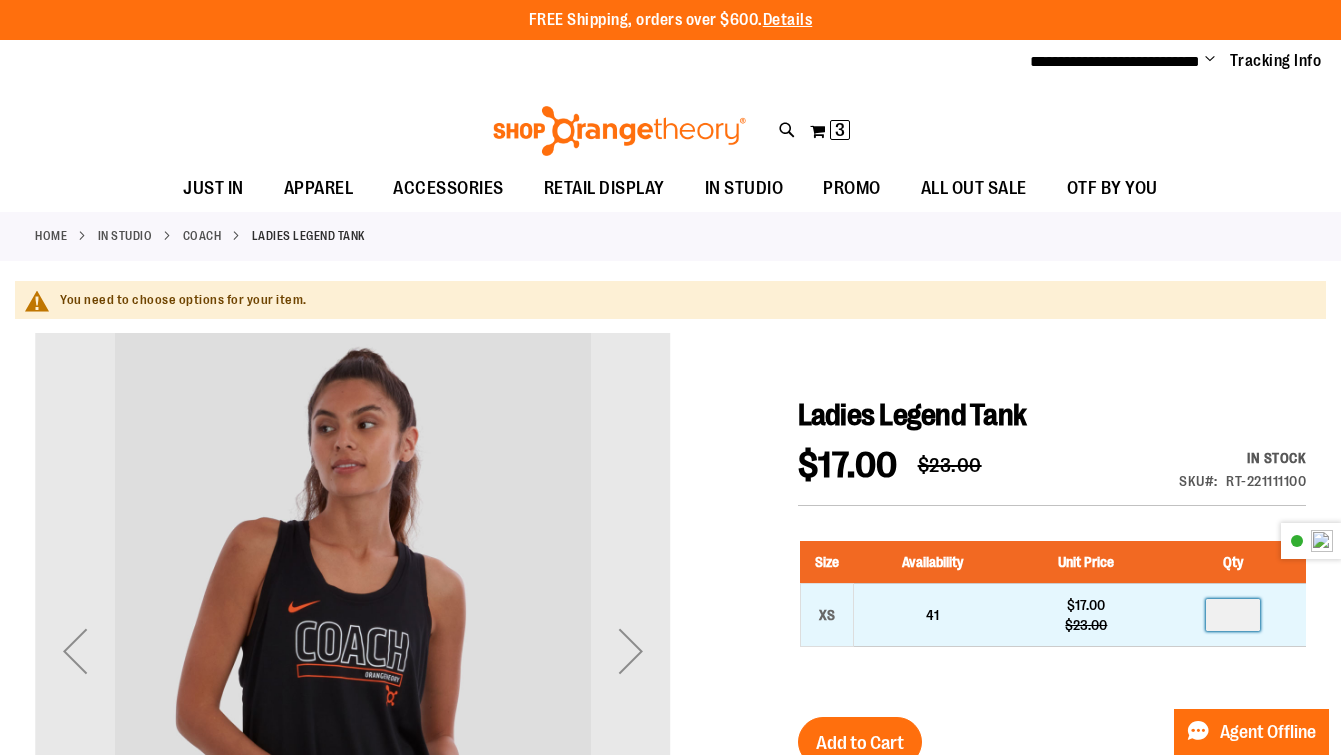 type on "*" 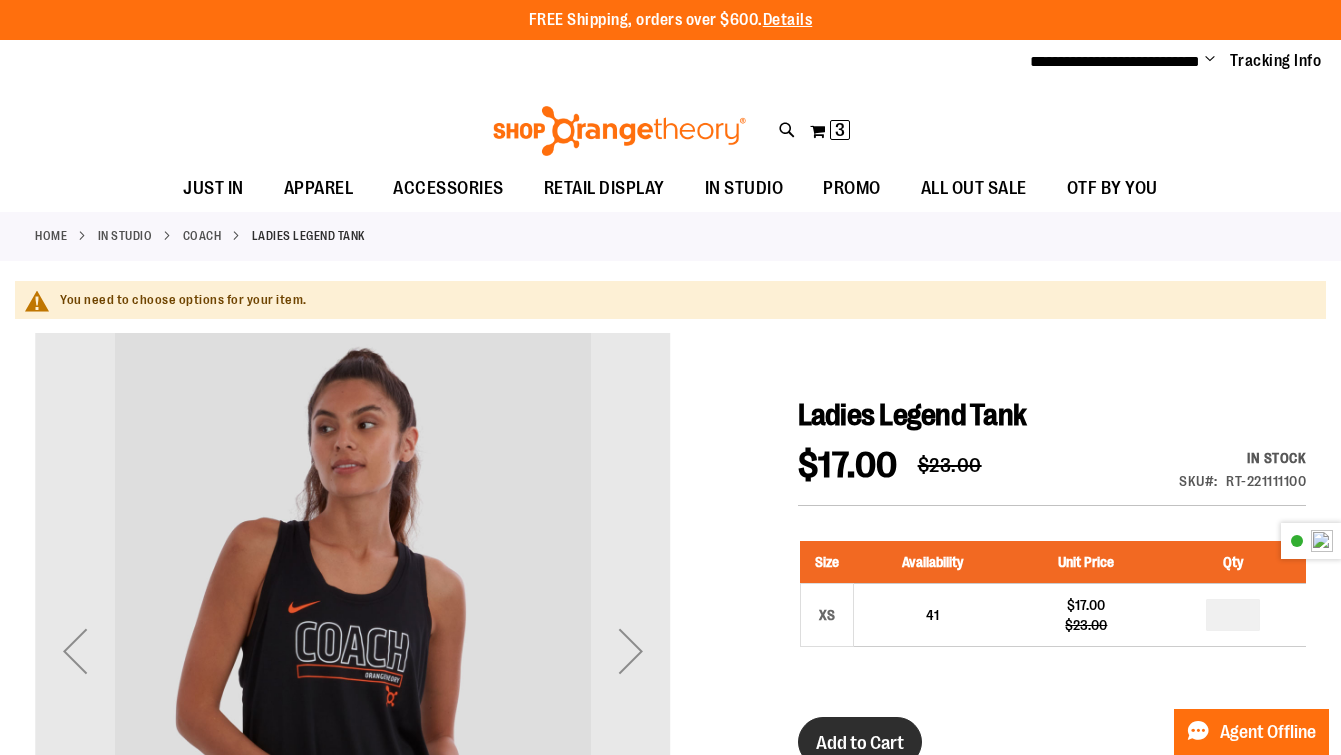 click on "Add to Cart" at bounding box center [860, 742] 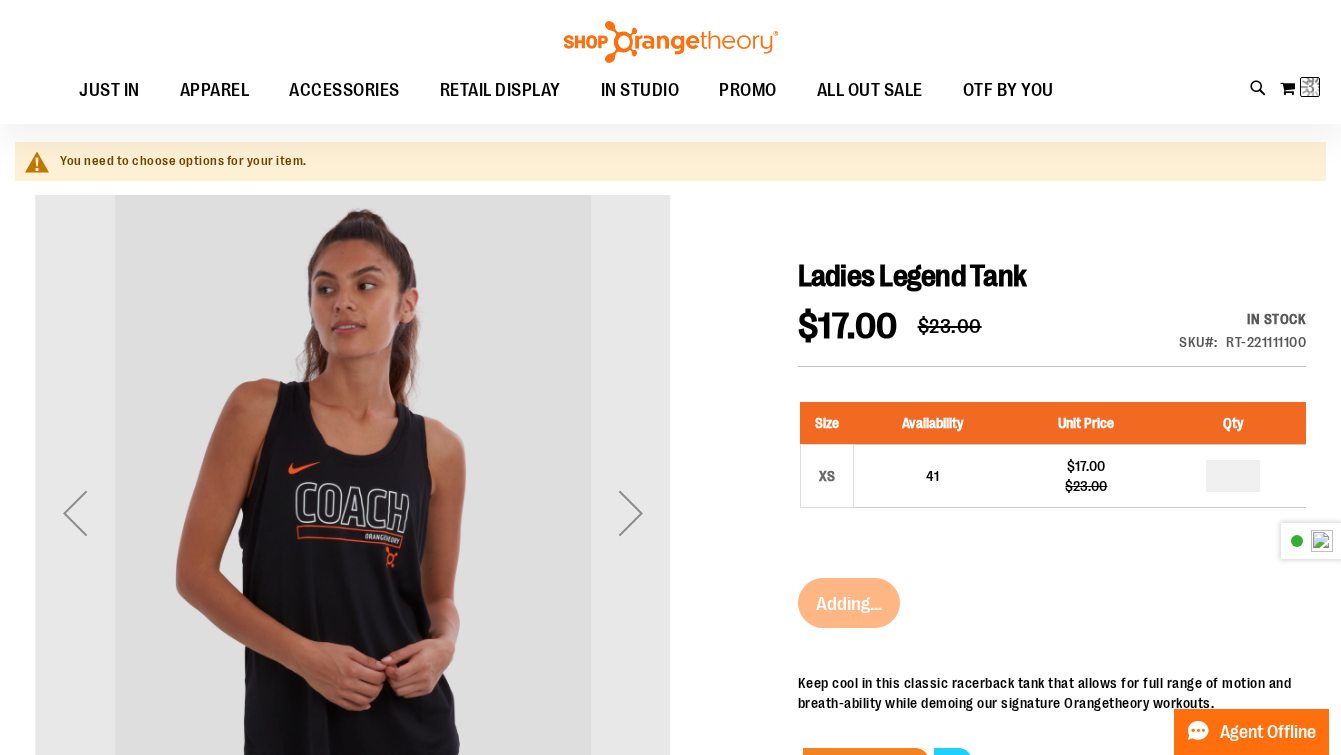 scroll, scrollTop: 0, scrollLeft: 0, axis: both 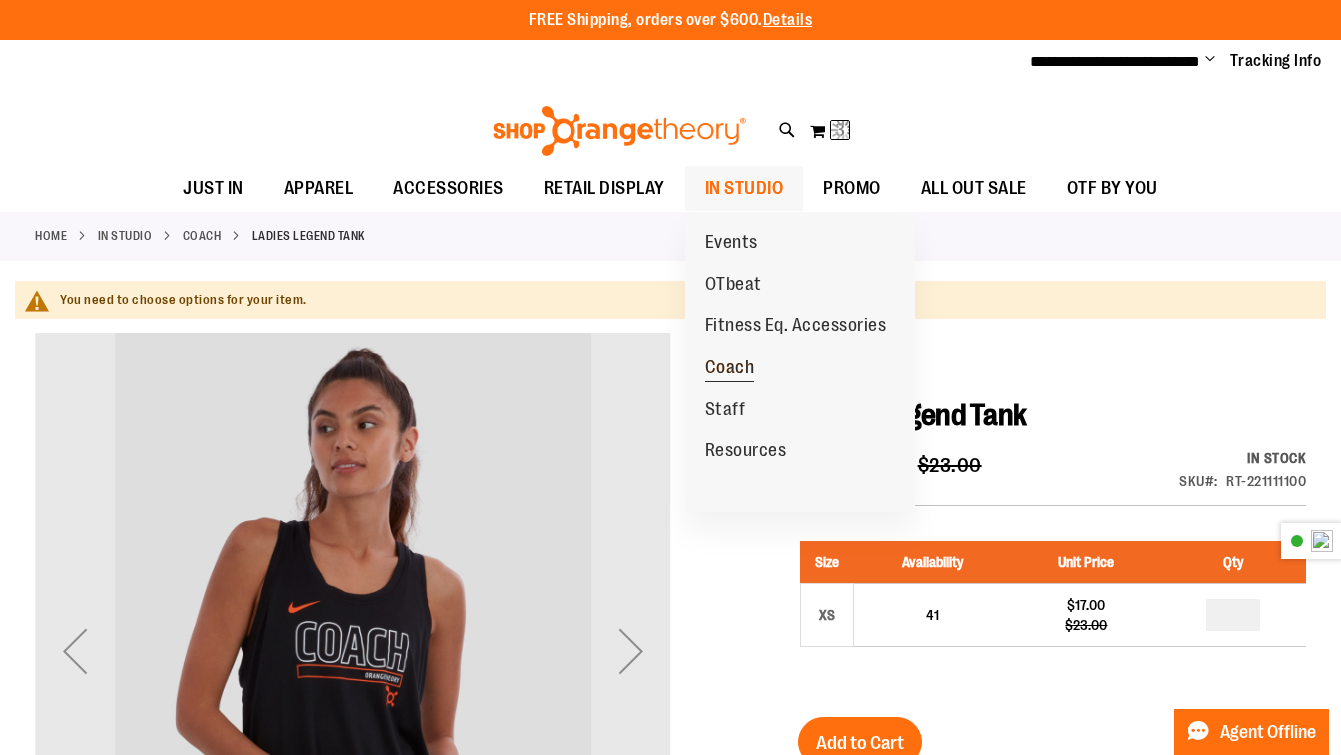 click on "Coach" at bounding box center (730, 369) 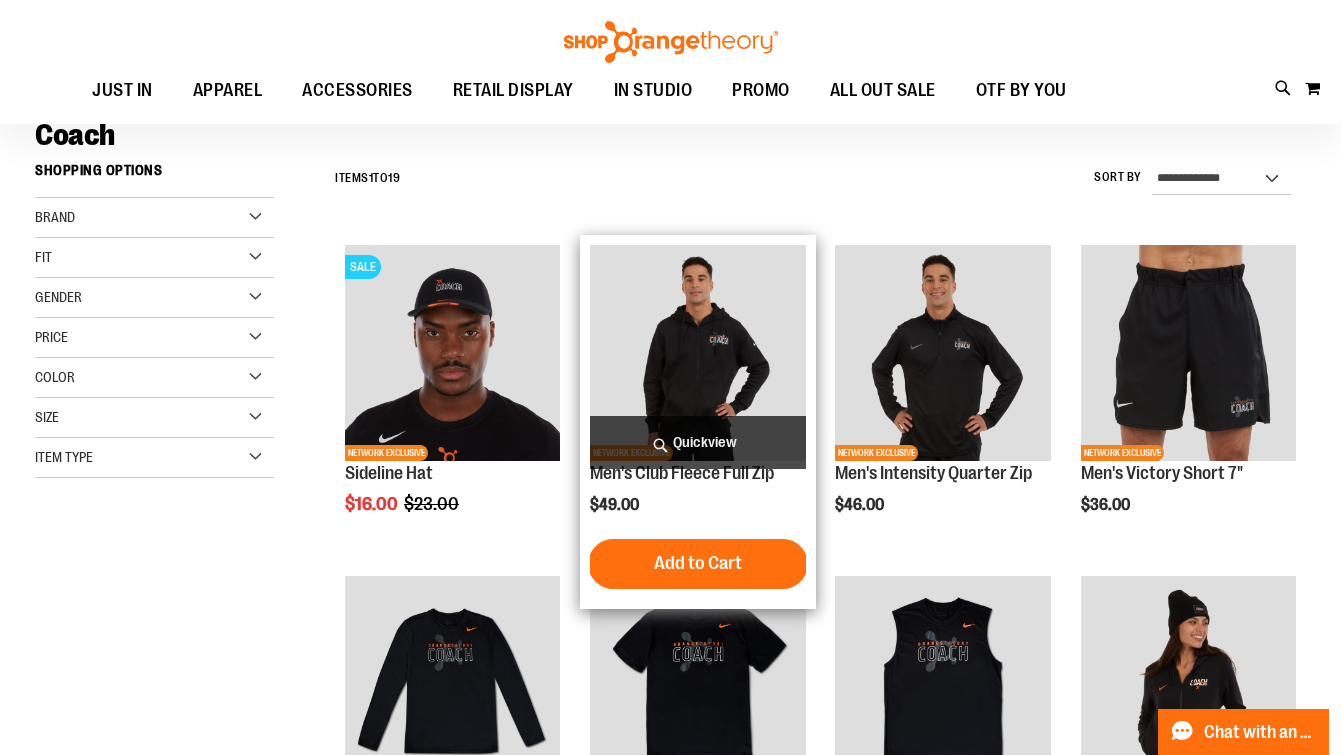 scroll, scrollTop: 155, scrollLeft: 0, axis: vertical 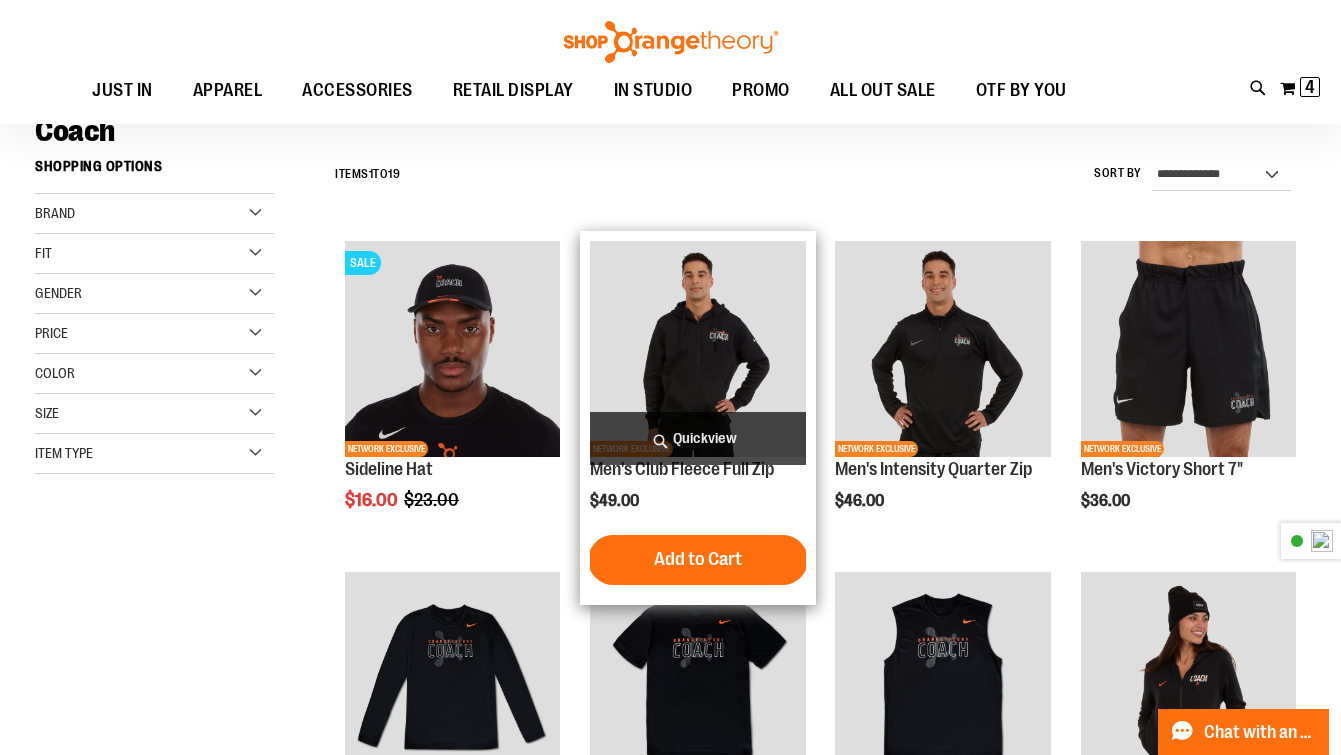 click at bounding box center [697, 348] 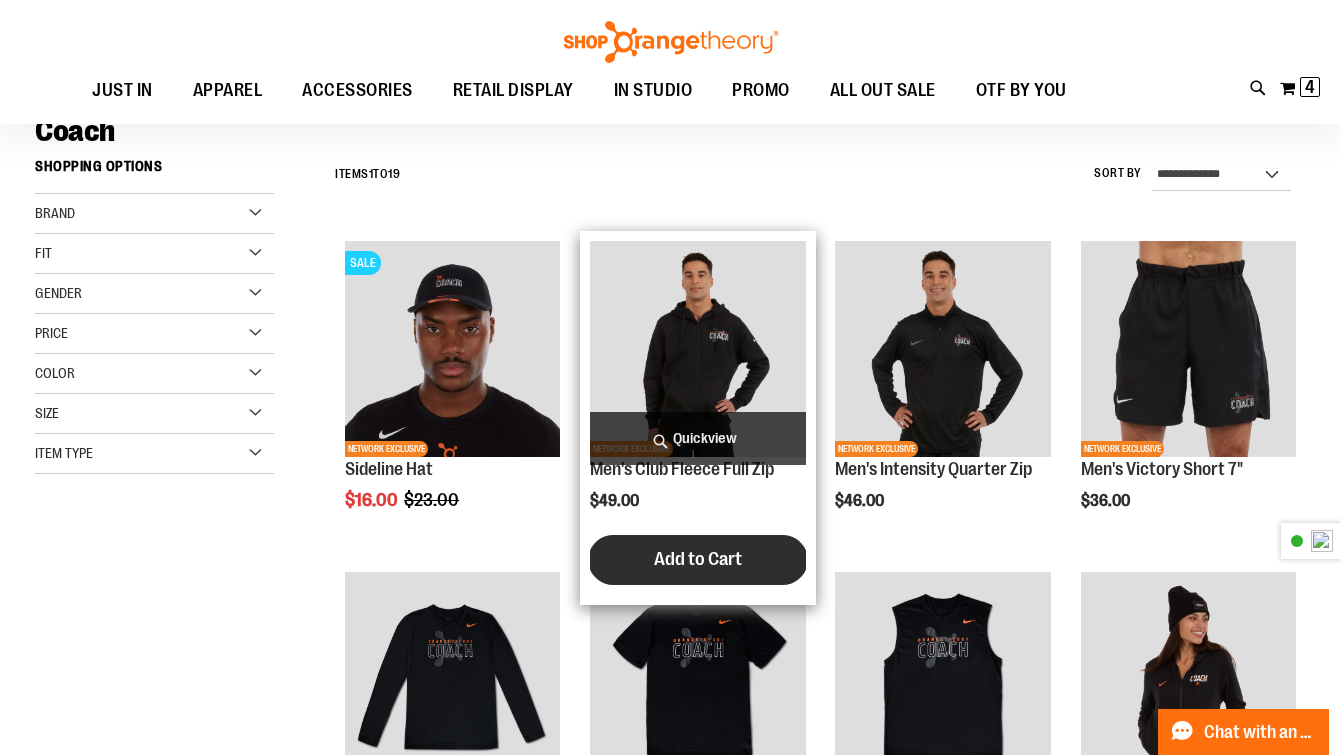 click on "Add to Cart" at bounding box center [698, 559] 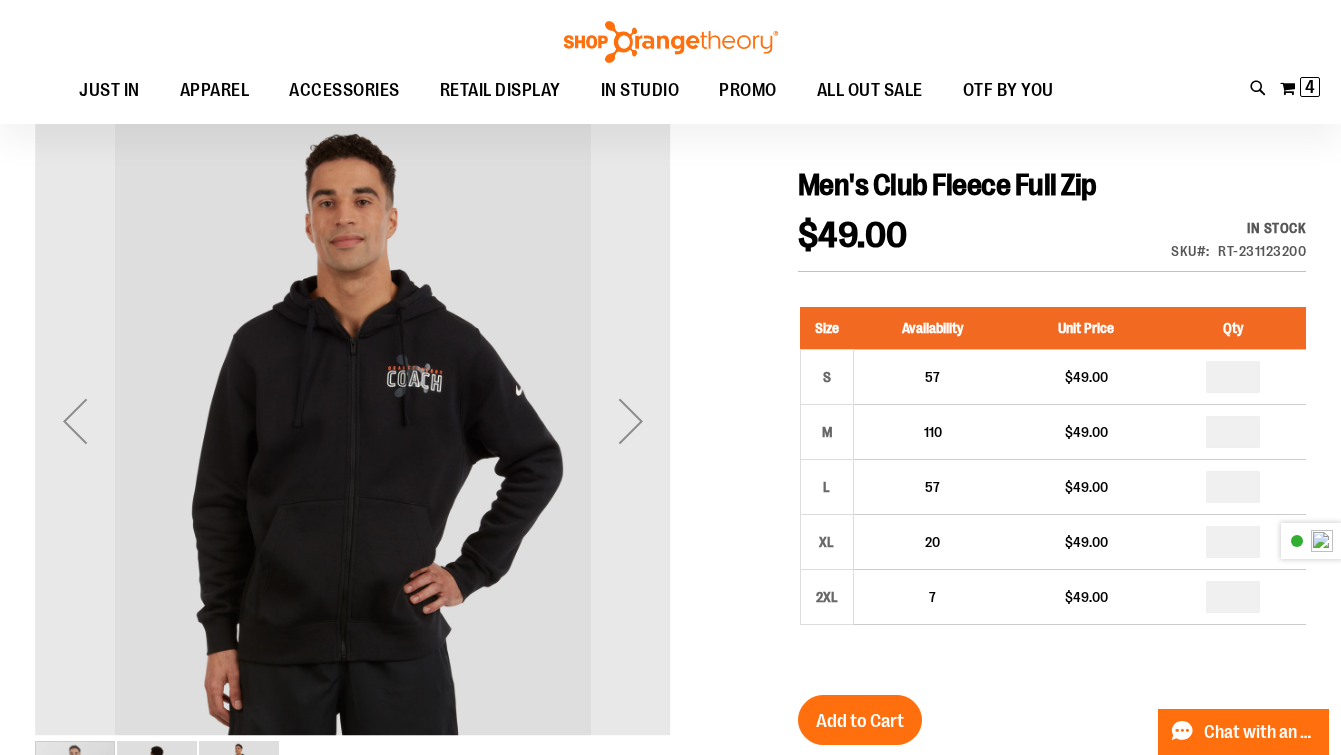 scroll, scrollTop: 178, scrollLeft: 0, axis: vertical 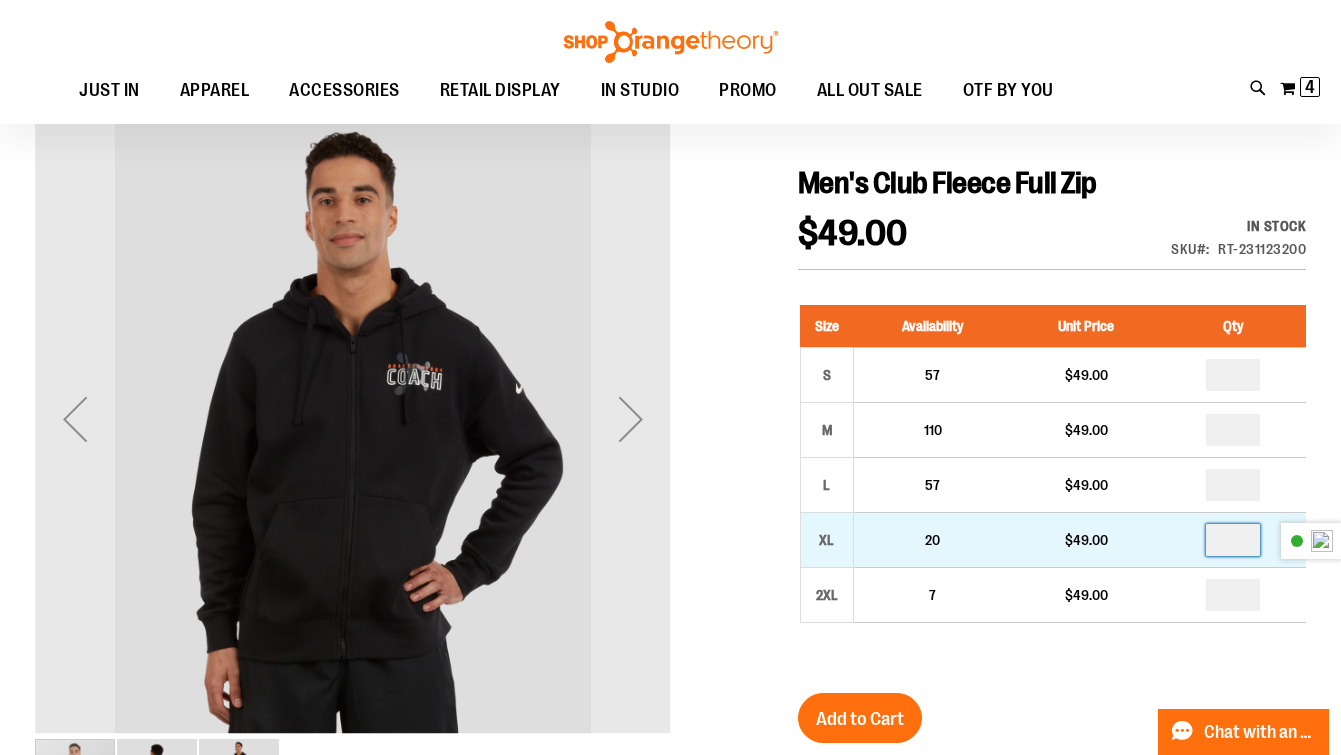 click at bounding box center (1233, 540) 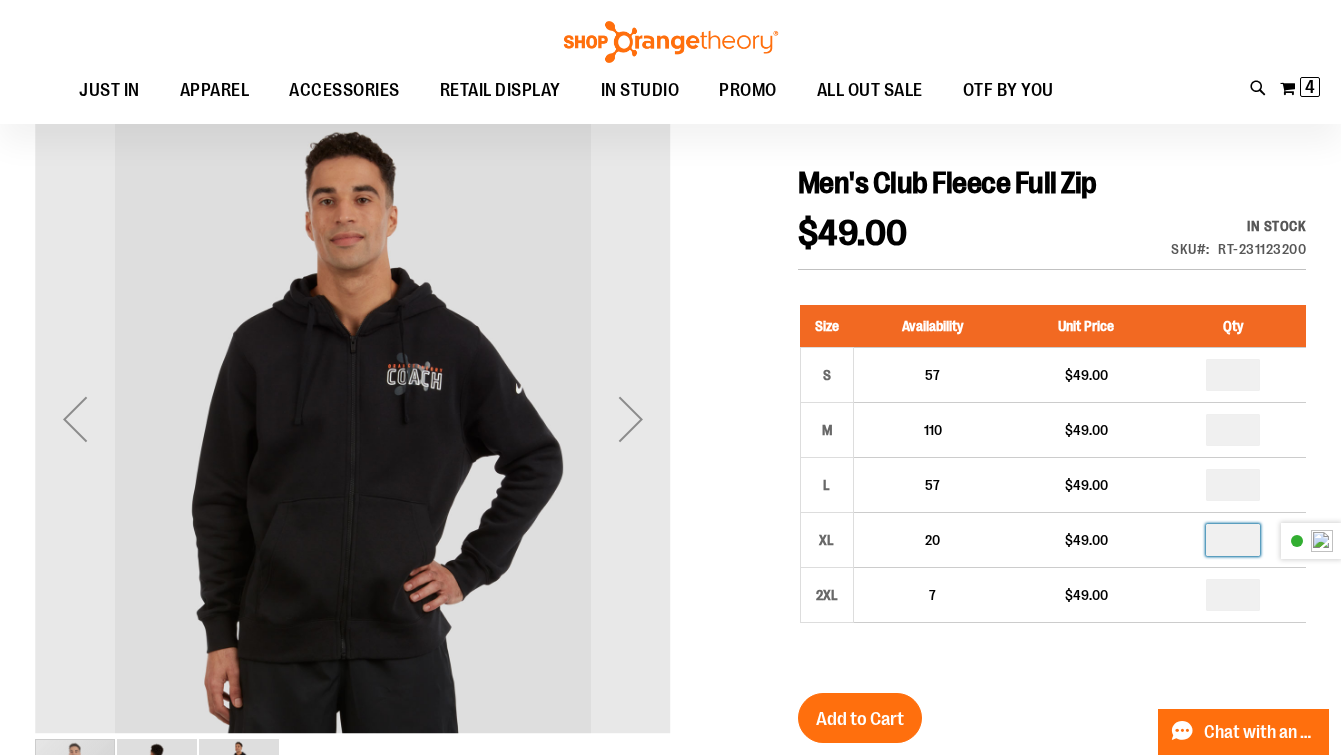 click on "Size
Availability
Unit Price
Qty
S
57
$49.00
*
M
110
$49.00 * L *" at bounding box center (1052, 479) 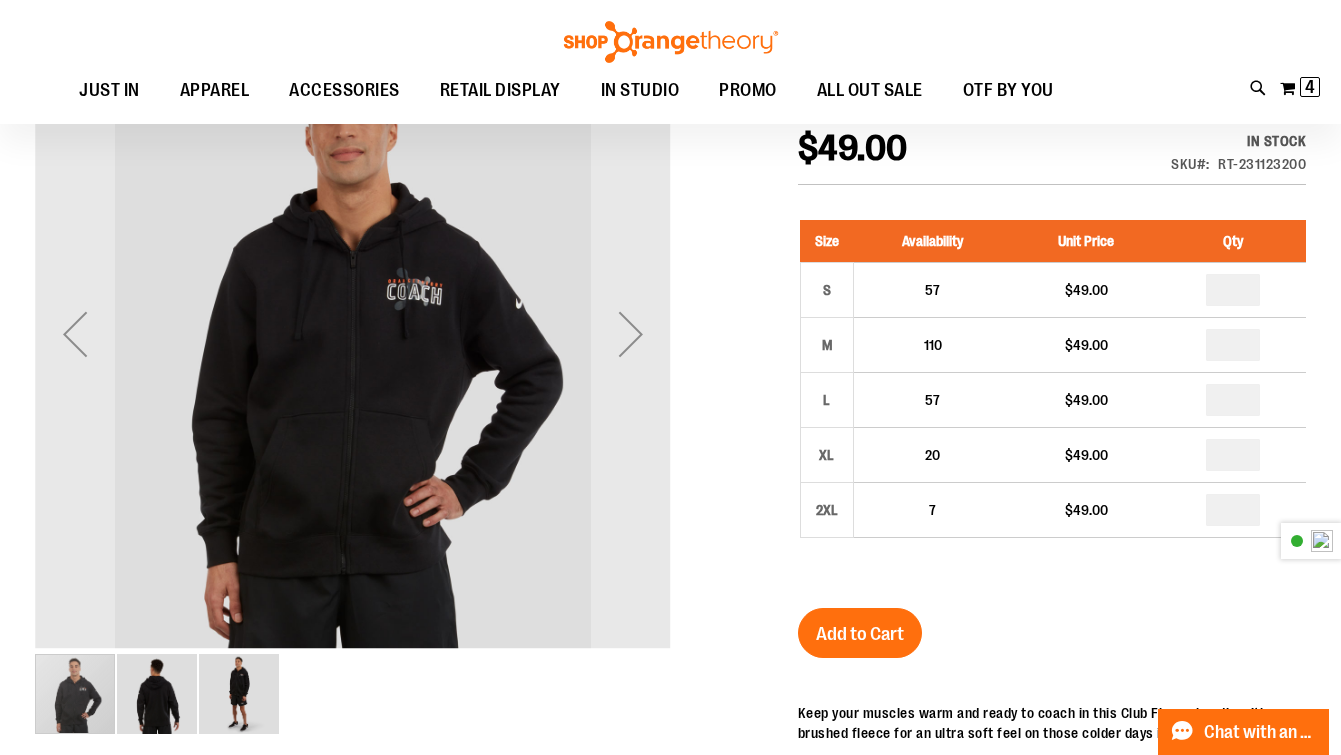 scroll, scrollTop: 265, scrollLeft: 0, axis: vertical 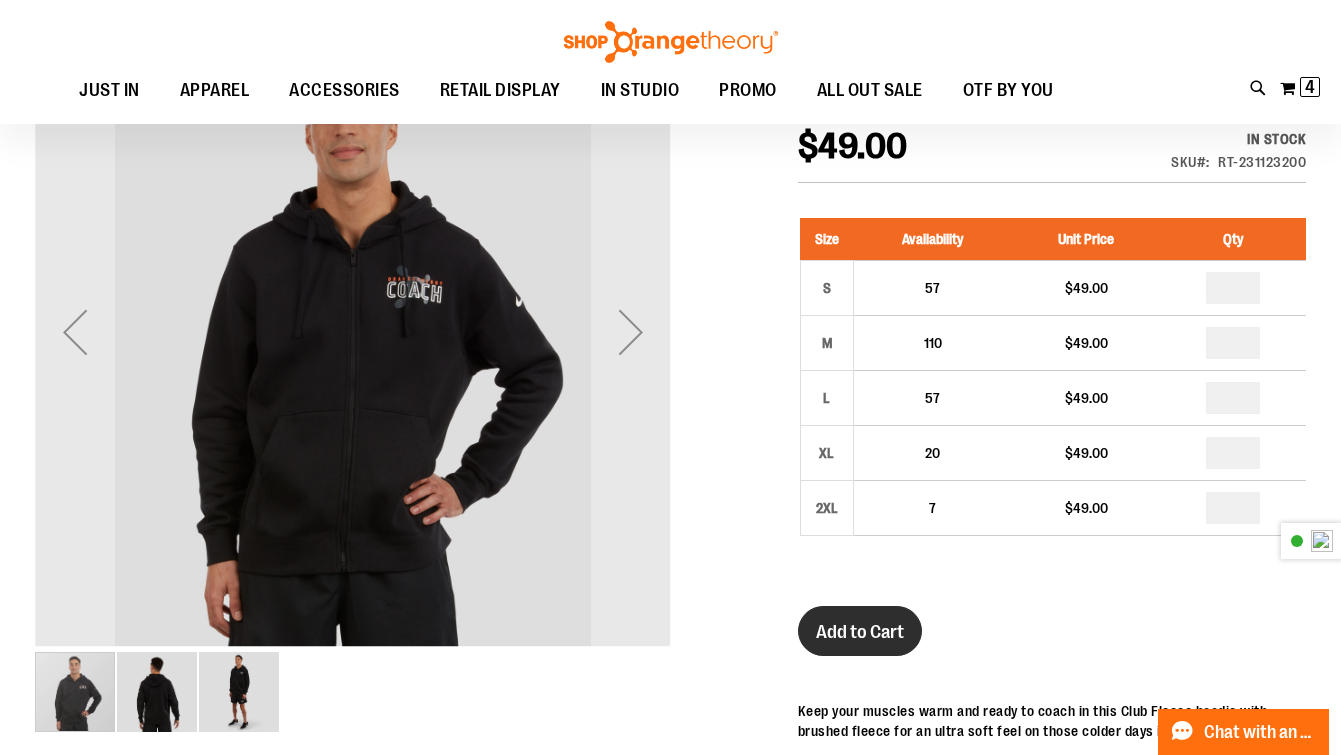 click on "Add to Cart" at bounding box center (860, 632) 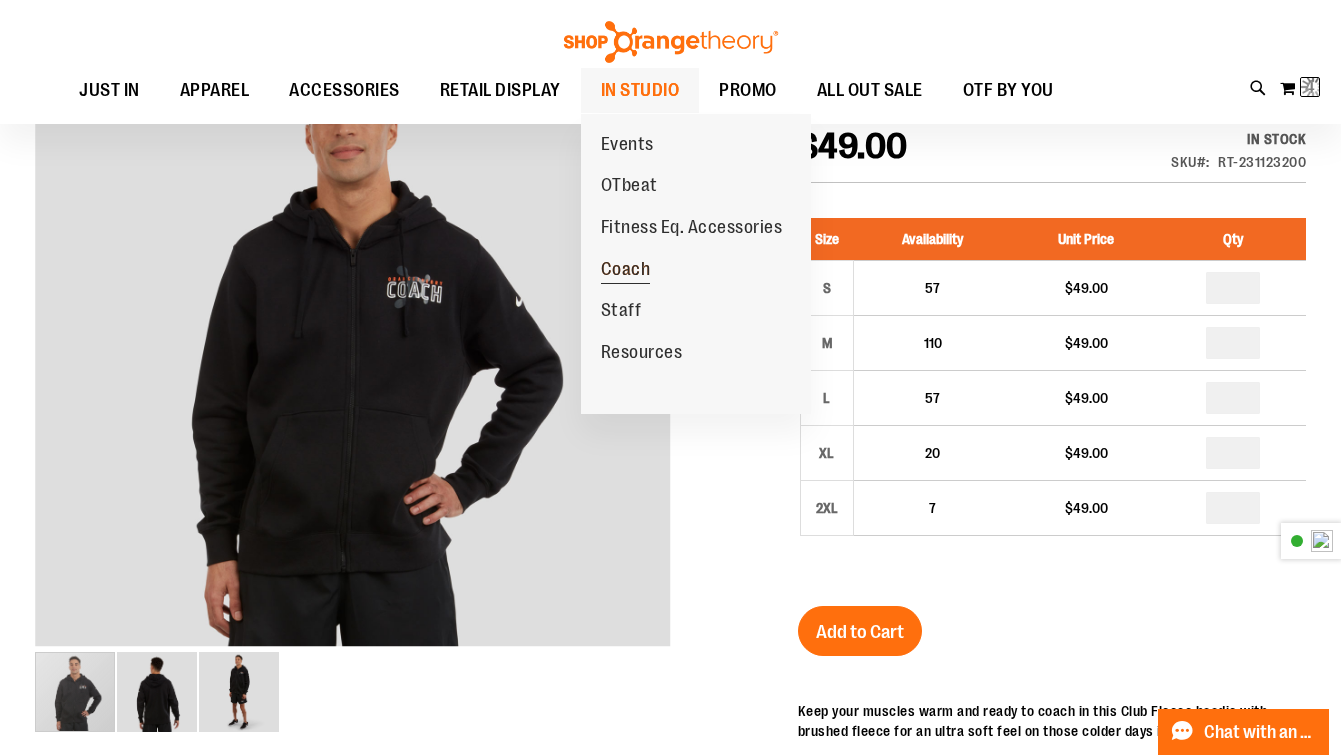 click on "Coach" at bounding box center (626, 271) 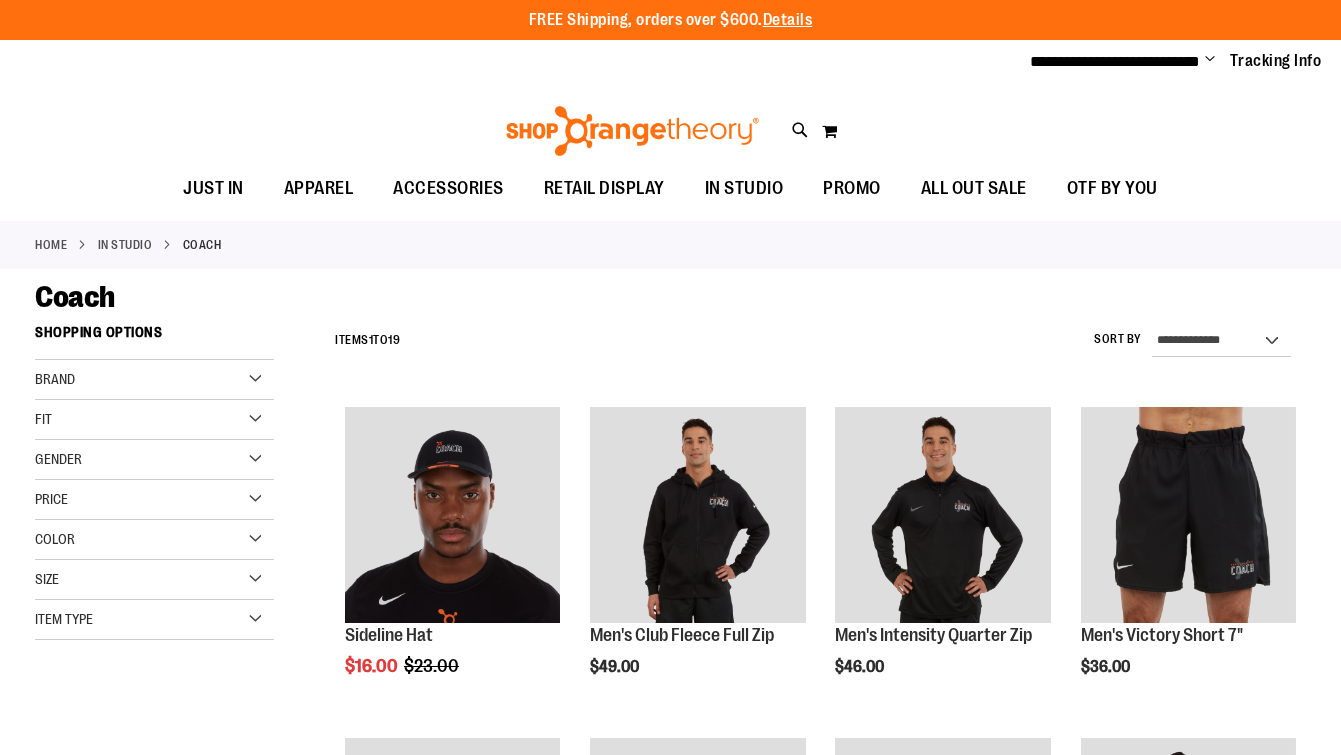 scroll, scrollTop: 0, scrollLeft: 0, axis: both 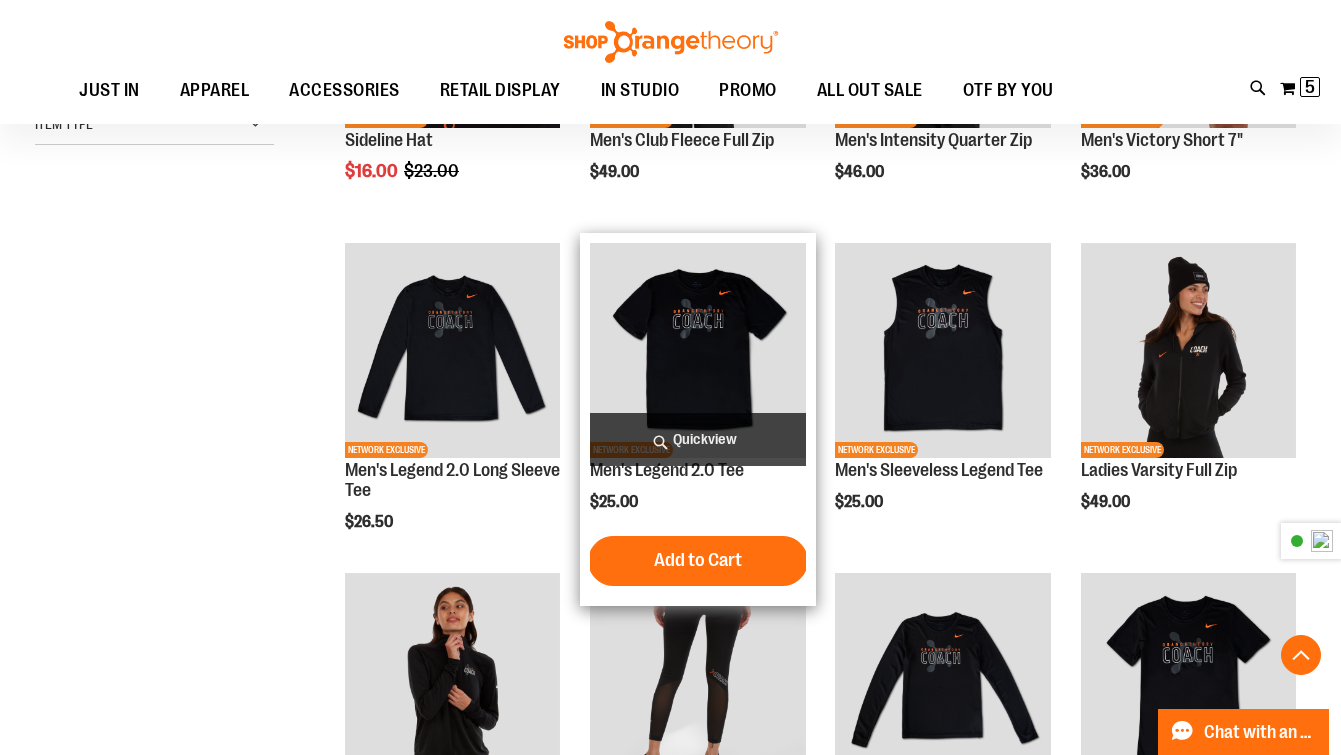 click on "Men's Legend 2.0 Tee
$25.00
Quickview
Add to Cart
In stock" at bounding box center (697, 419) 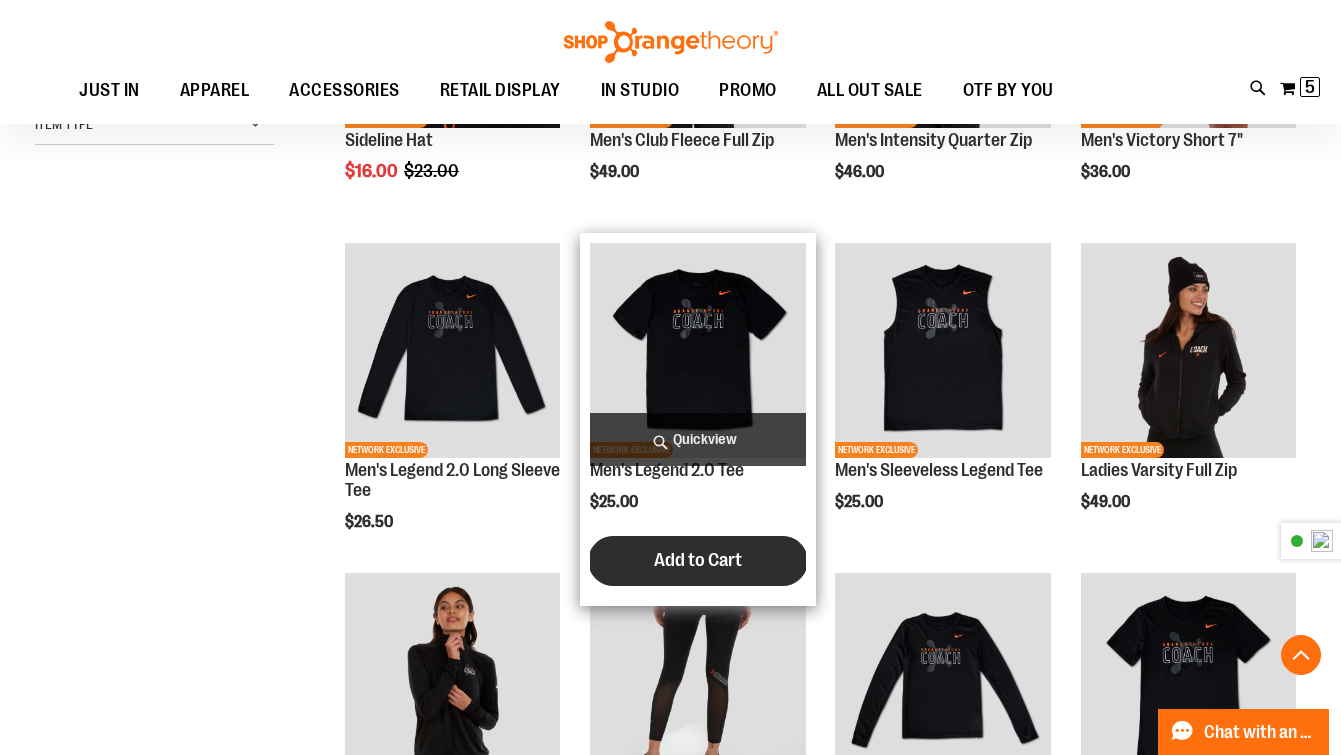 click on "Add to Cart" at bounding box center (698, 560) 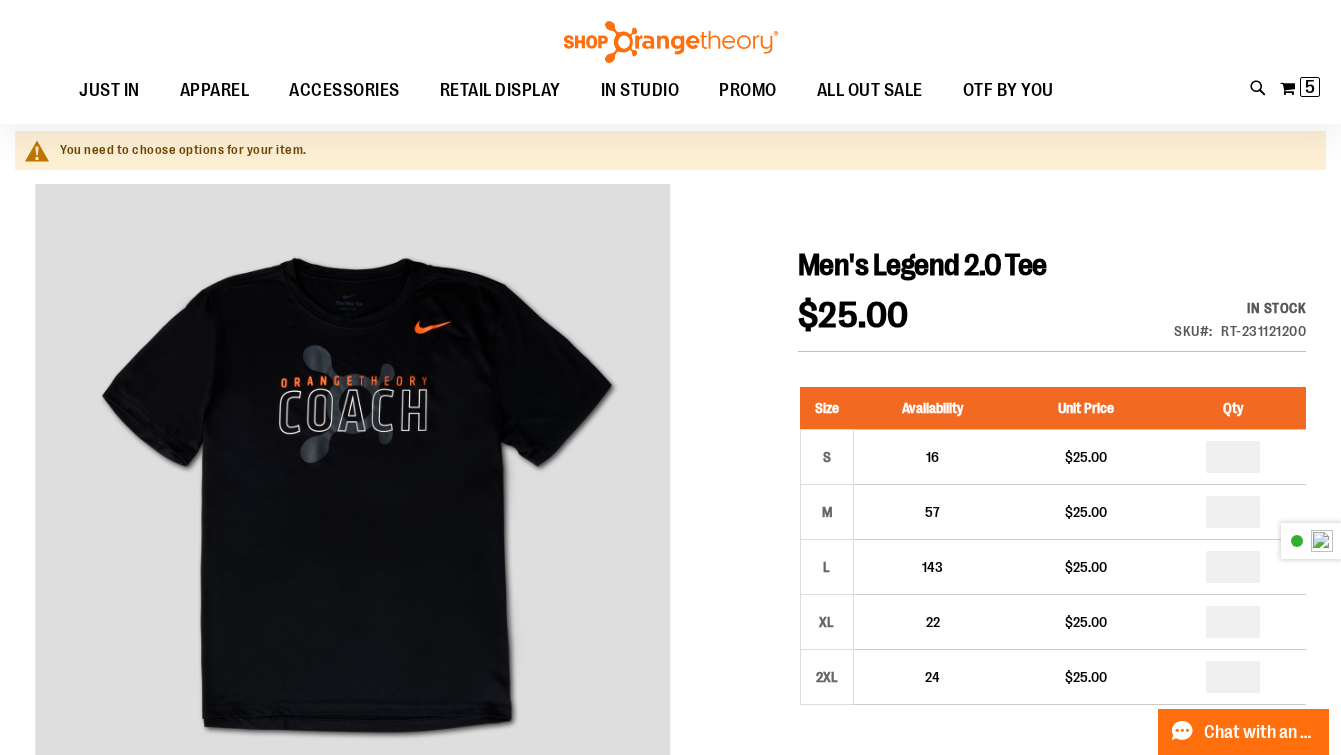scroll, scrollTop: 288, scrollLeft: 0, axis: vertical 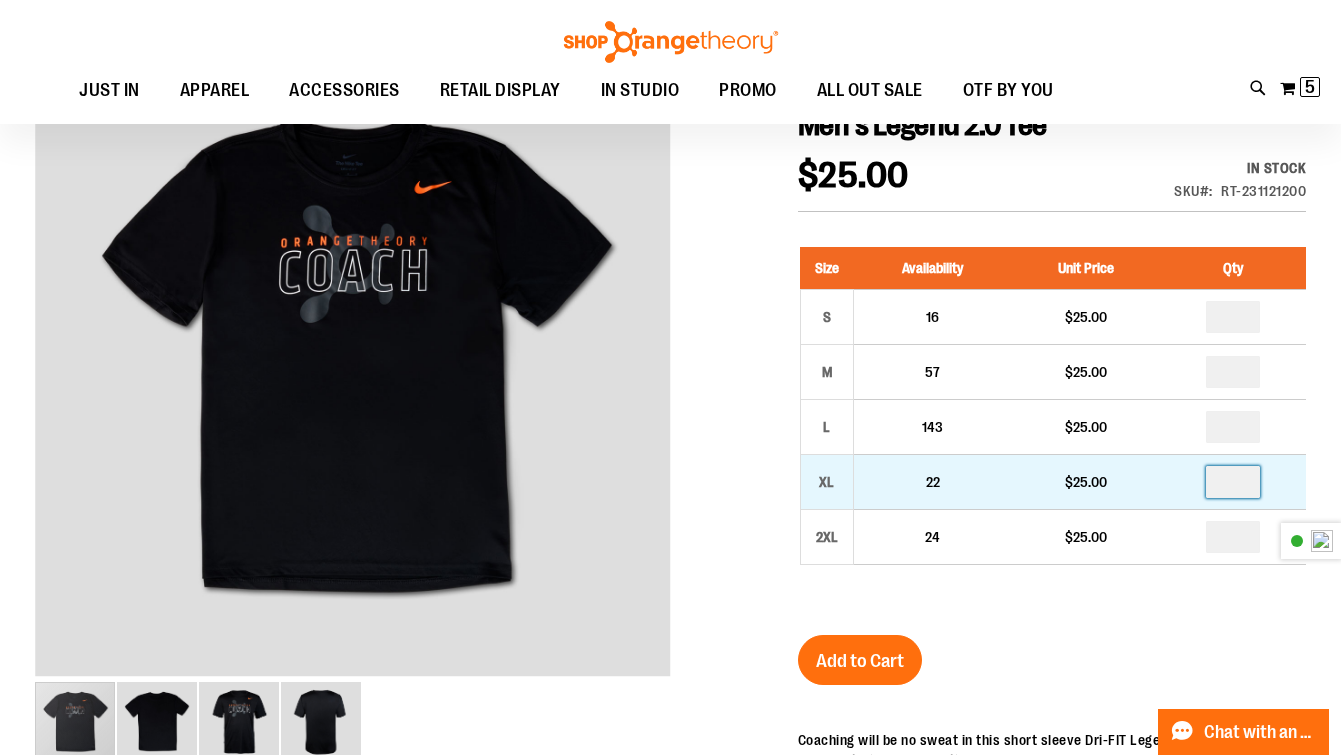 click at bounding box center [1233, 482] 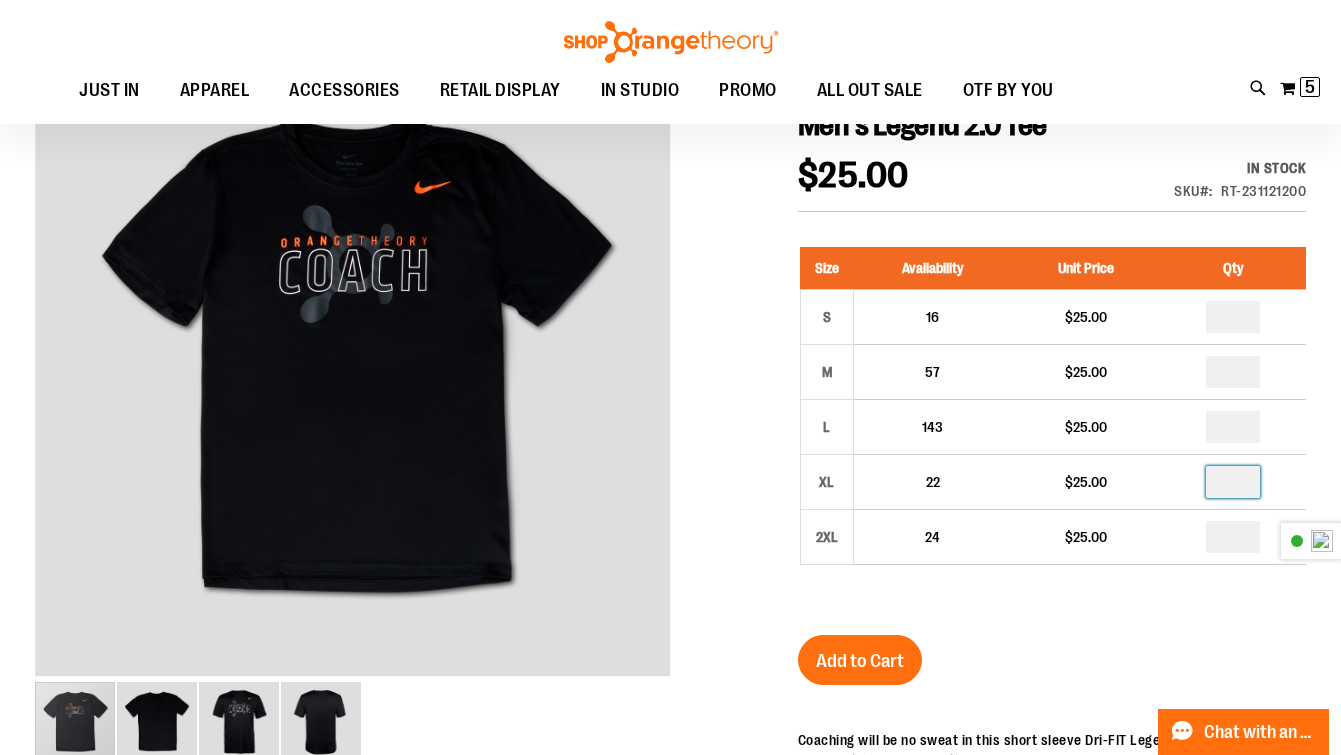 click on "Men's Legend 2.0 Tee
$25.00
In stock
Only  %1  left
SKU
RT-231121200
Size
Availability
Unit Price
Qty
S
16
$25.00
*" at bounding box center (1052, 648) 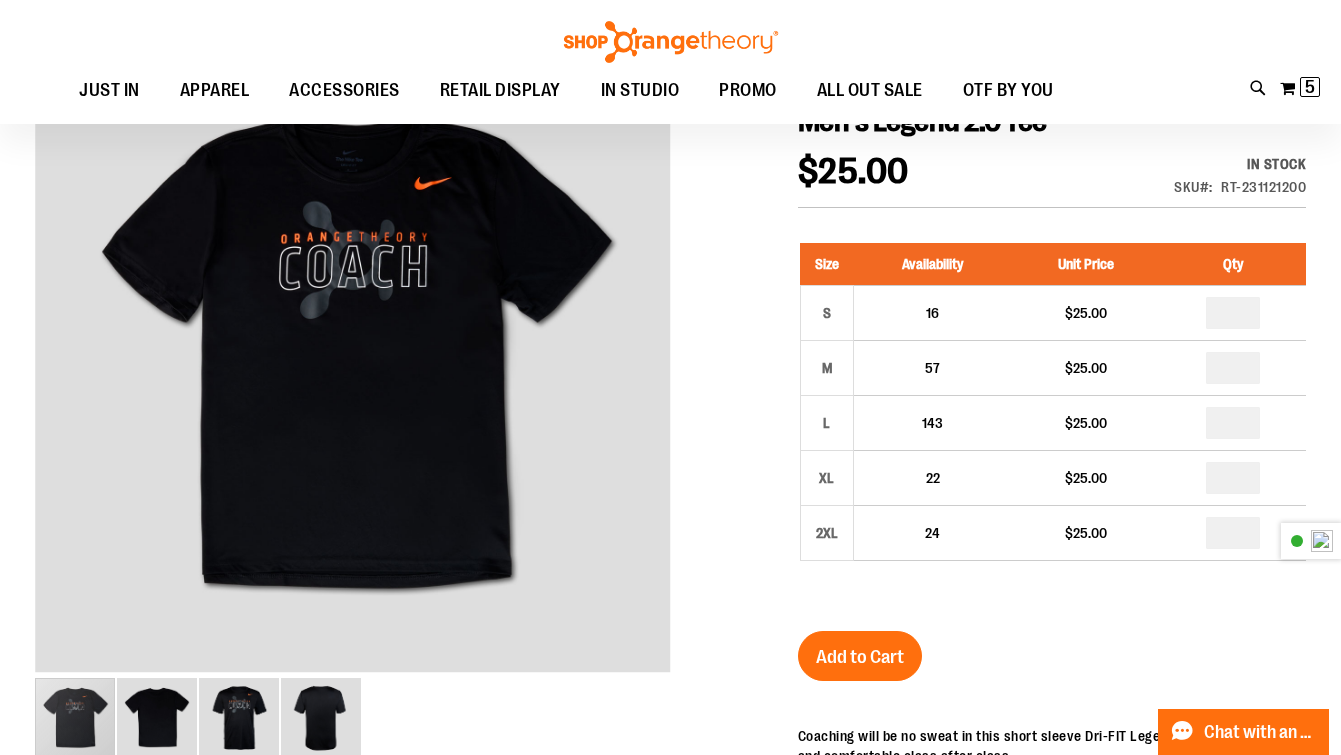 scroll, scrollTop: 293, scrollLeft: 0, axis: vertical 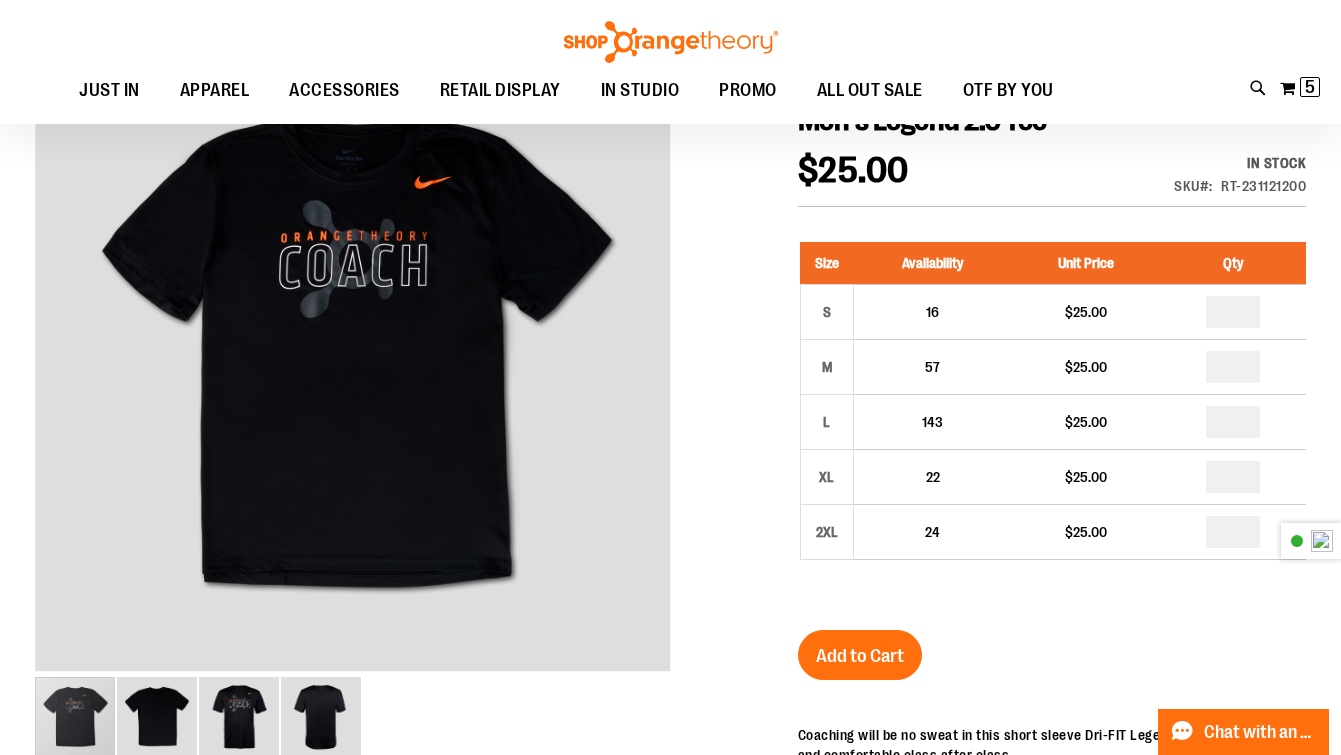click on "Add to Cart" at bounding box center (860, 656) 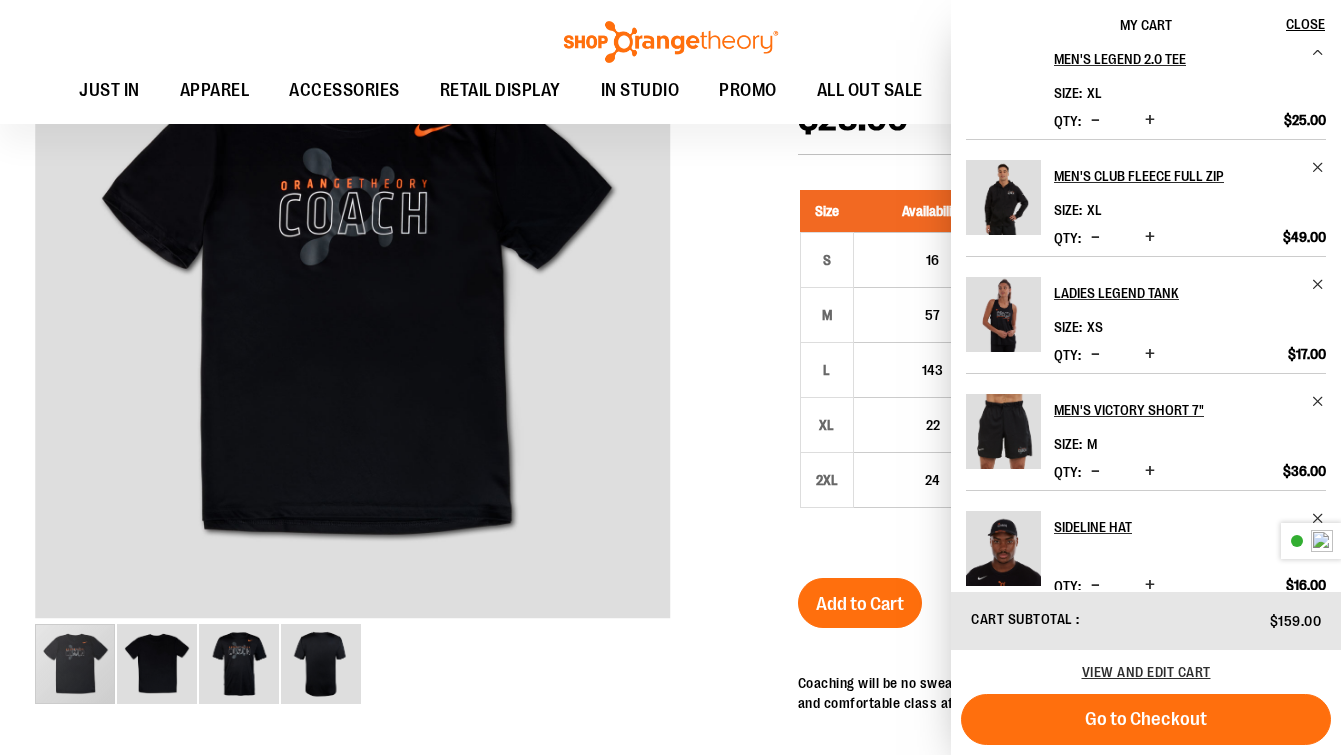 scroll, scrollTop: 52, scrollLeft: 0, axis: vertical 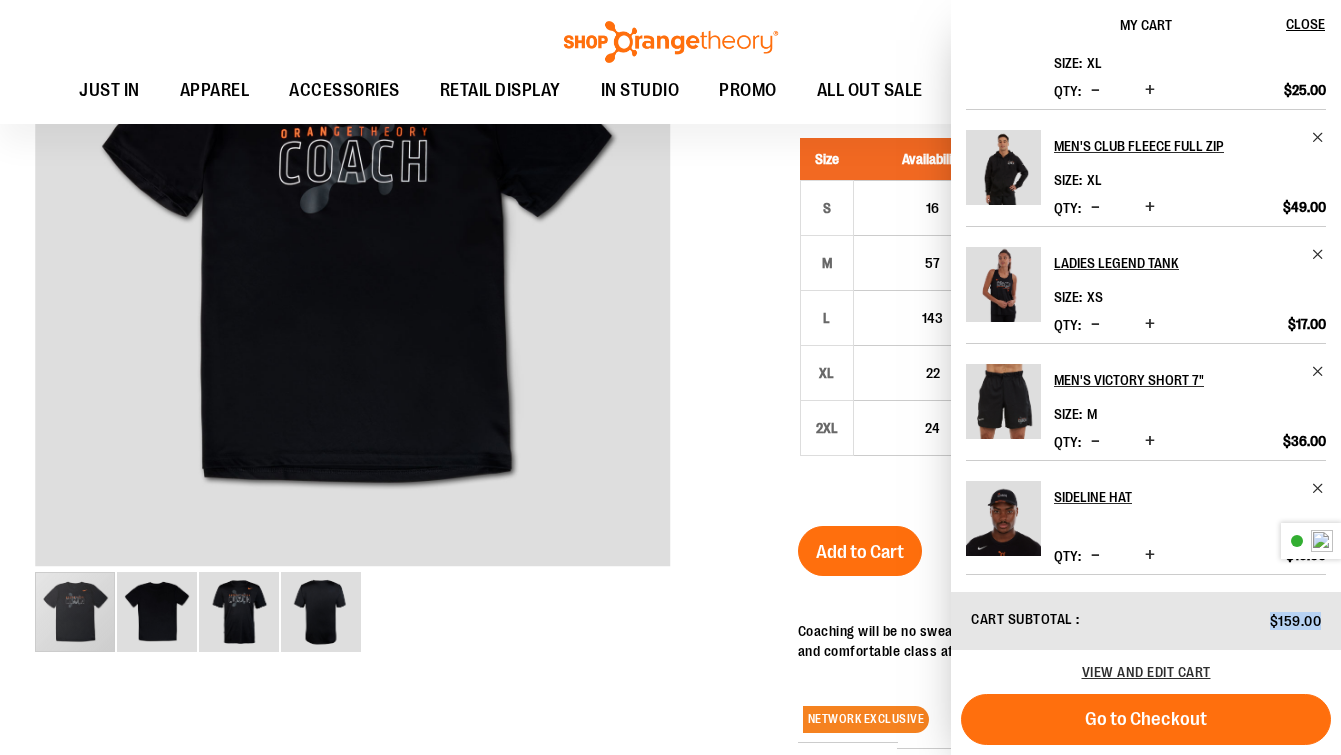 drag, startPoint x: 1253, startPoint y: 619, endPoint x: 1320, endPoint y: 619, distance: 67 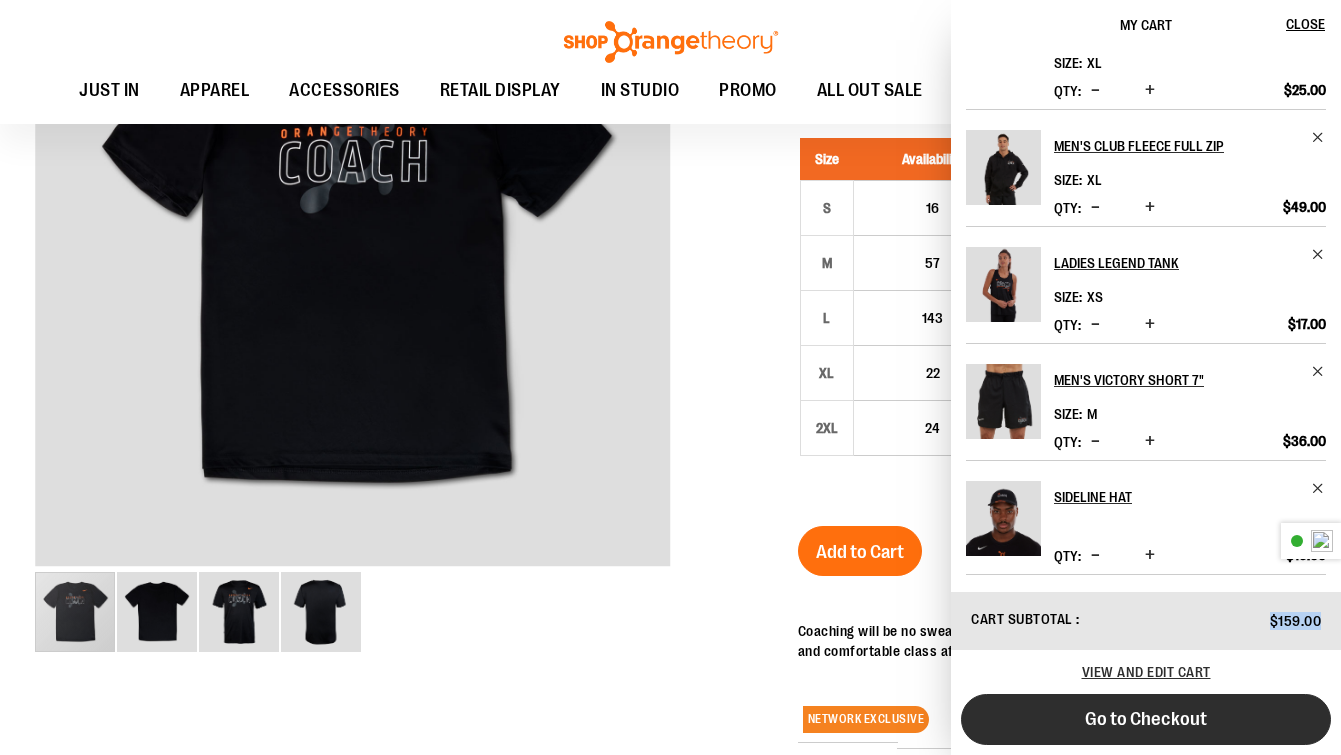 click on "Go to Checkout" at bounding box center [1146, 719] 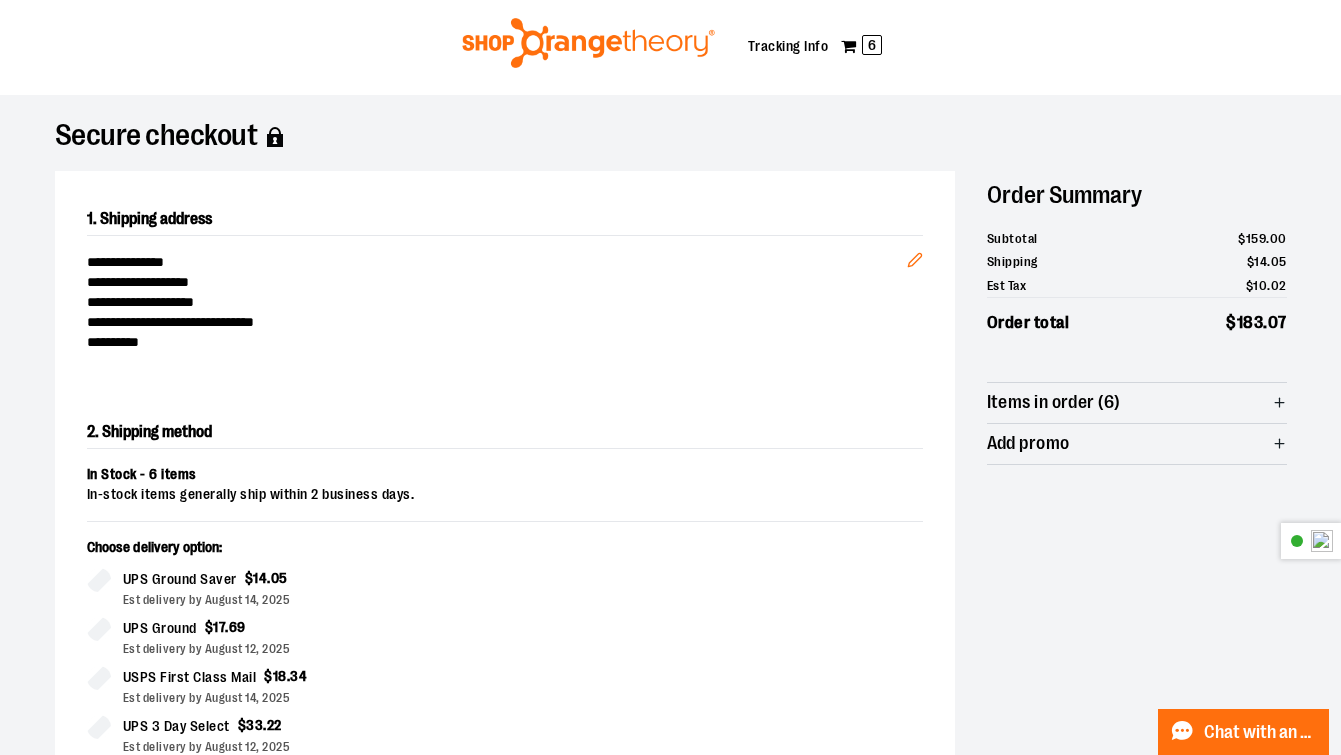 scroll, scrollTop: 0, scrollLeft: 0, axis: both 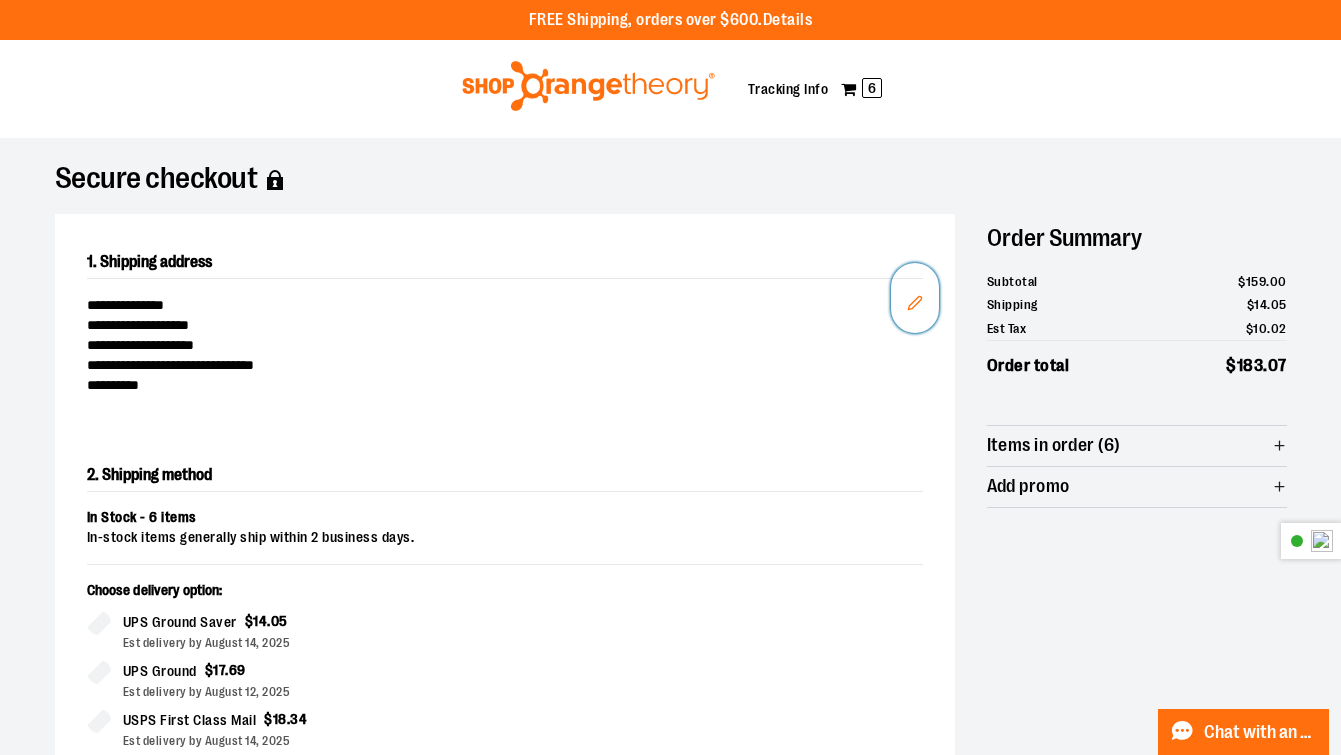 click 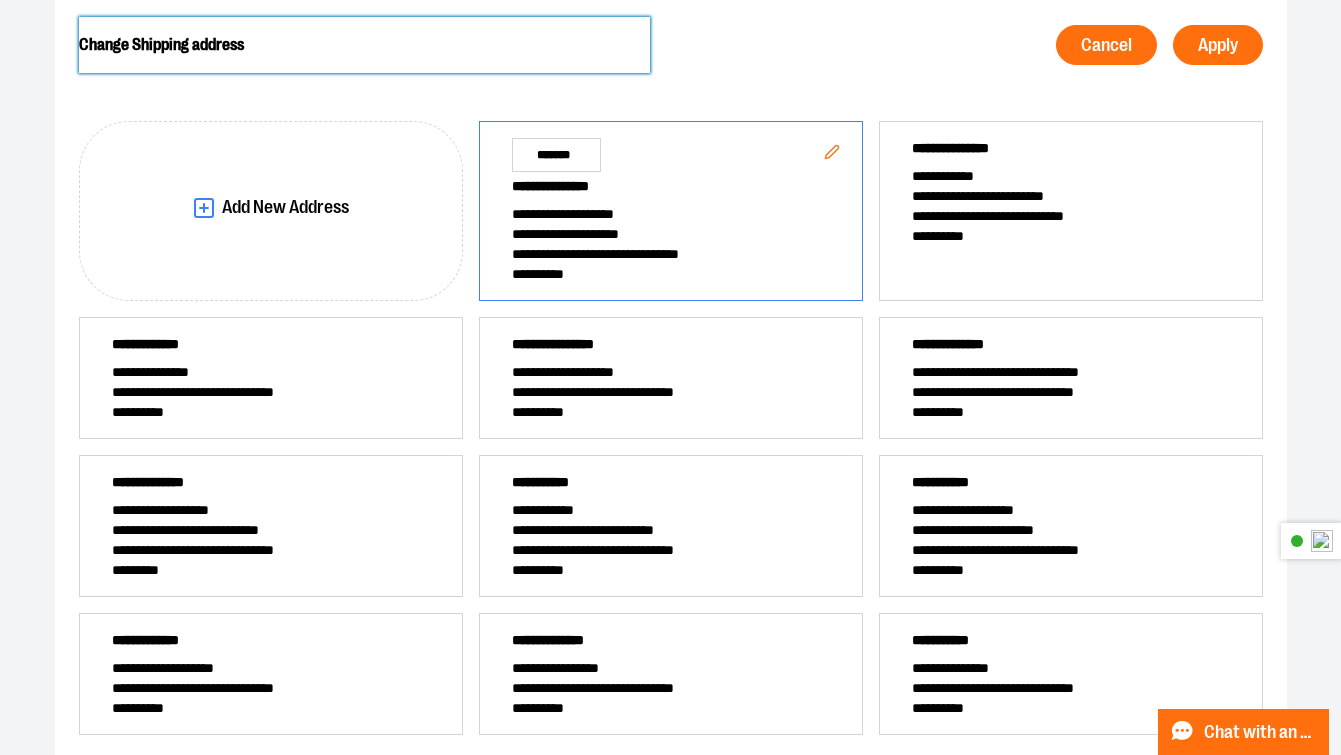 scroll, scrollTop: 287, scrollLeft: 0, axis: vertical 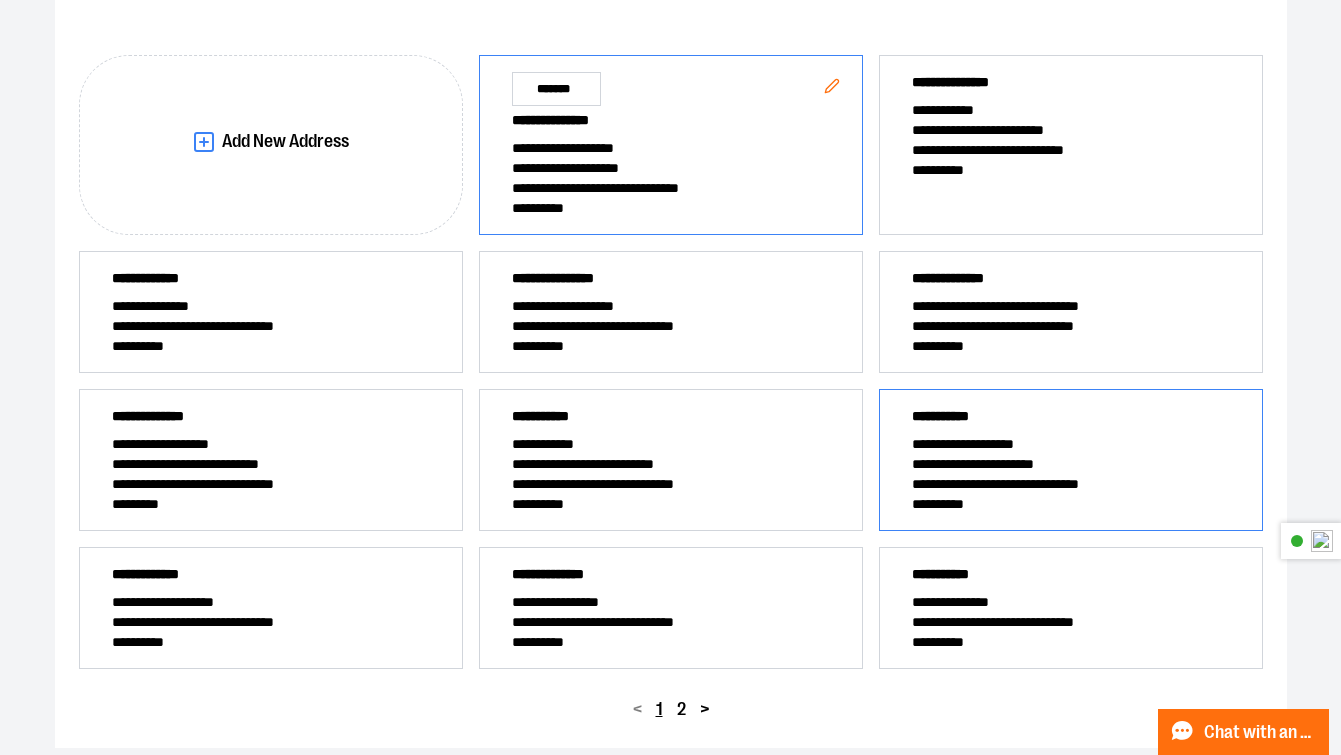 click on "**********" at bounding box center (1071, 444) 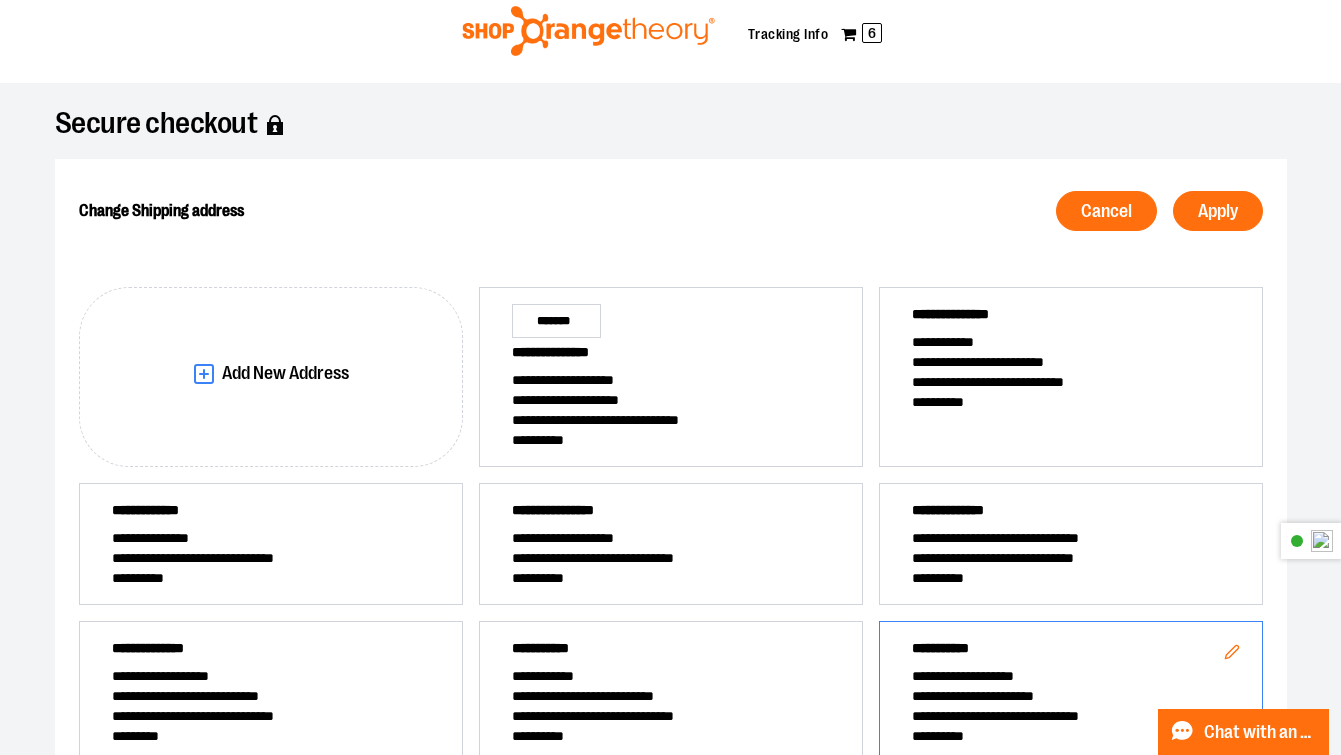 scroll, scrollTop: 0, scrollLeft: 0, axis: both 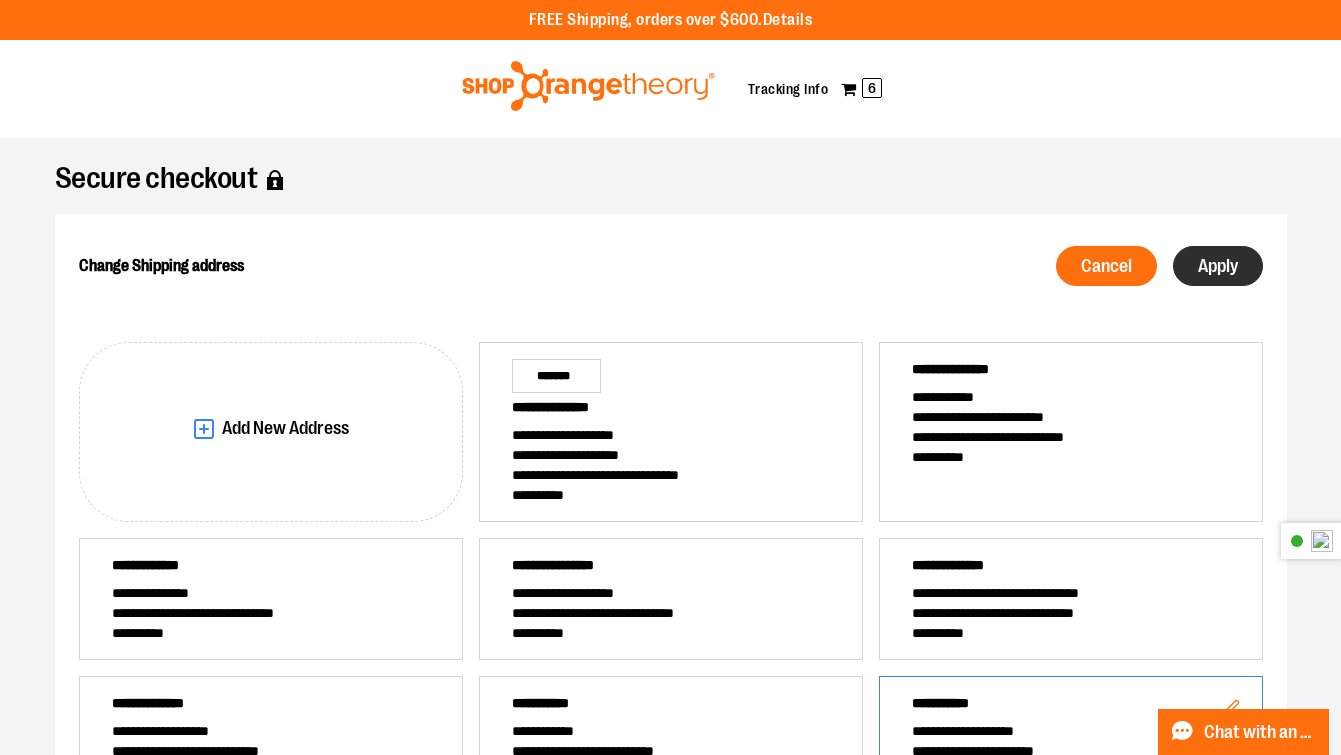 click on "Apply" at bounding box center (1218, 266) 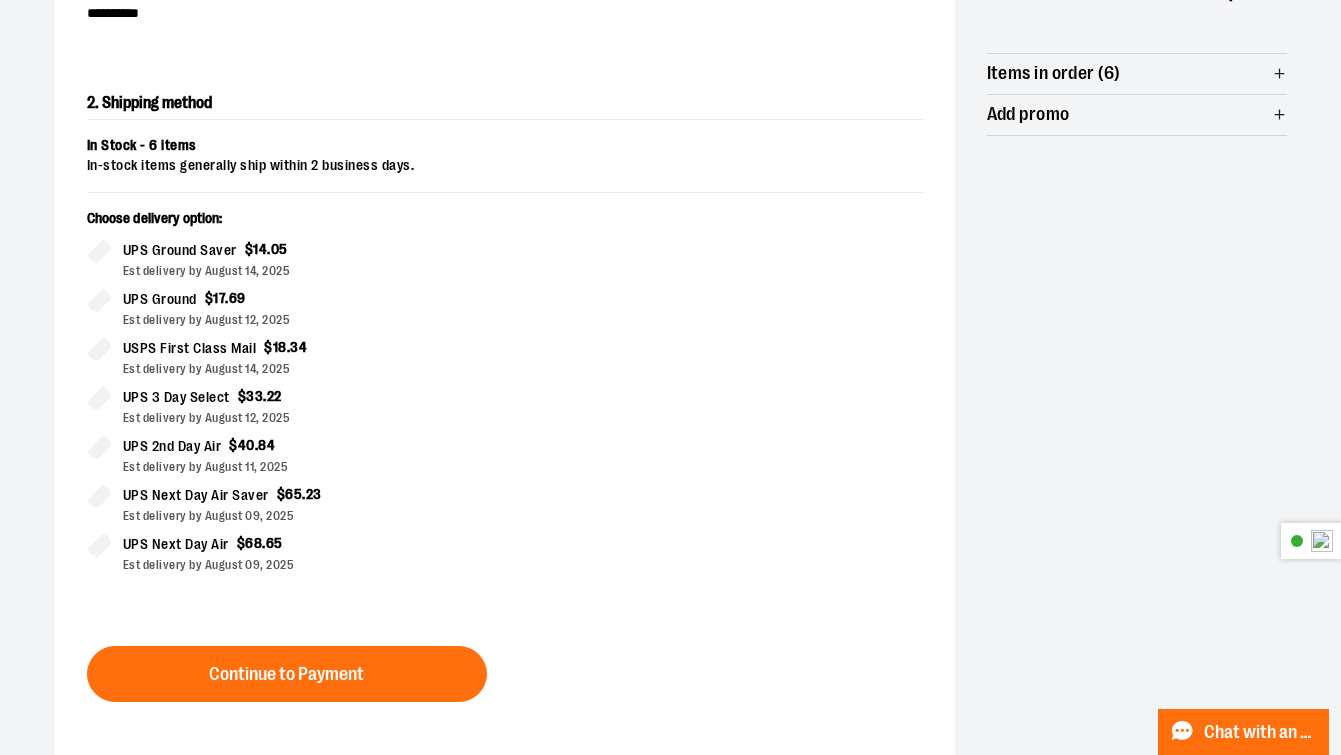 scroll, scrollTop: 362, scrollLeft: 0, axis: vertical 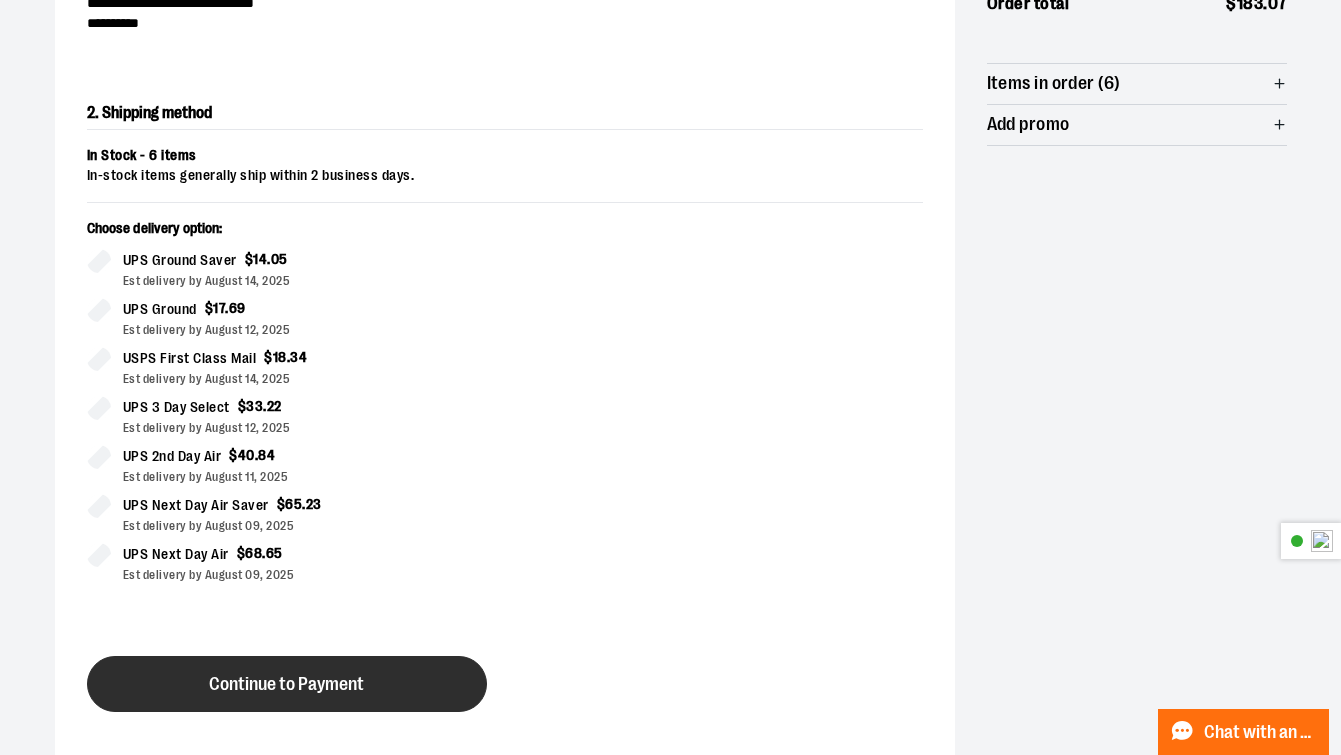 click on "Continue to Payment" at bounding box center (286, 684) 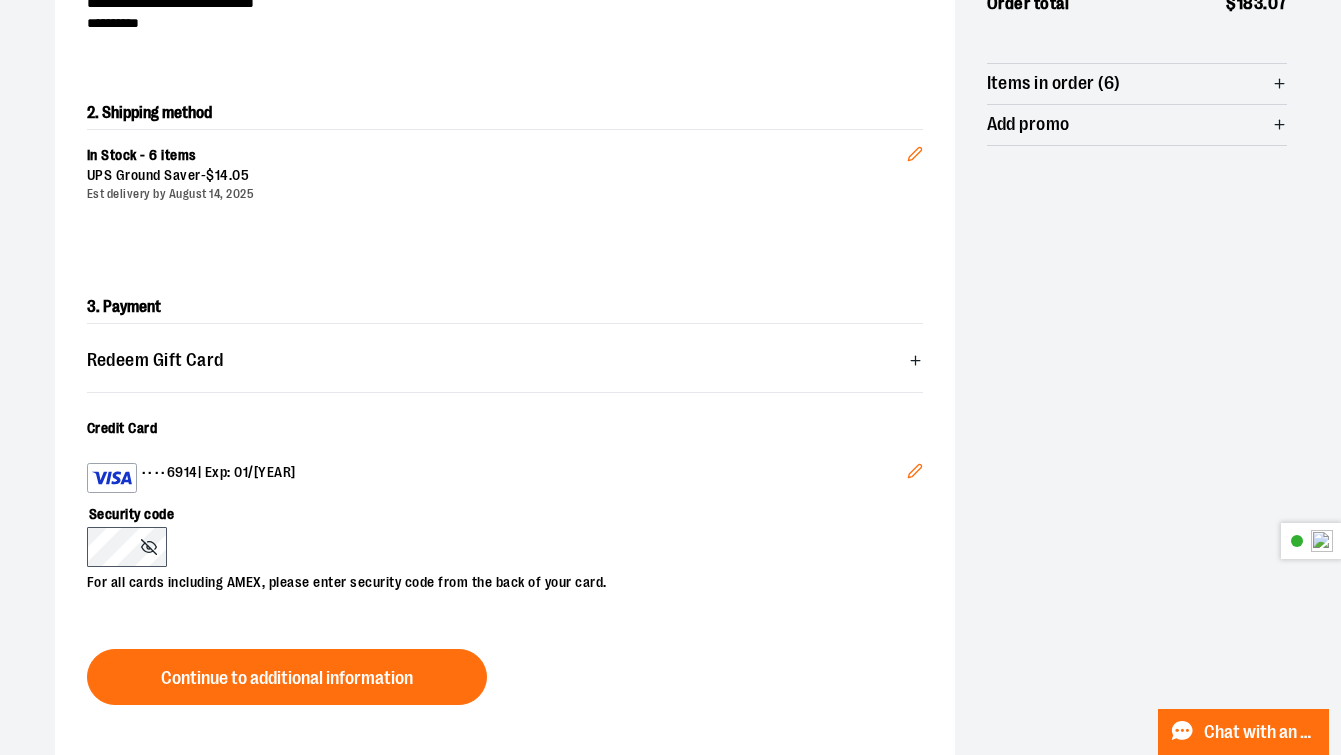 click 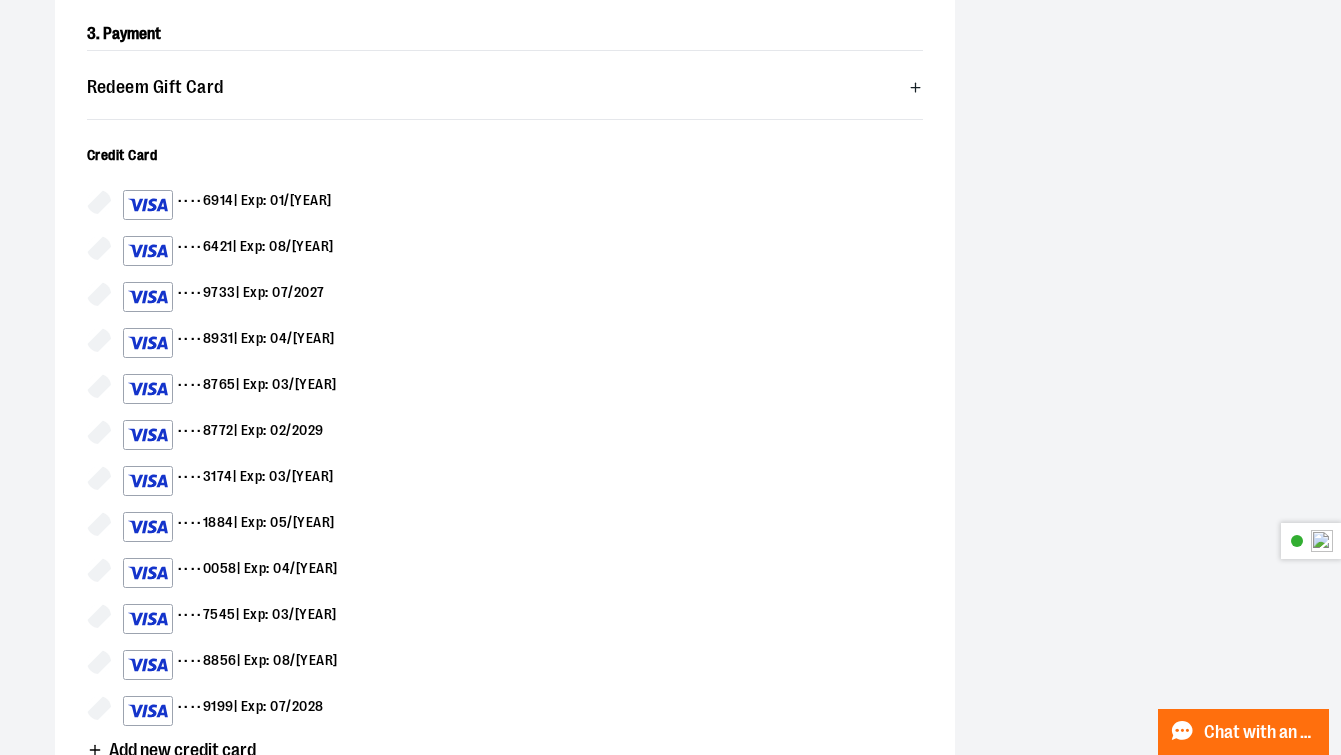 scroll, scrollTop: 655, scrollLeft: 0, axis: vertical 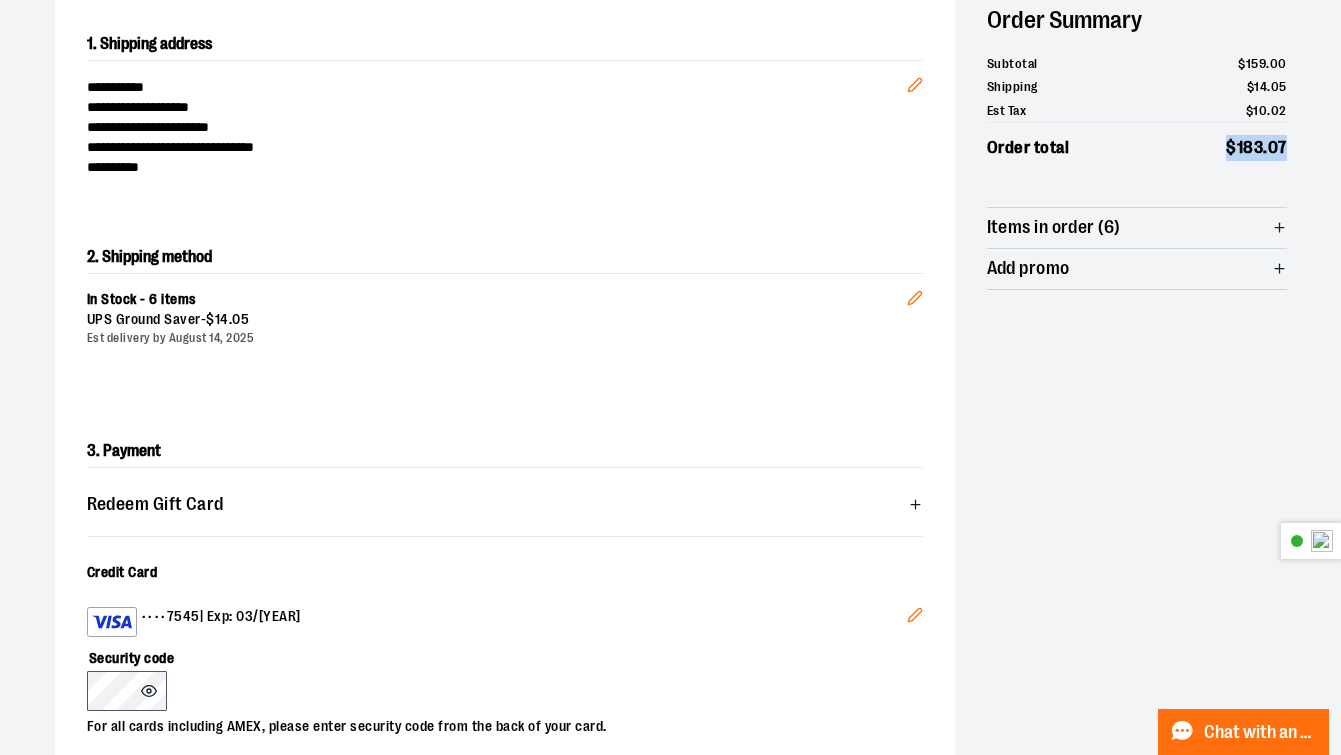 drag, startPoint x: 1294, startPoint y: 149, endPoint x: 1221, endPoint y: 149, distance: 73 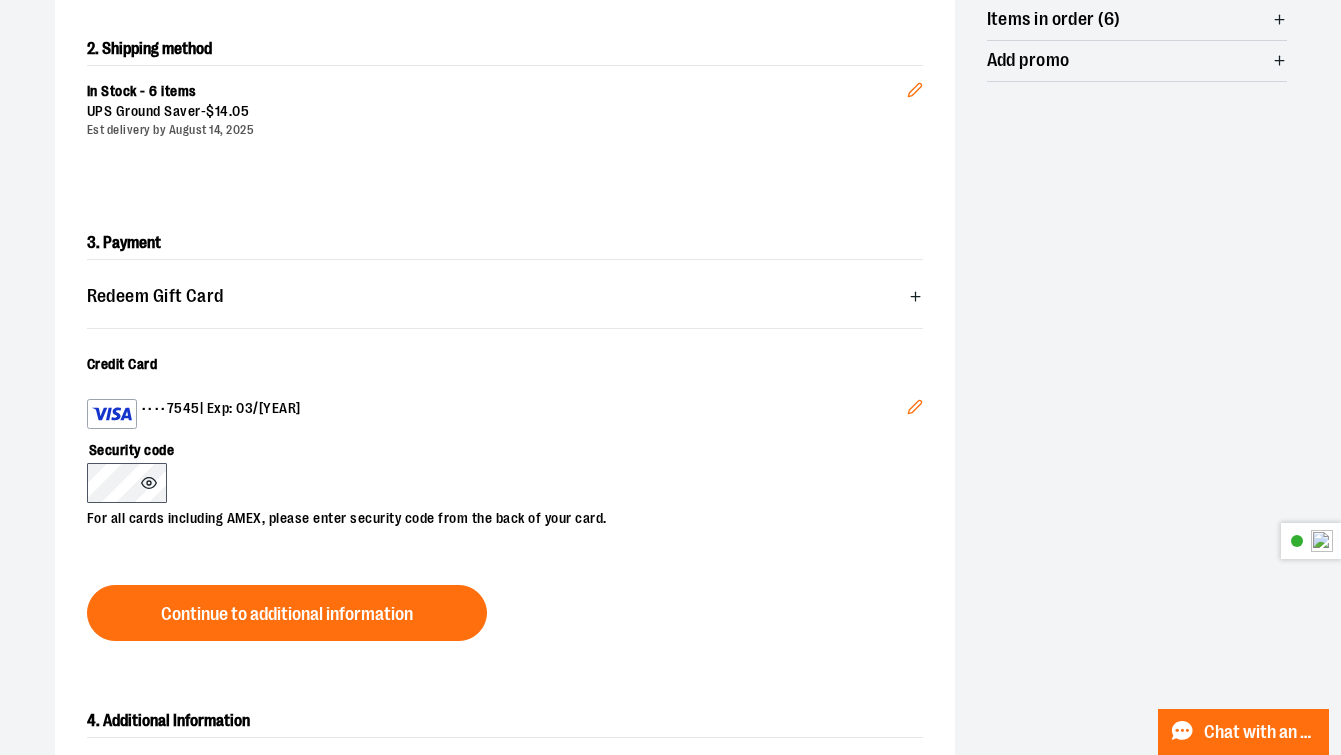 scroll, scrollTop: 449, scrollLeft: 0, axis: vertical 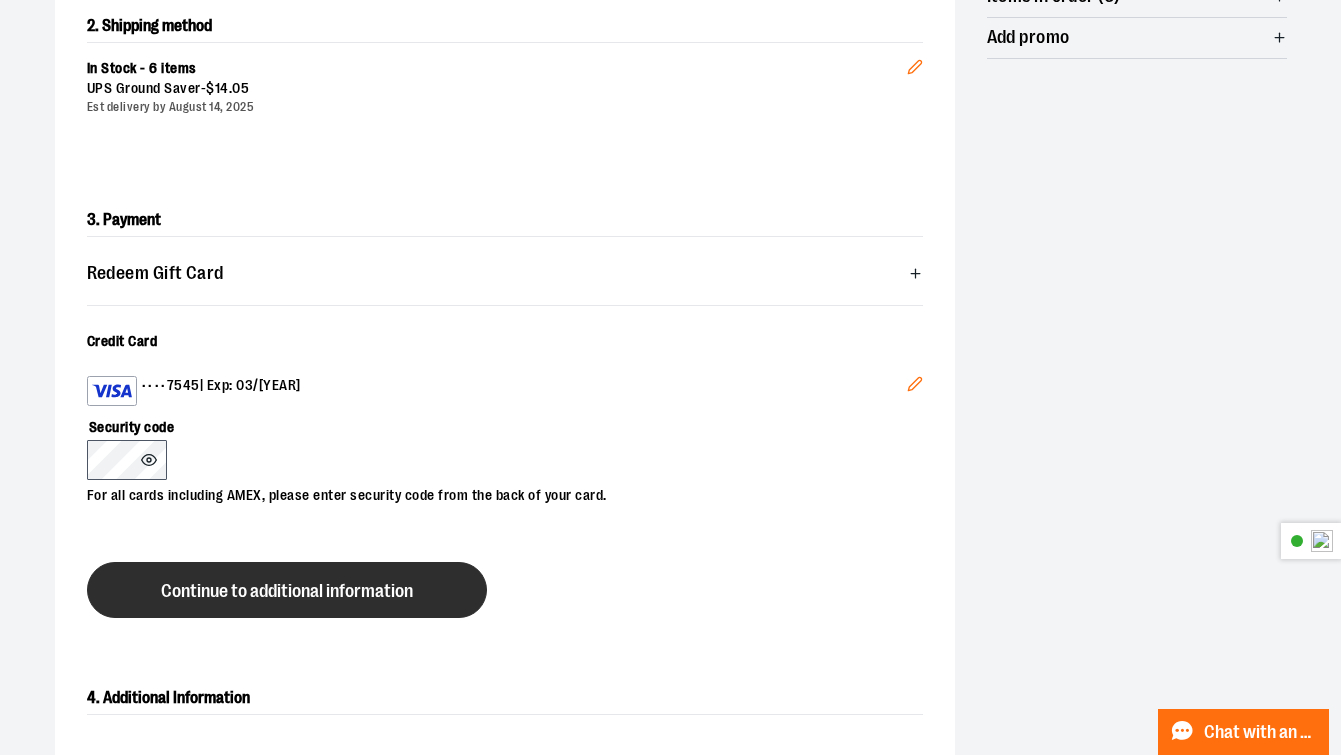 click on "Continue to additional information" at bounding box center [287, 590] 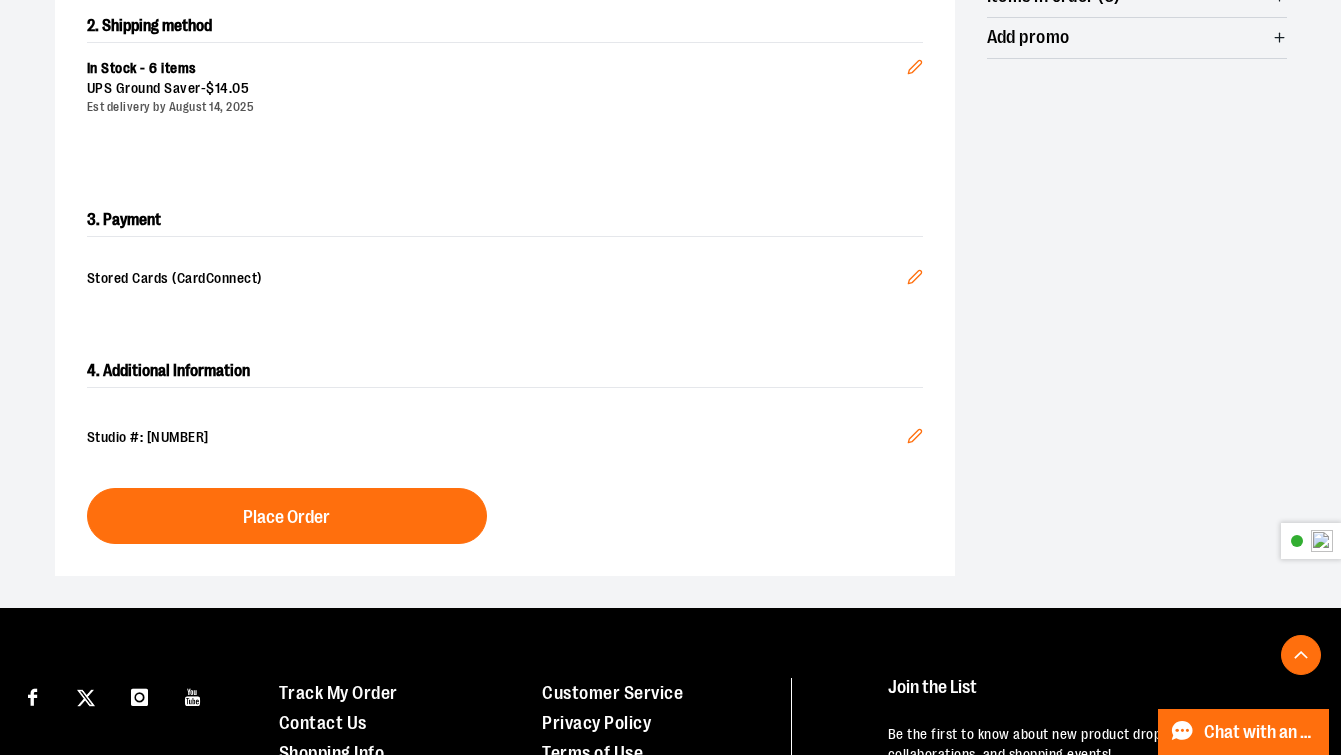 click 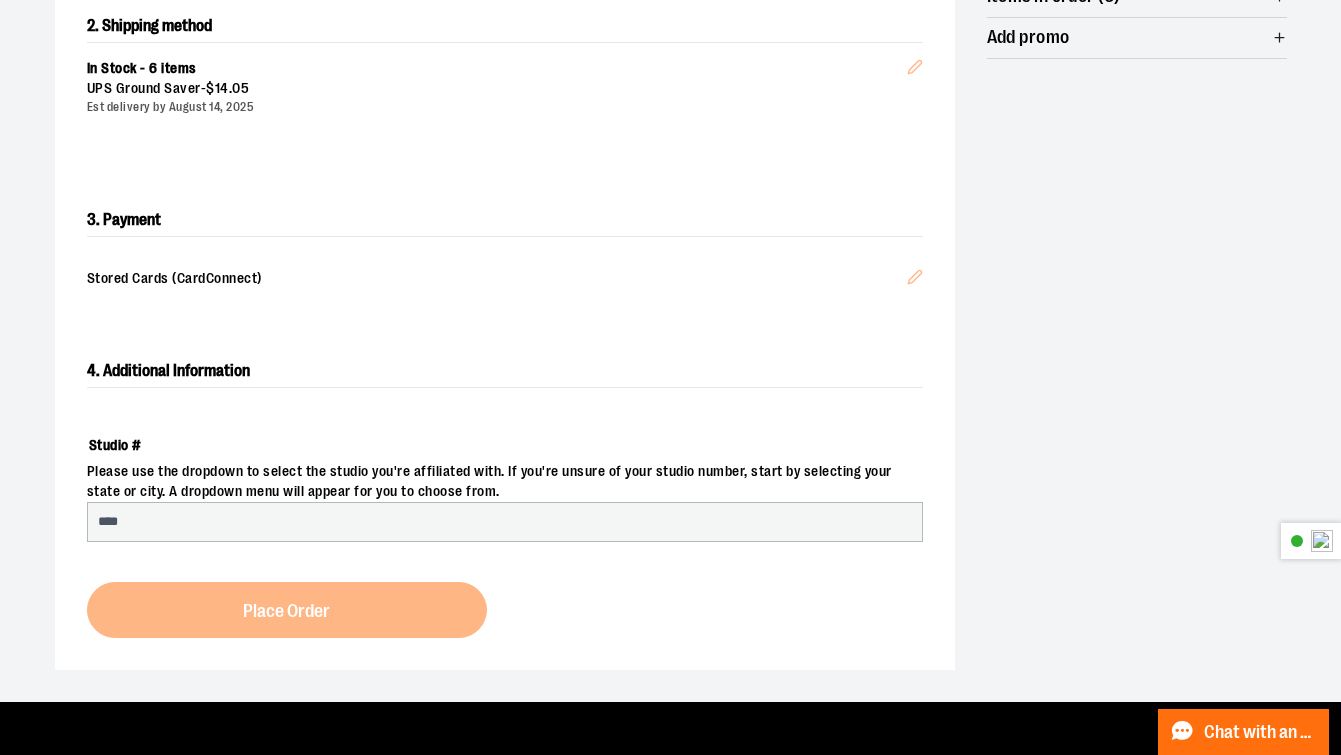 select on "***" 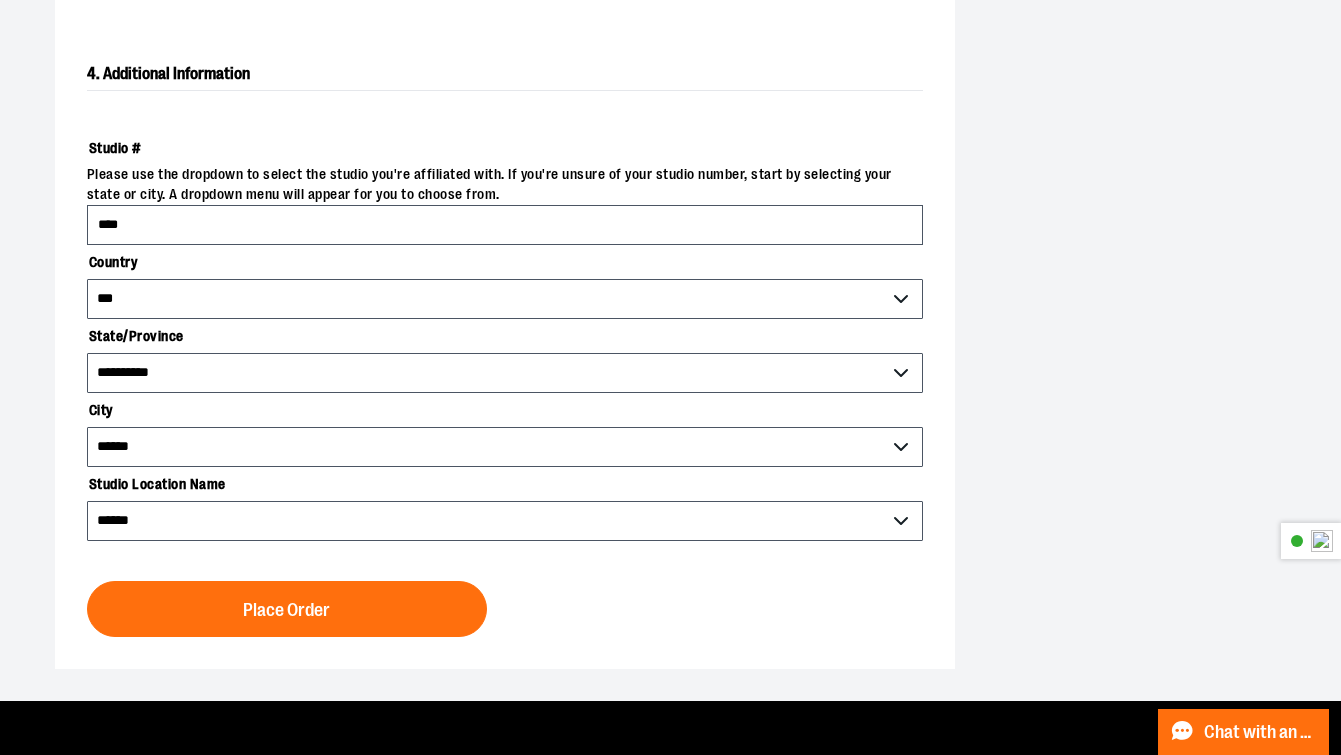 scroll, scrollTop: 748, scrollLeft: 0, axis: vertical 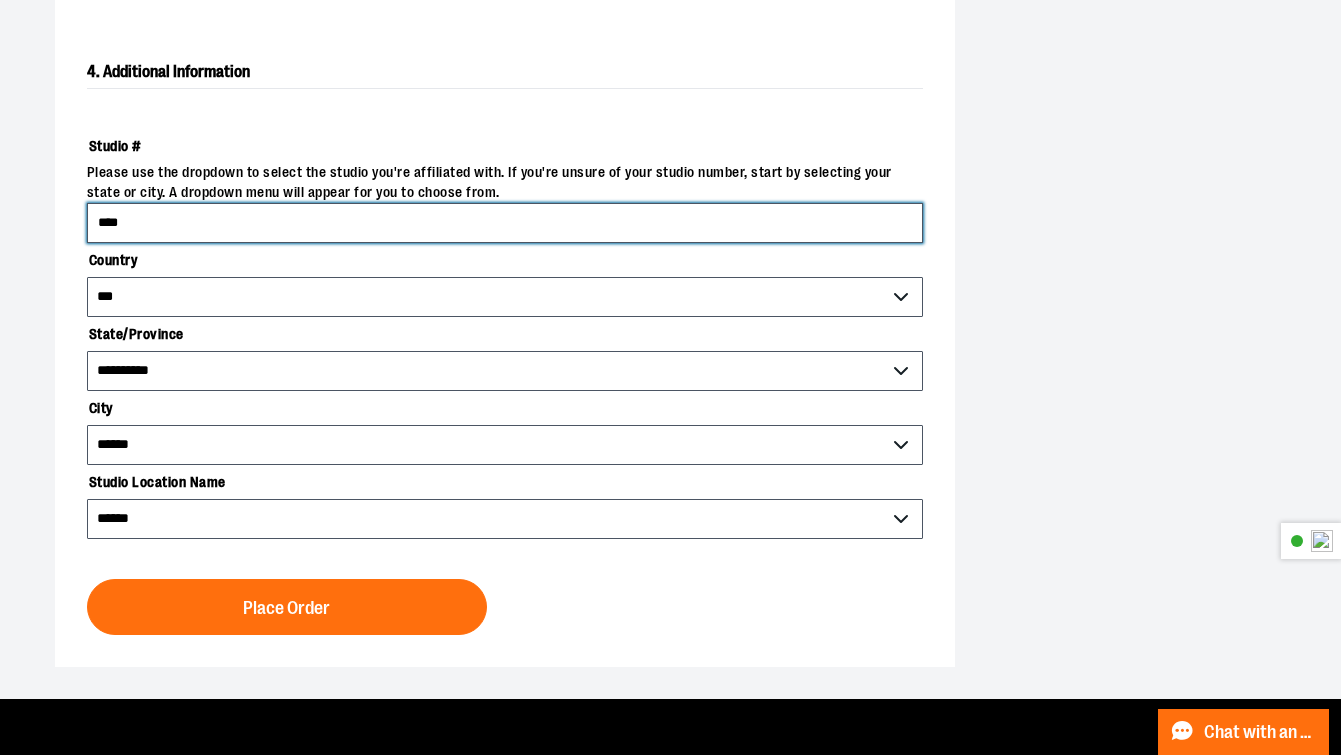click on "****" at bounding box center [505, 223] 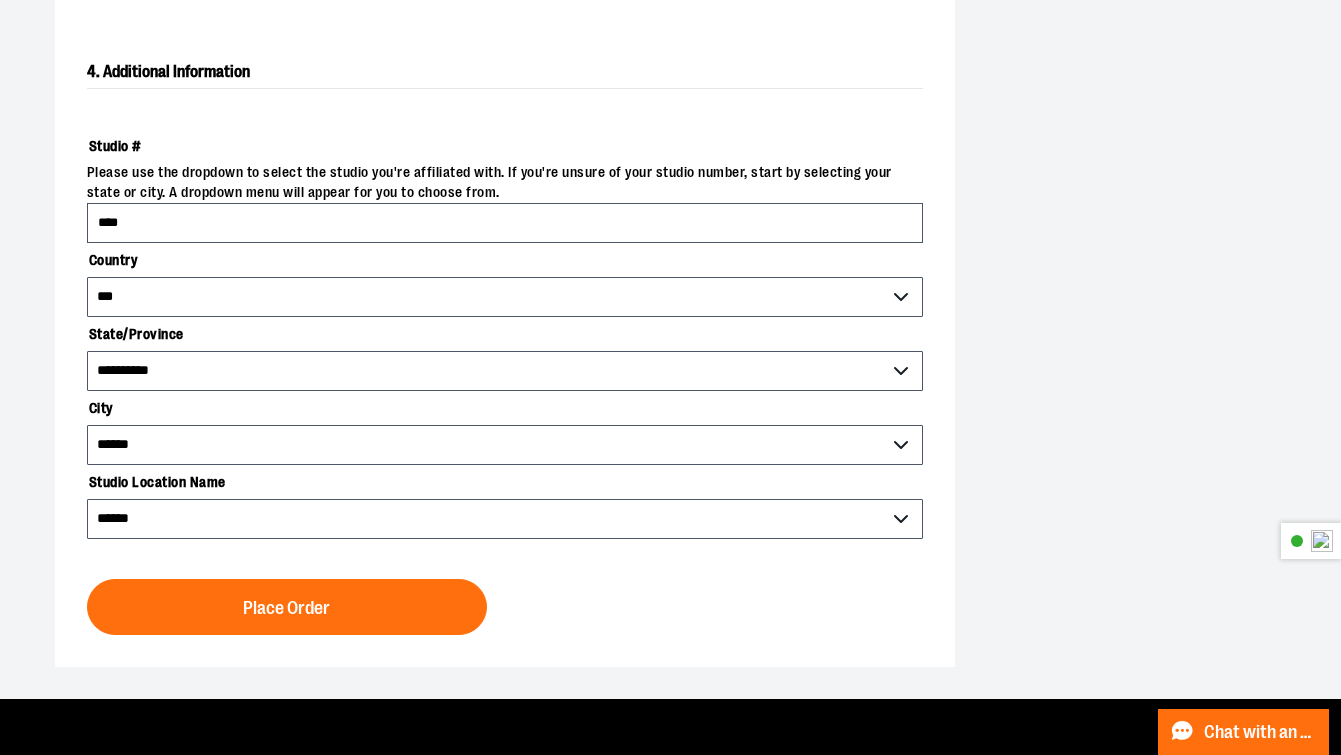 click on "**********" at bounding box center [671, 66] 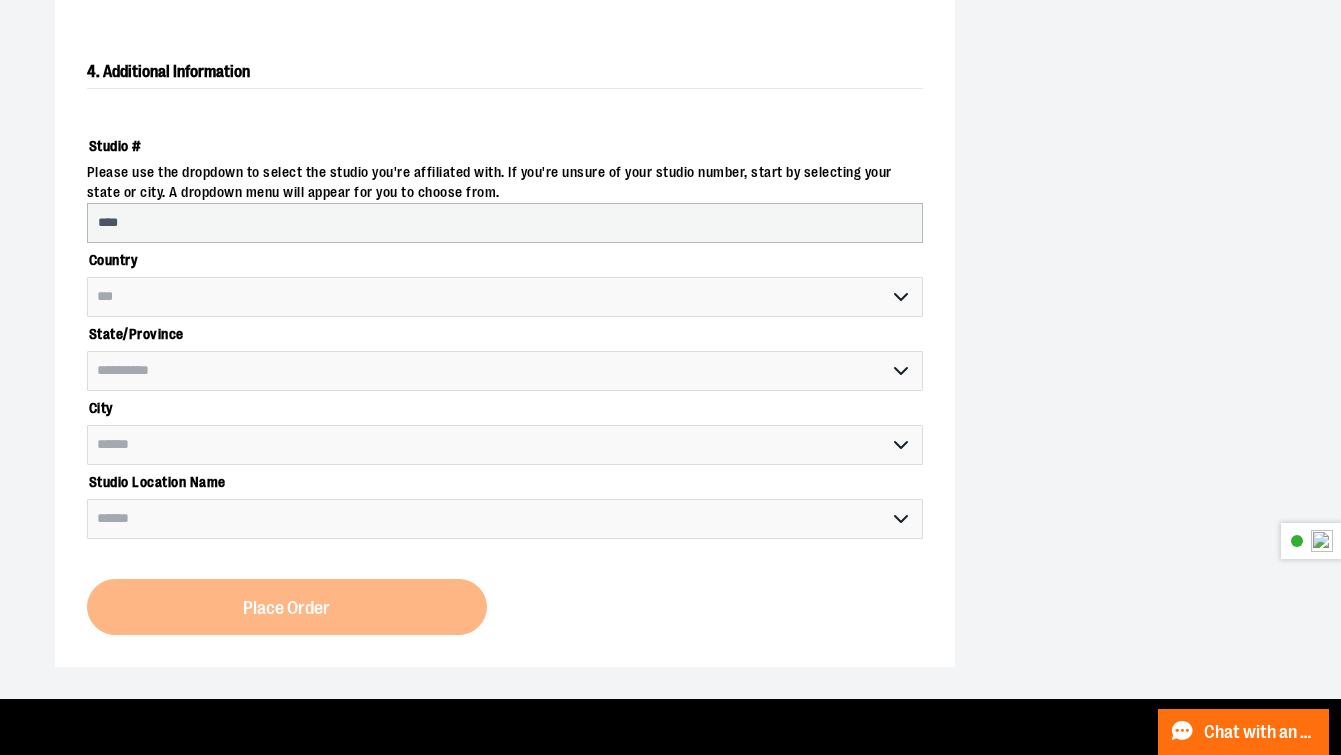 select on "*******" 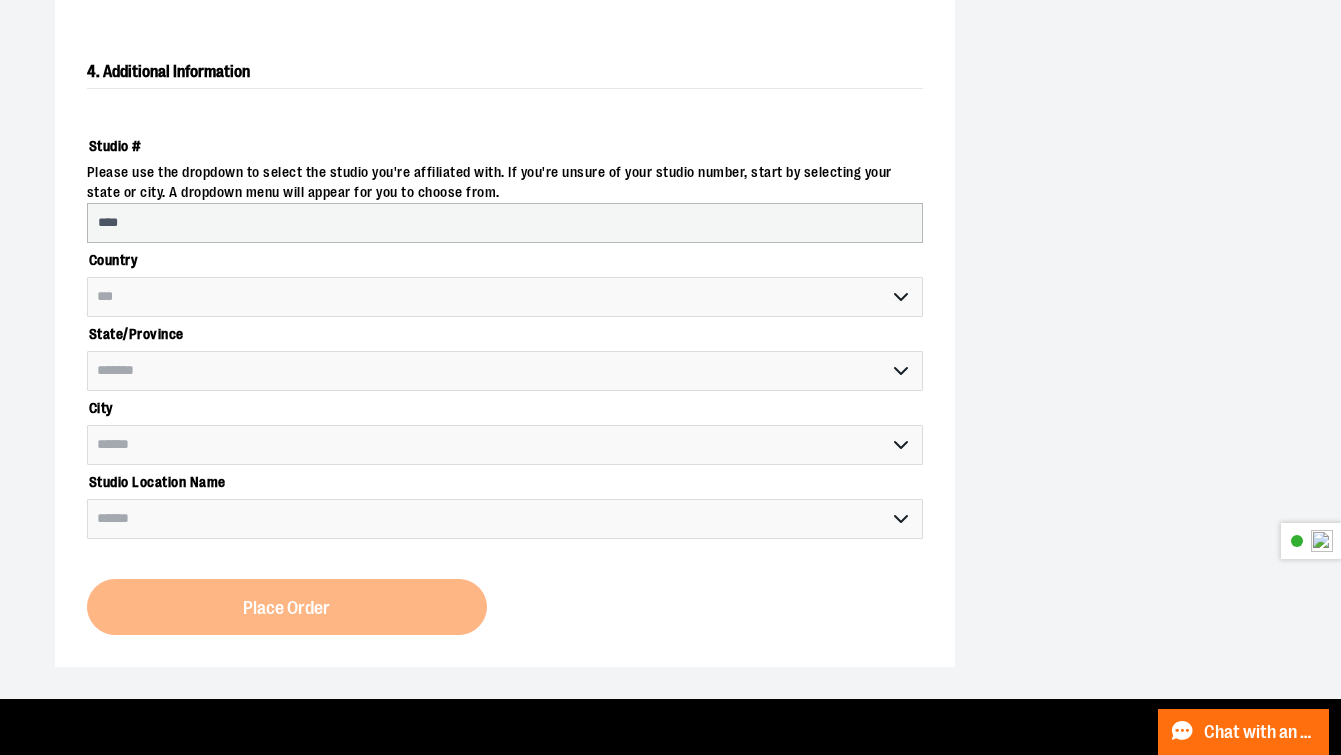 select on "**********" 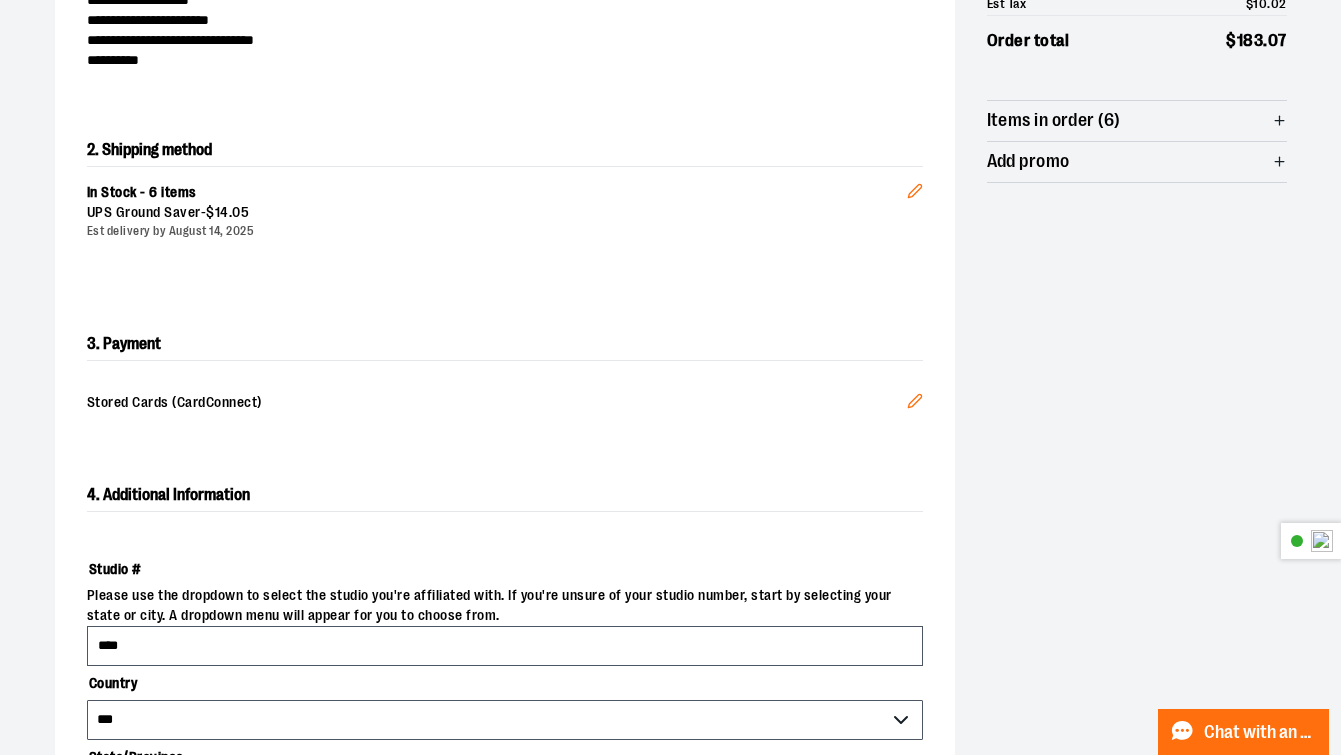 scroll, scrollTop: 0, scrollLeft: 0, axis: both 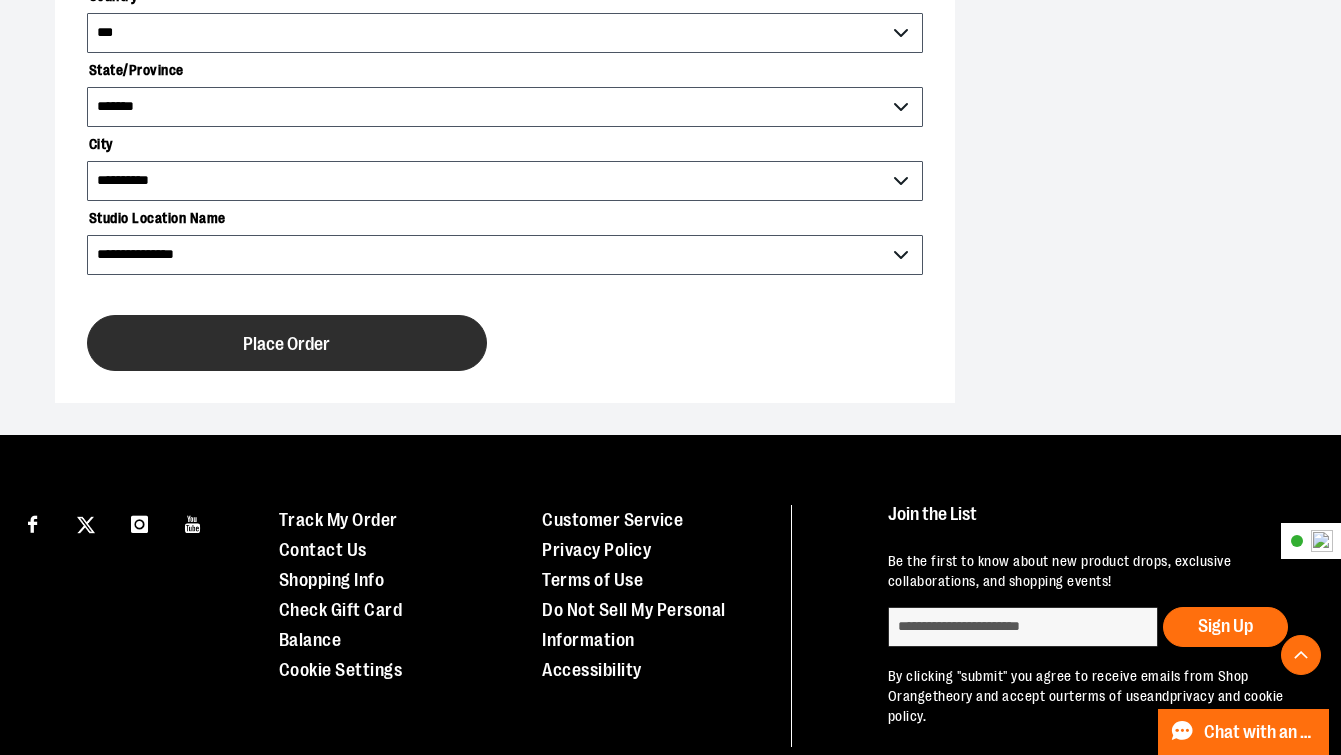 click on "Place Order" at bounding box center (286, 344) 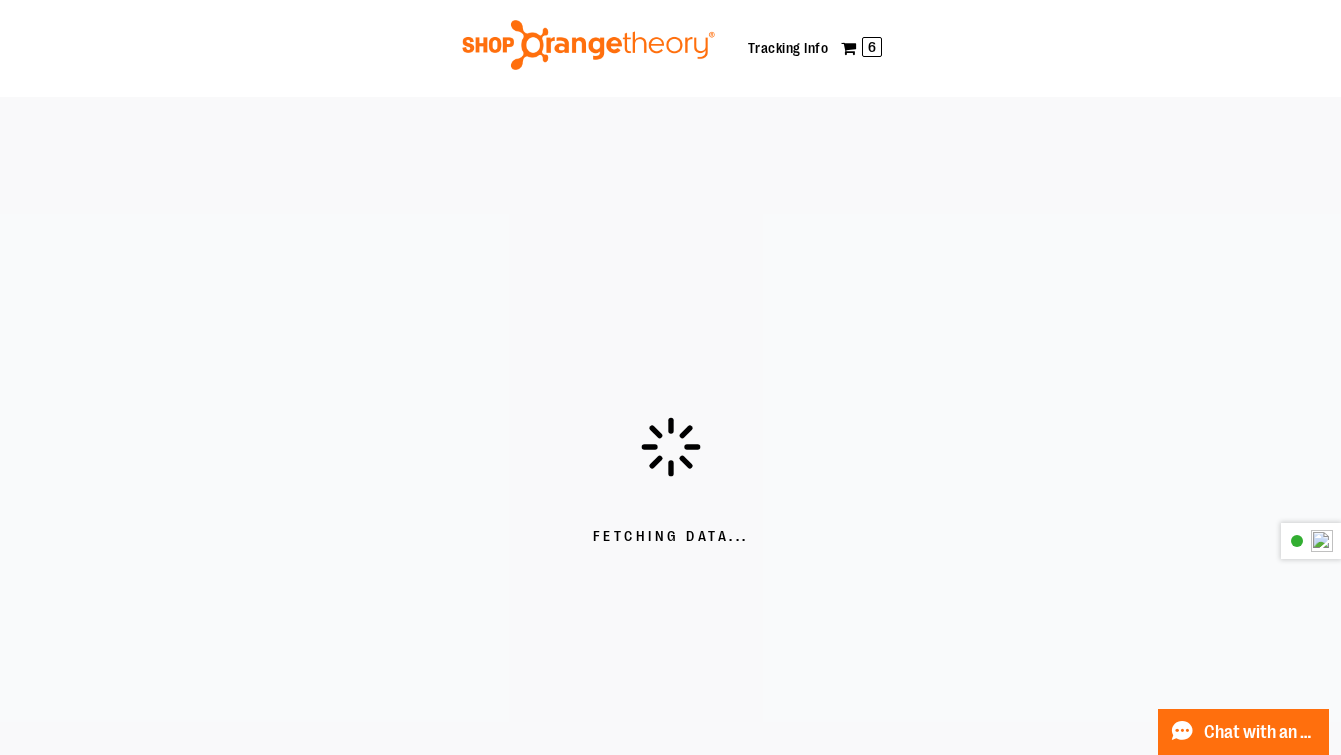scroll, scrollTop: 0, scrollLeft: 0, axis: both 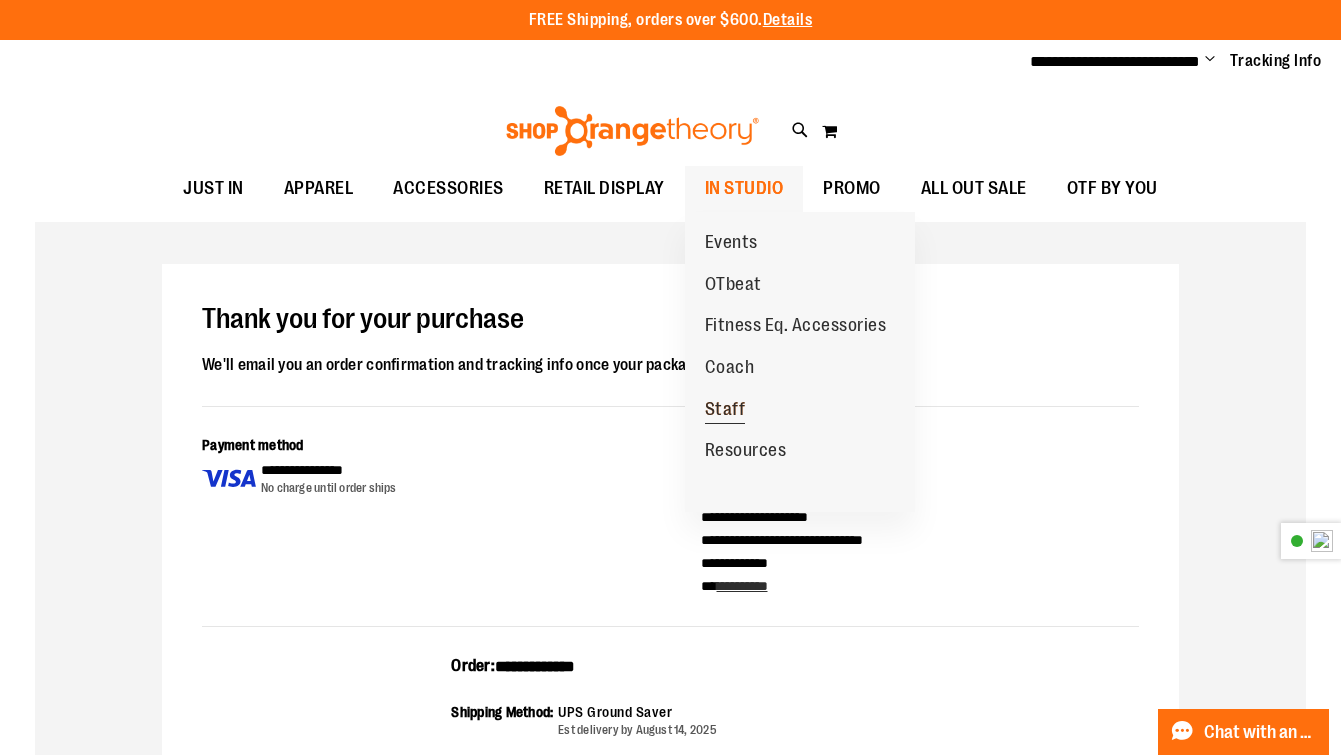 click on "Staff" at bounding box center [725, 411] 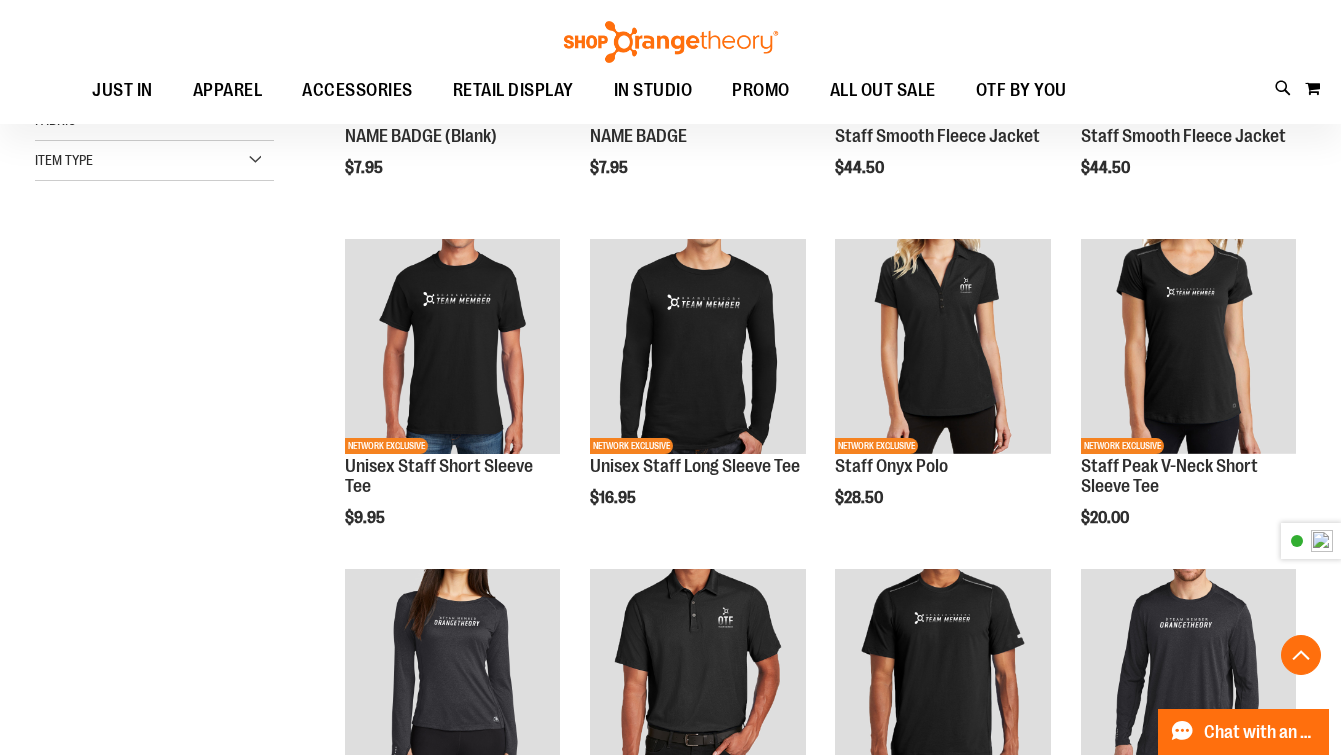 scroll, scrollTop: 472, scrollLeft: 0, axis: vertical 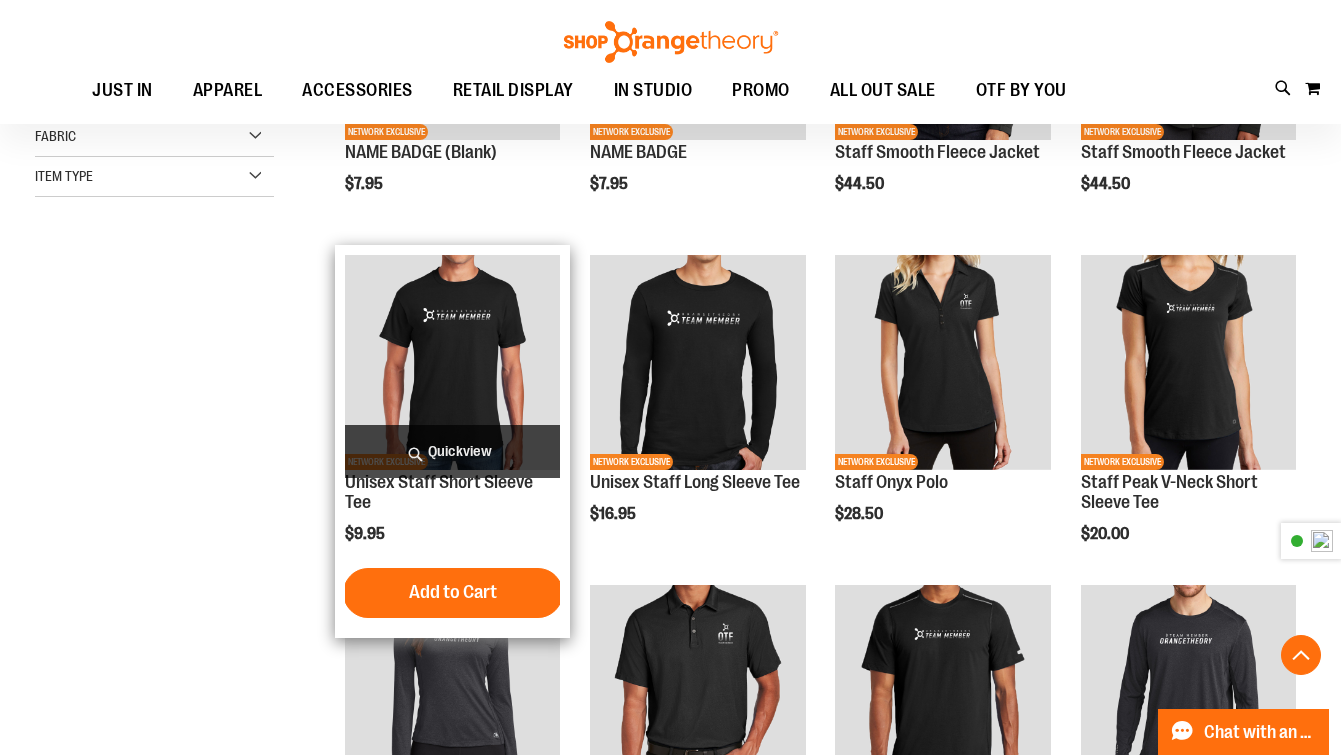 click at bounding box center [452, 362] 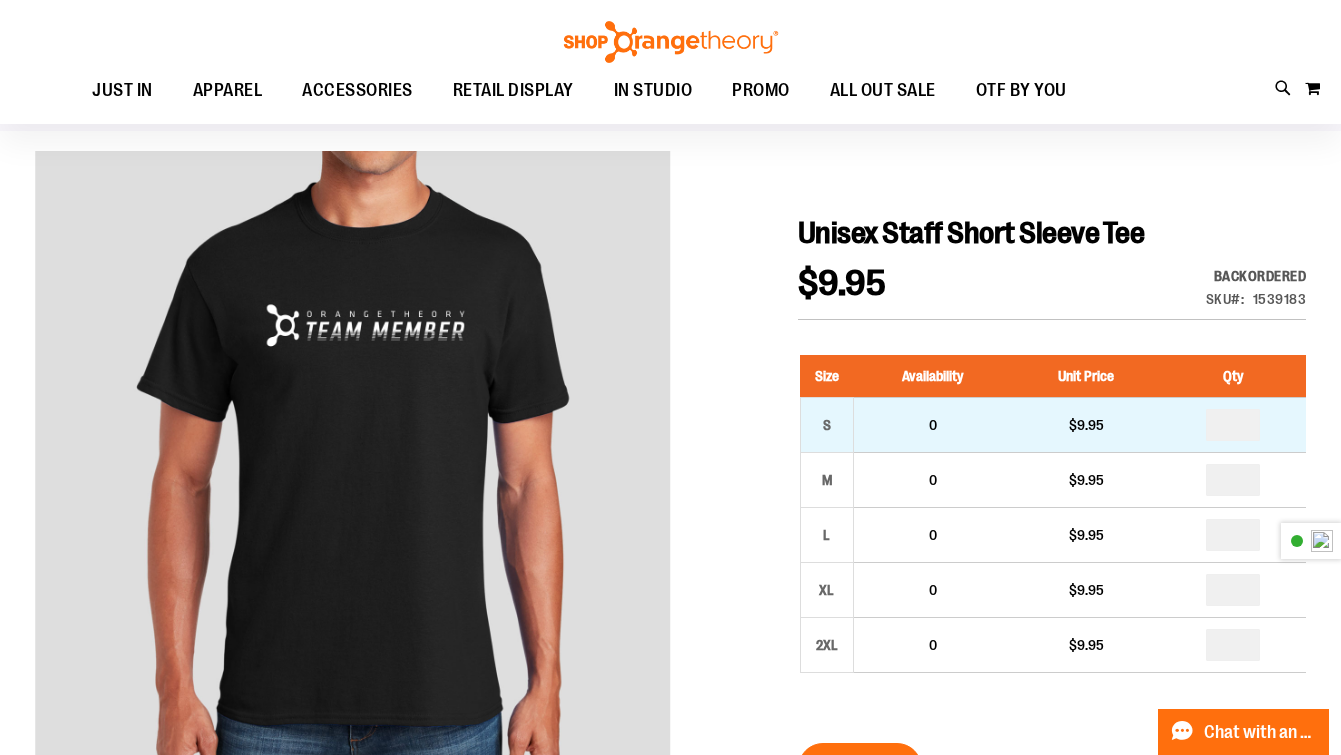 scroll, scrollTop: 118, scrollLeft: 0, axis: vertical 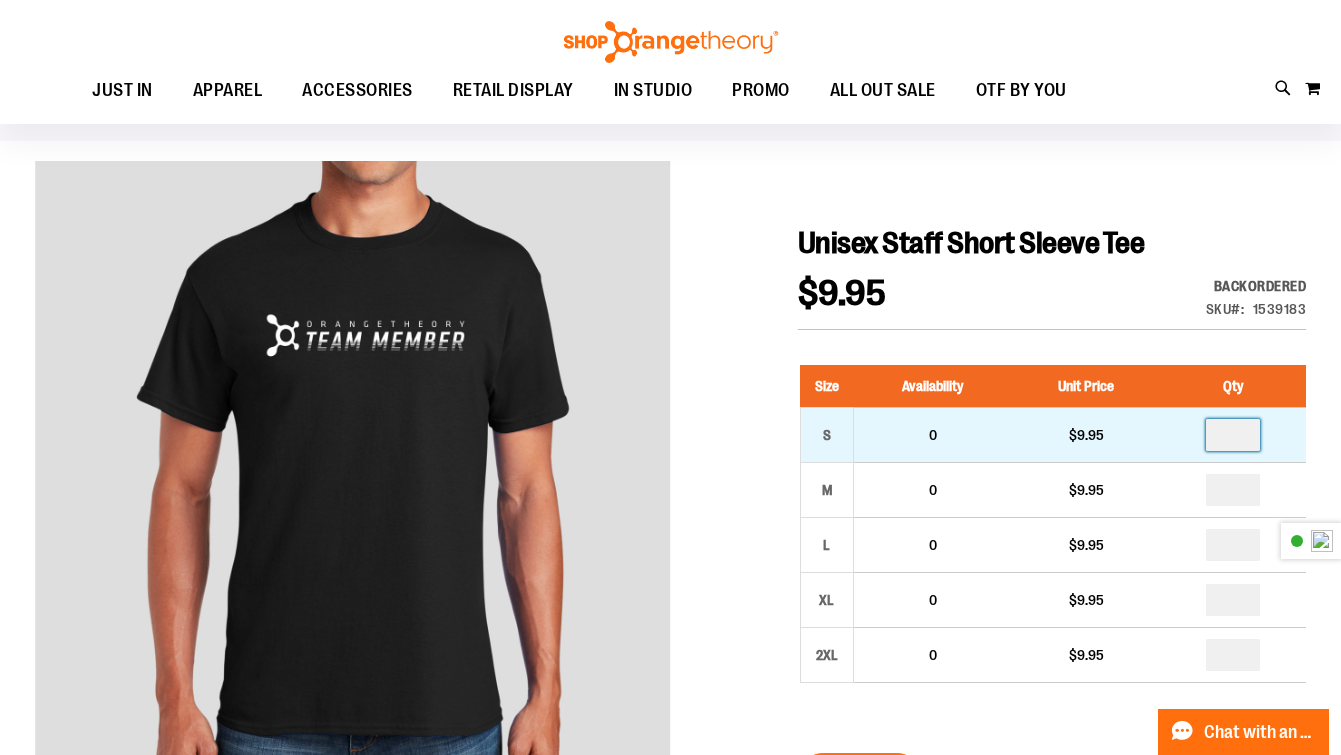 click at bounding box center (1233, 435) 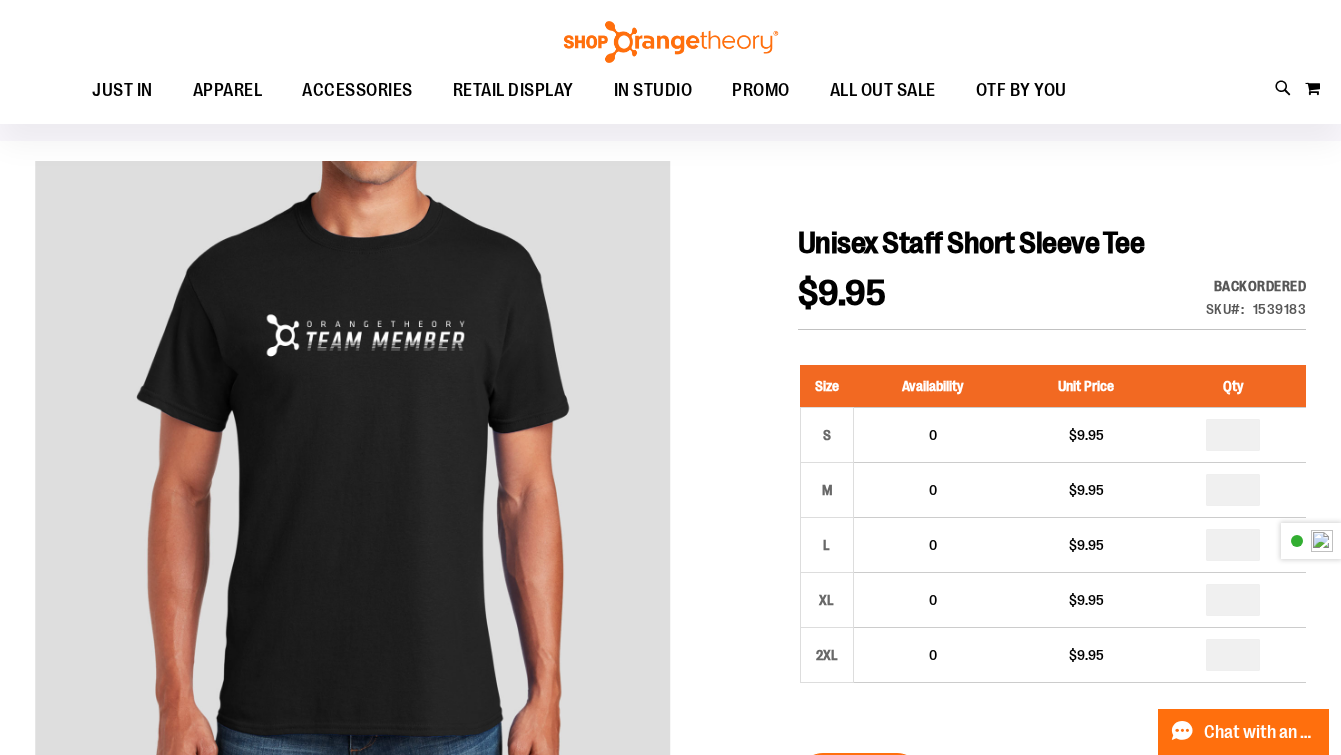 type on "*" 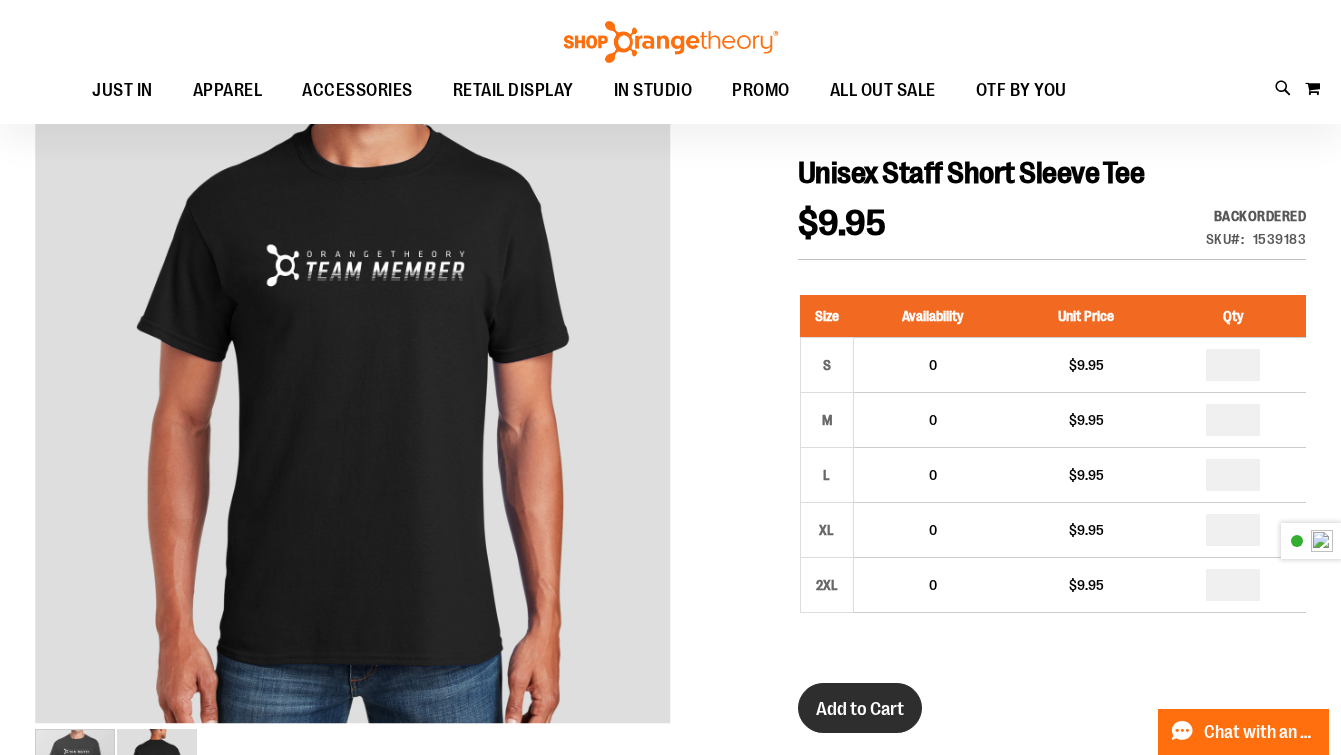 scroll, scrollTop: 209, scrollLeft: 0, axis: vertical 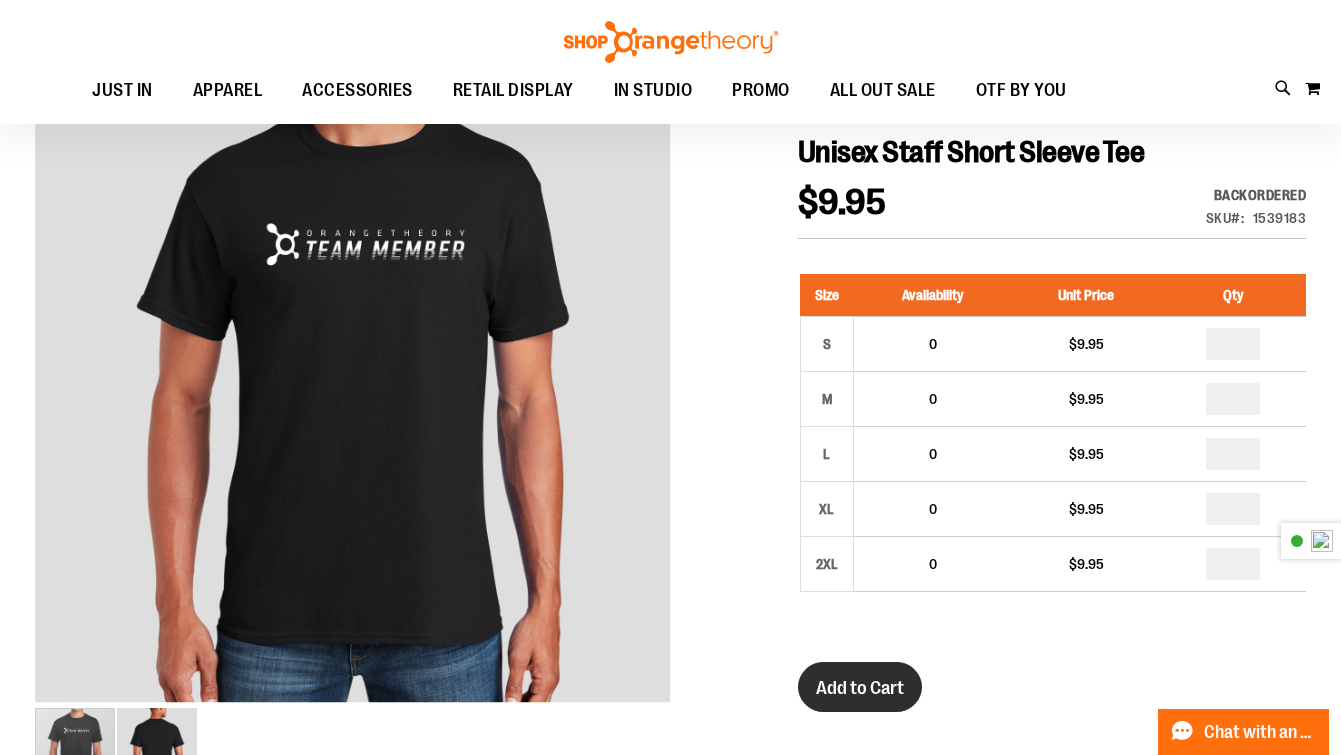 click on "Add to Cart" at bounding box center (860, 688) 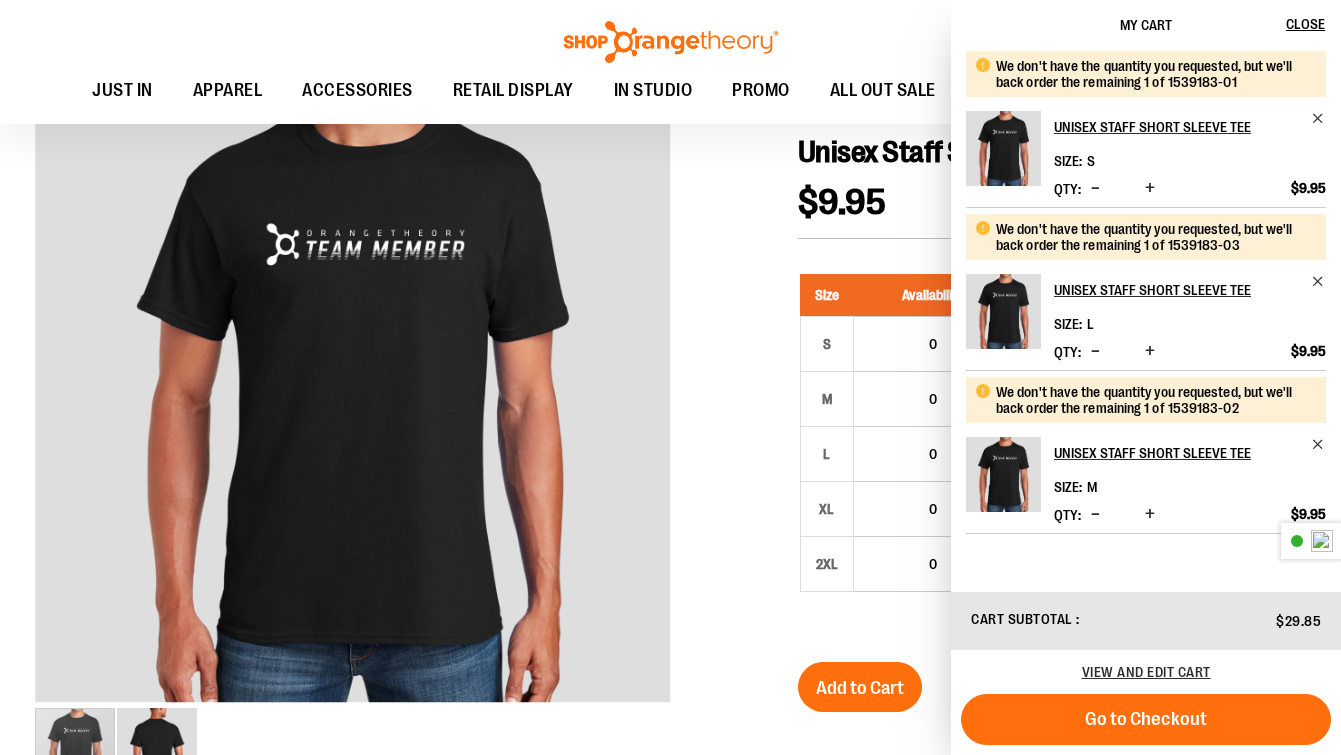 click at bounding box center (670, 648) 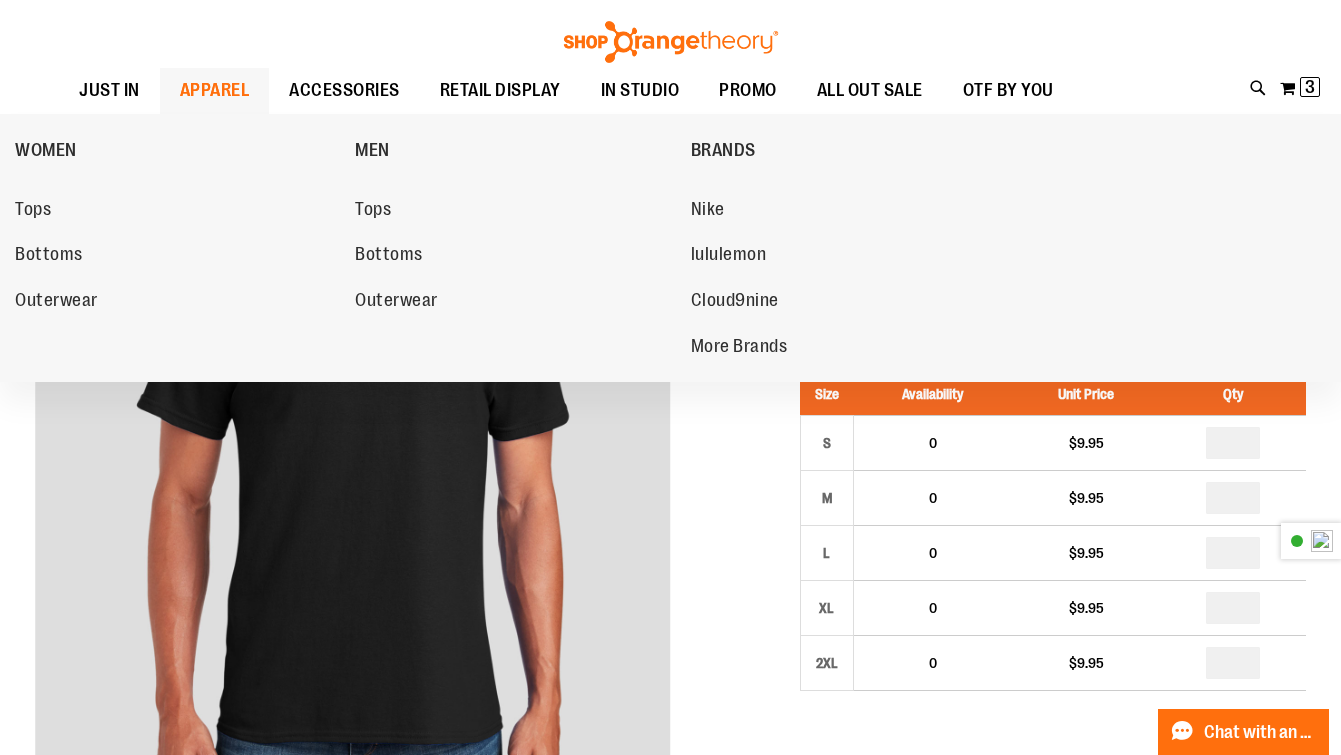 scroll, scrollTop: 0, scrollLeft: 0, axis: both 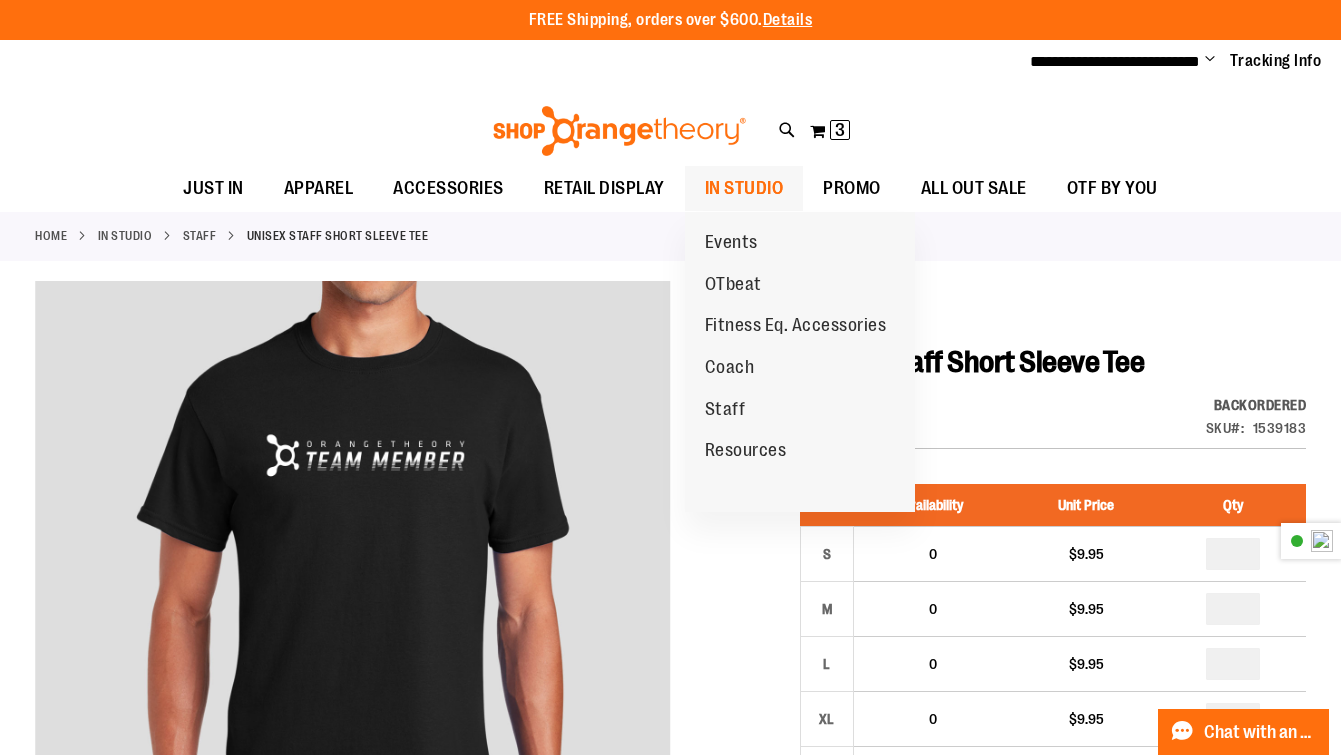 click on "IN STUDIO" at bounding box center [744, 188] 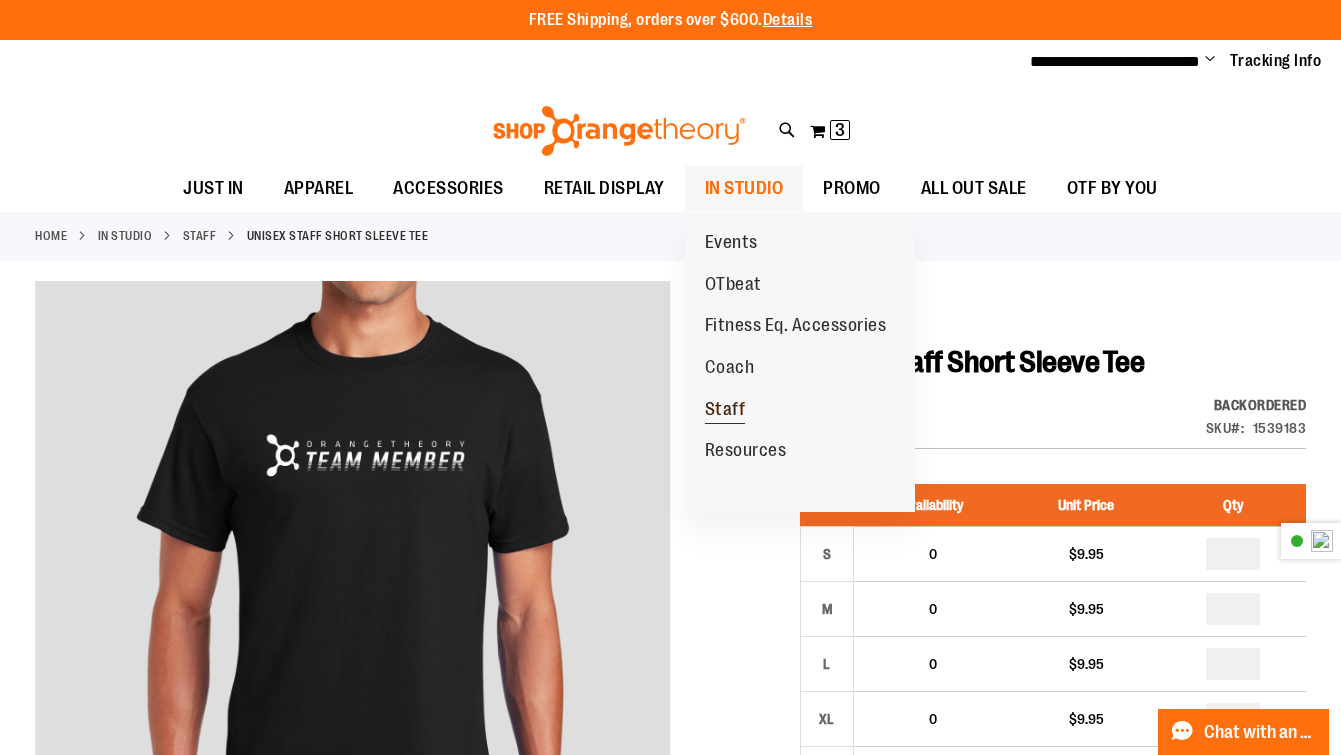click on "Staff" at bounding box center (725, 411) 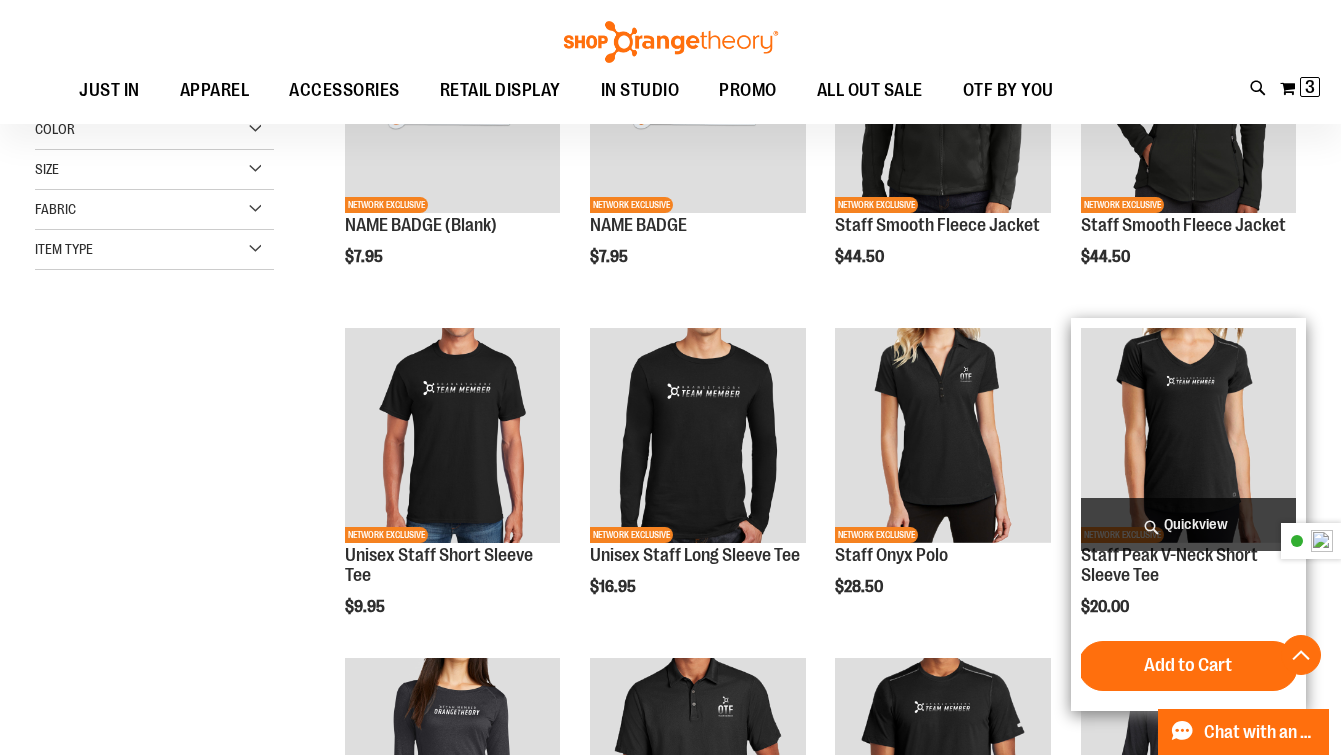 scroll, scrollTop: 429, scrollLeft: 0, axis: vertical 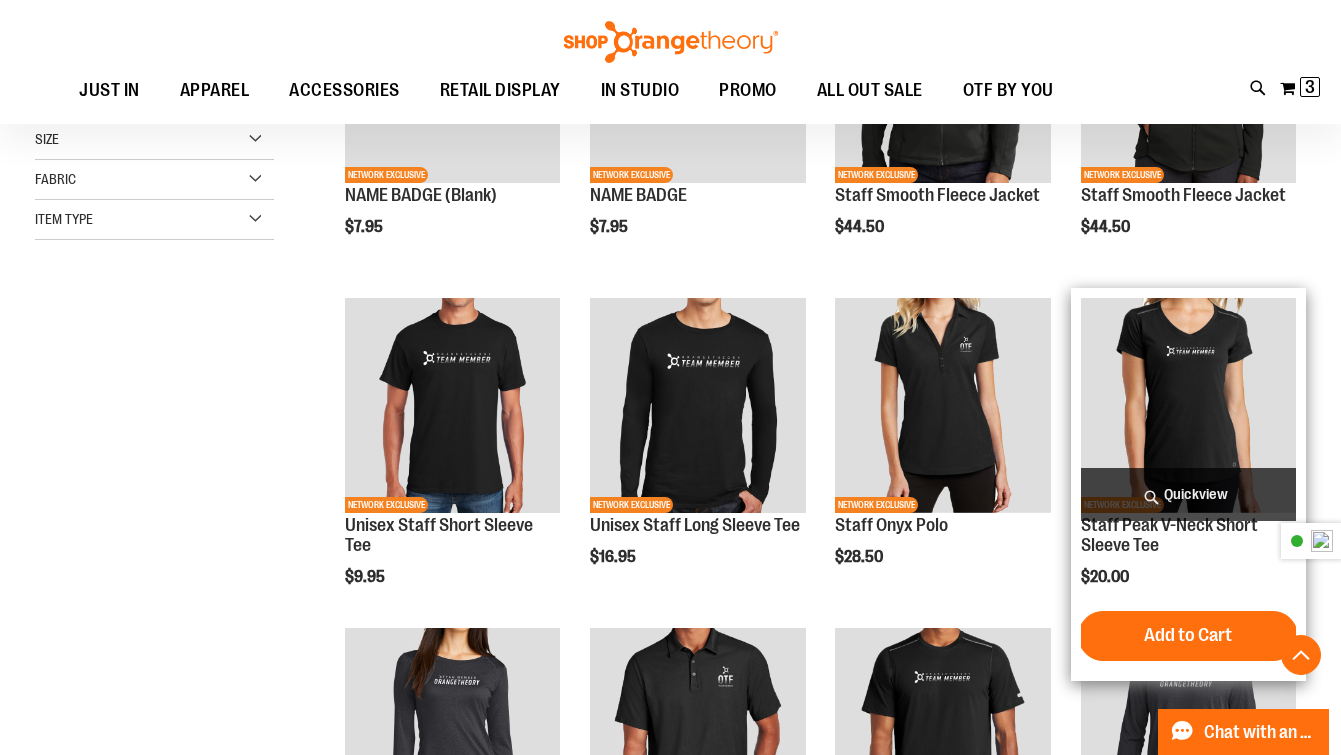 click at bounding box center (1188, 405) 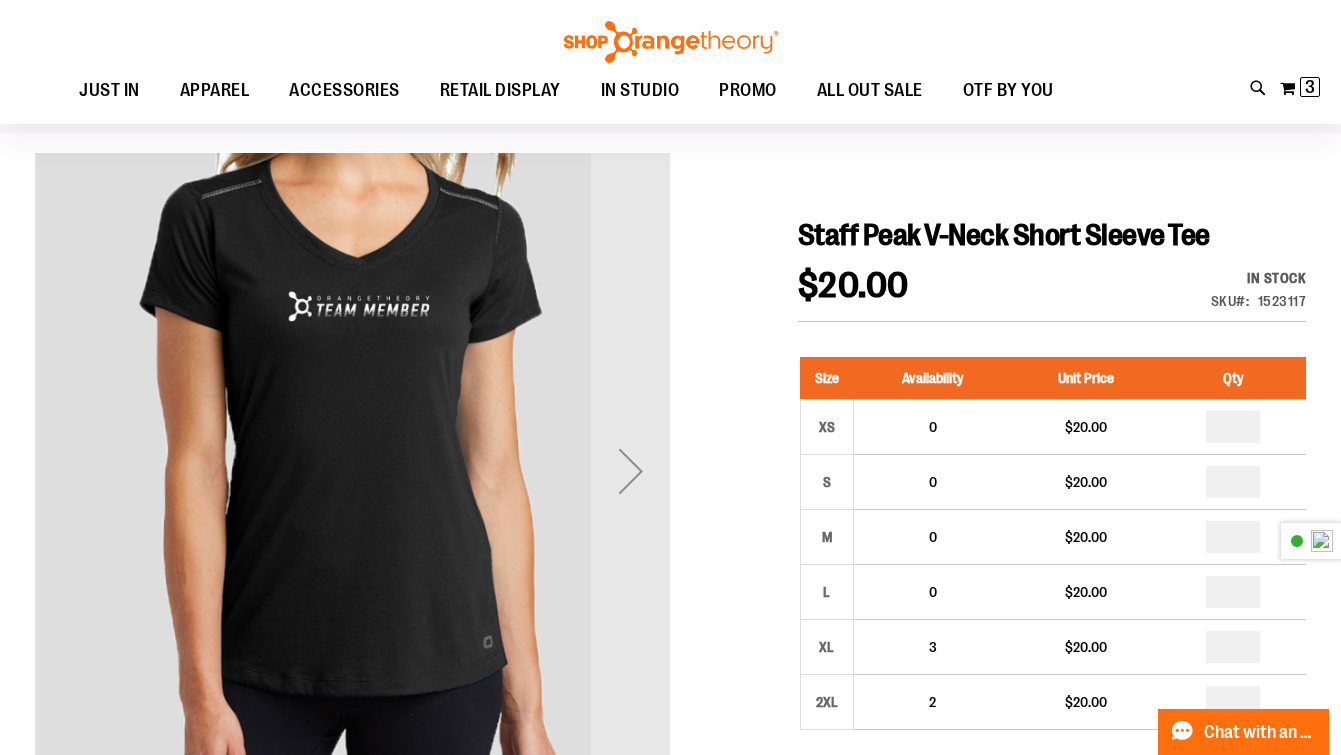scroll, scrollTop: 0, scrollLeft: 0, axis: both 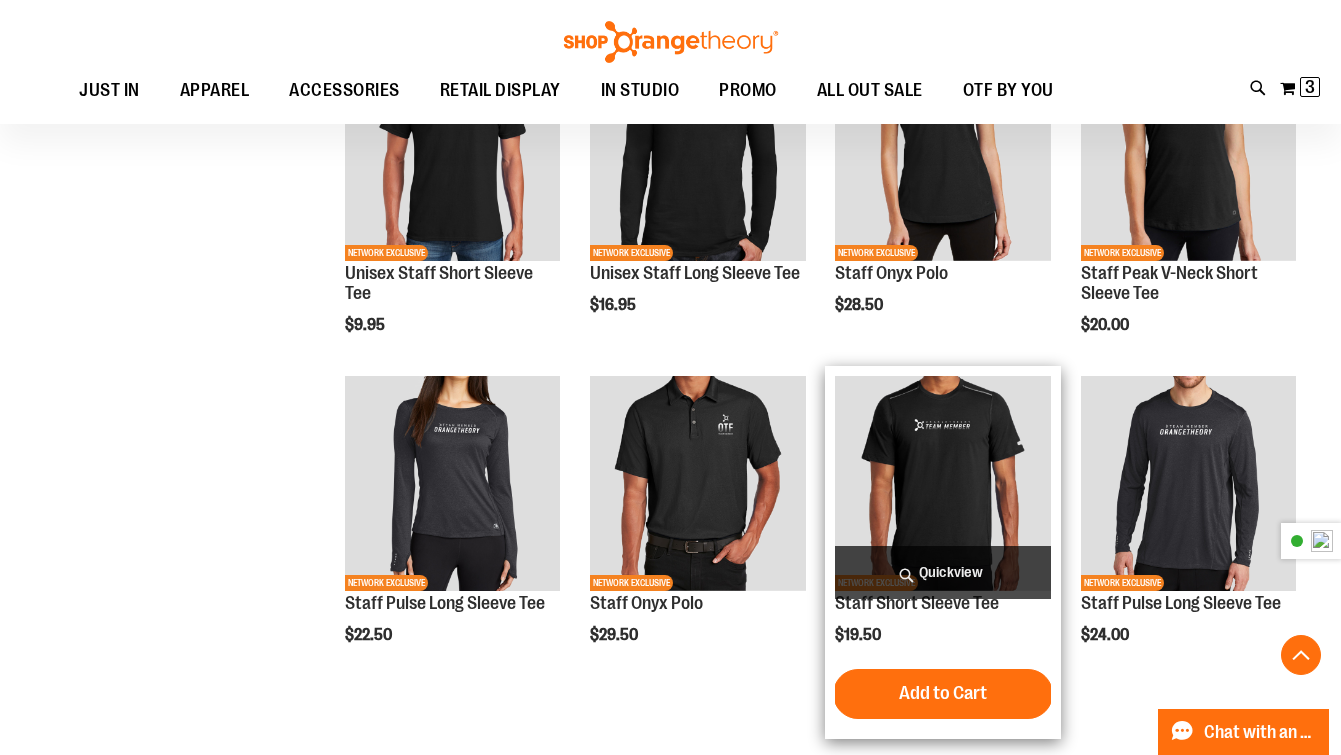click at bounding box center [942, 483] 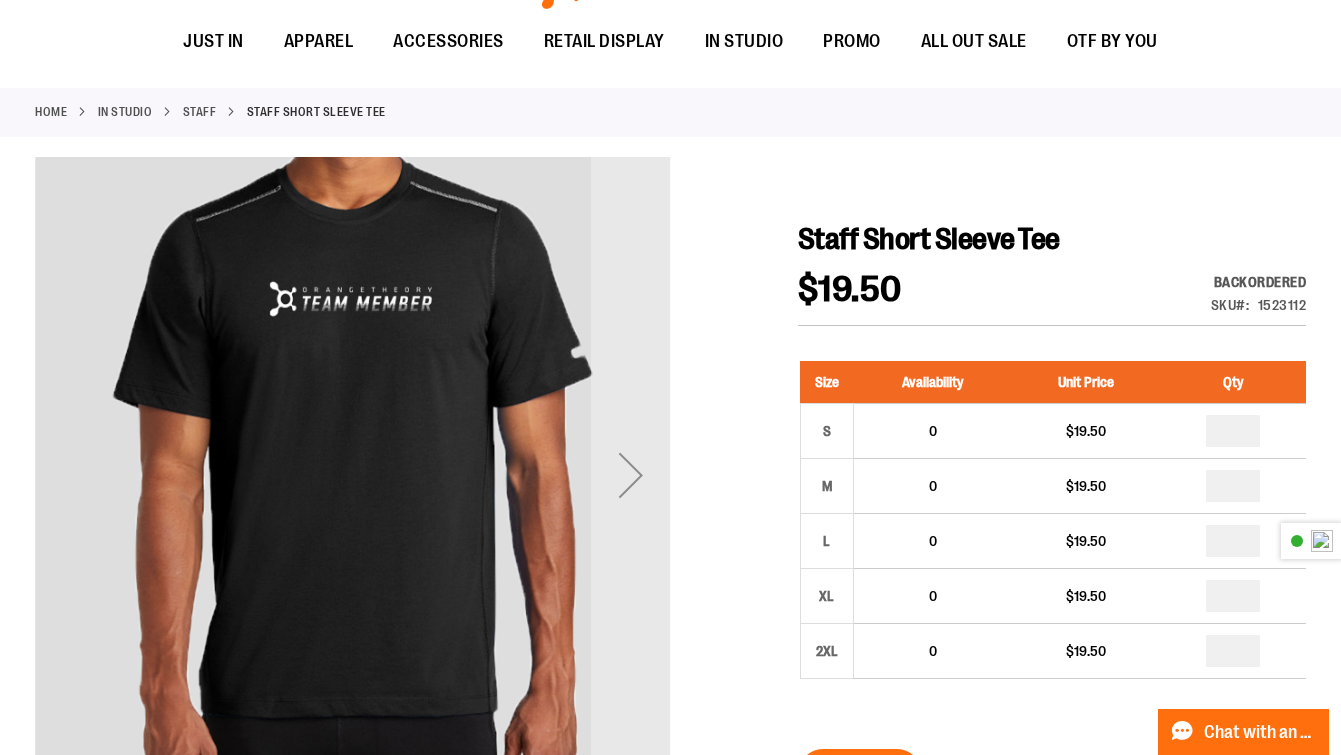 scroll, scrollTop: 0, scrollLeft: 0, axis: both 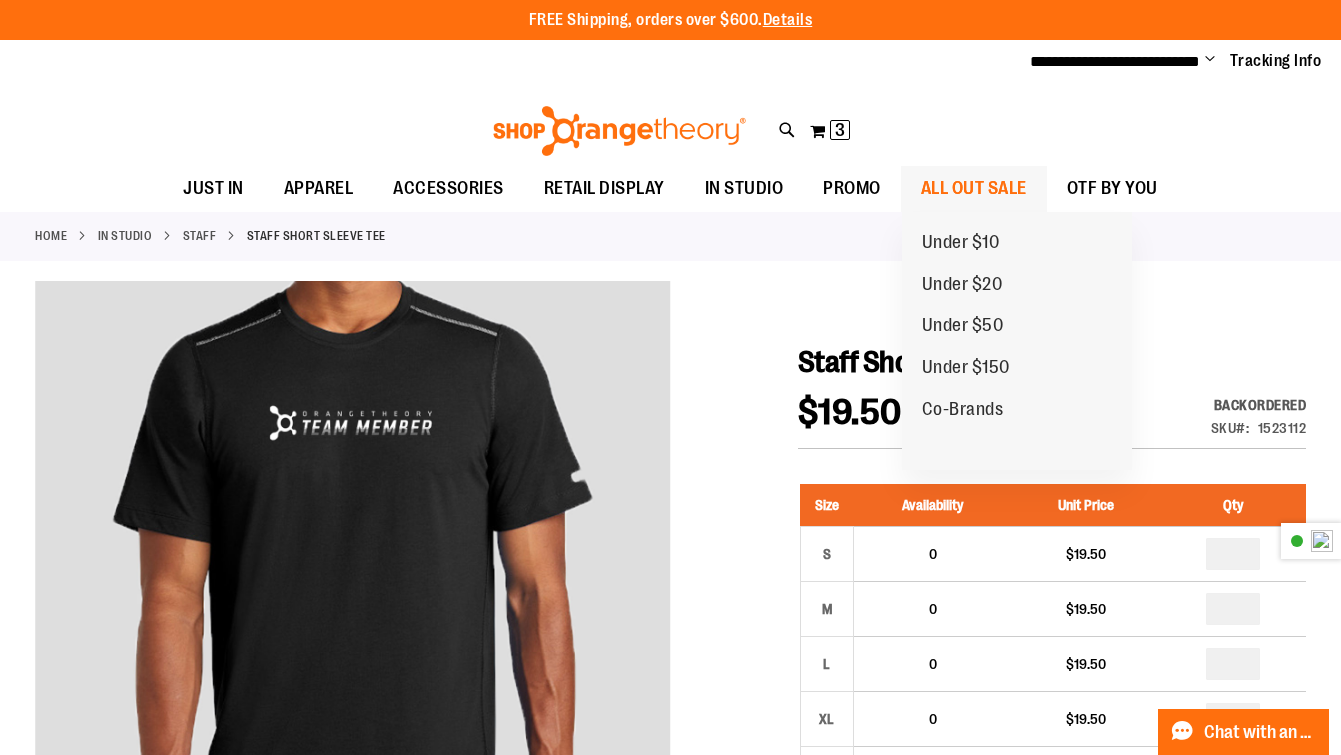 click on "ALL OUT SALE" at bounding box center [974, 188] 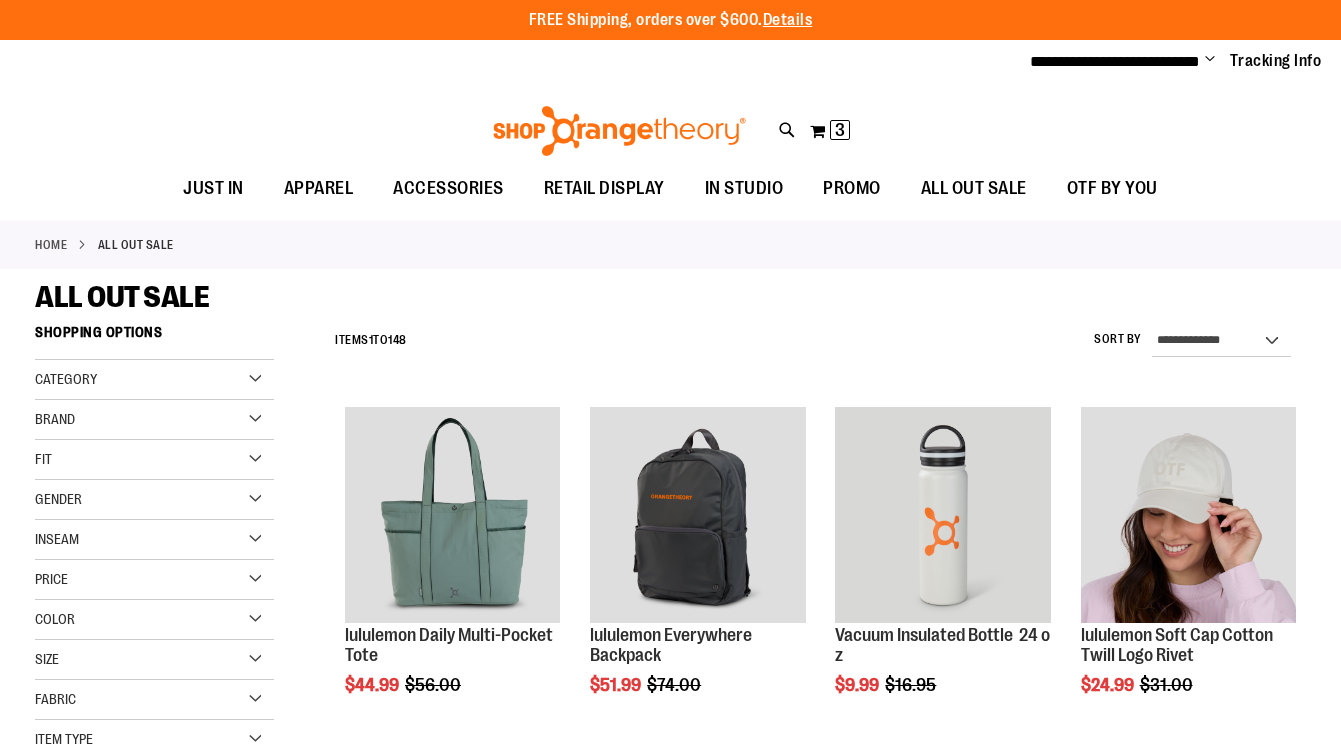 scroll, scrollTop: 0, scrollLeft: 0, axis: both 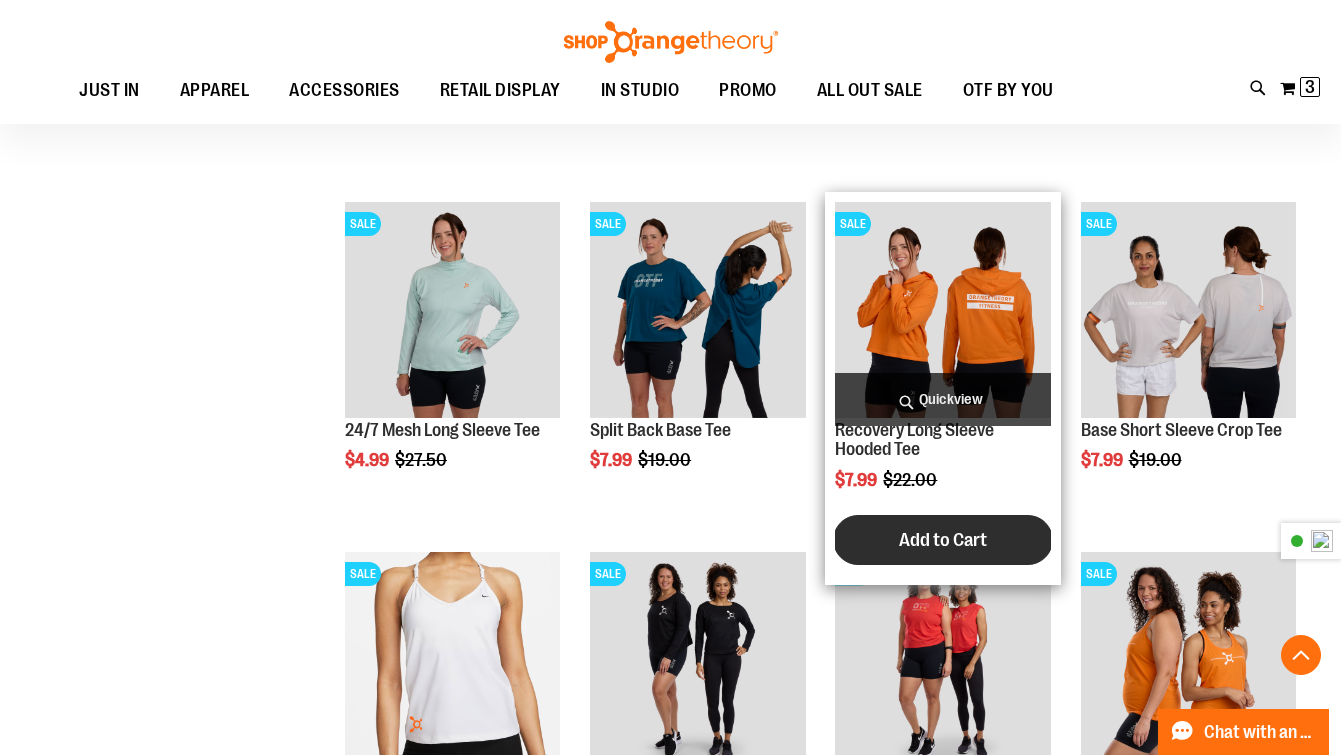 click on "Add to Cart" at bounding box center (943, 540) 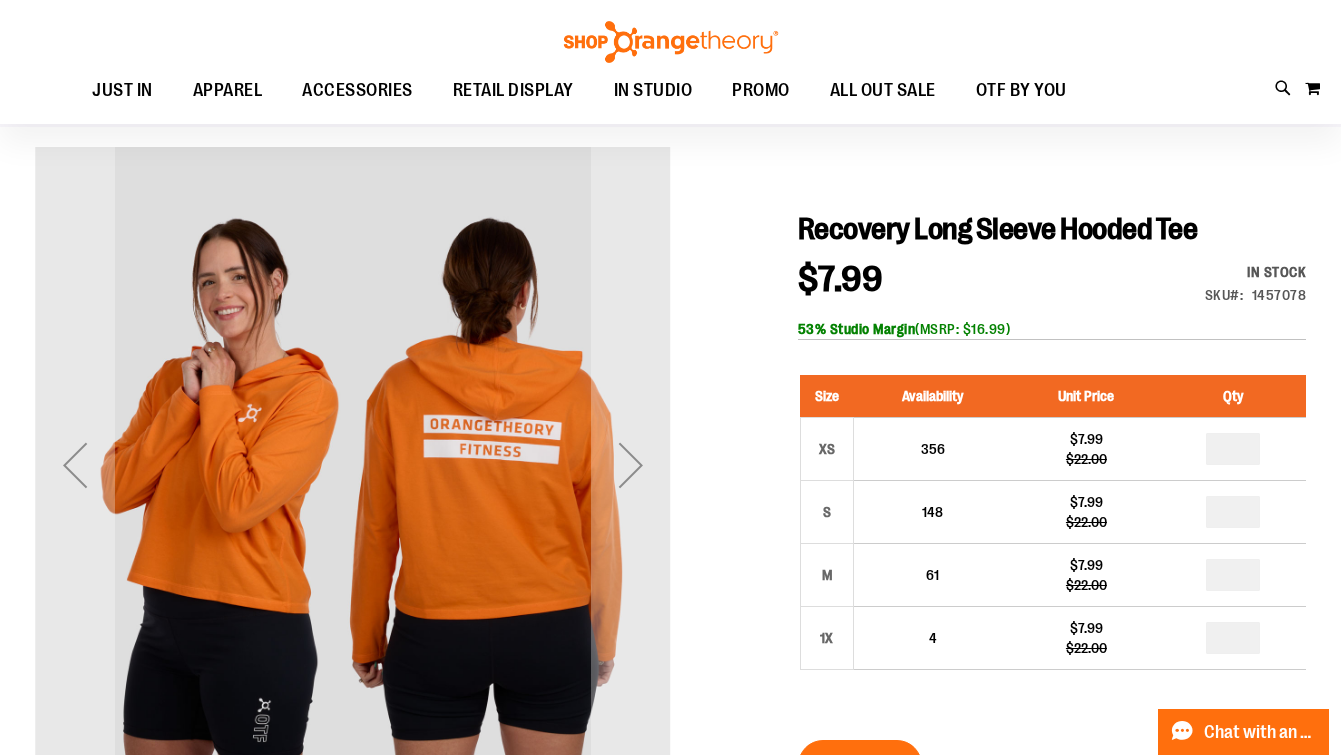 scroll, scrollTop: 162, scrollLeft: 0, axis: vertical 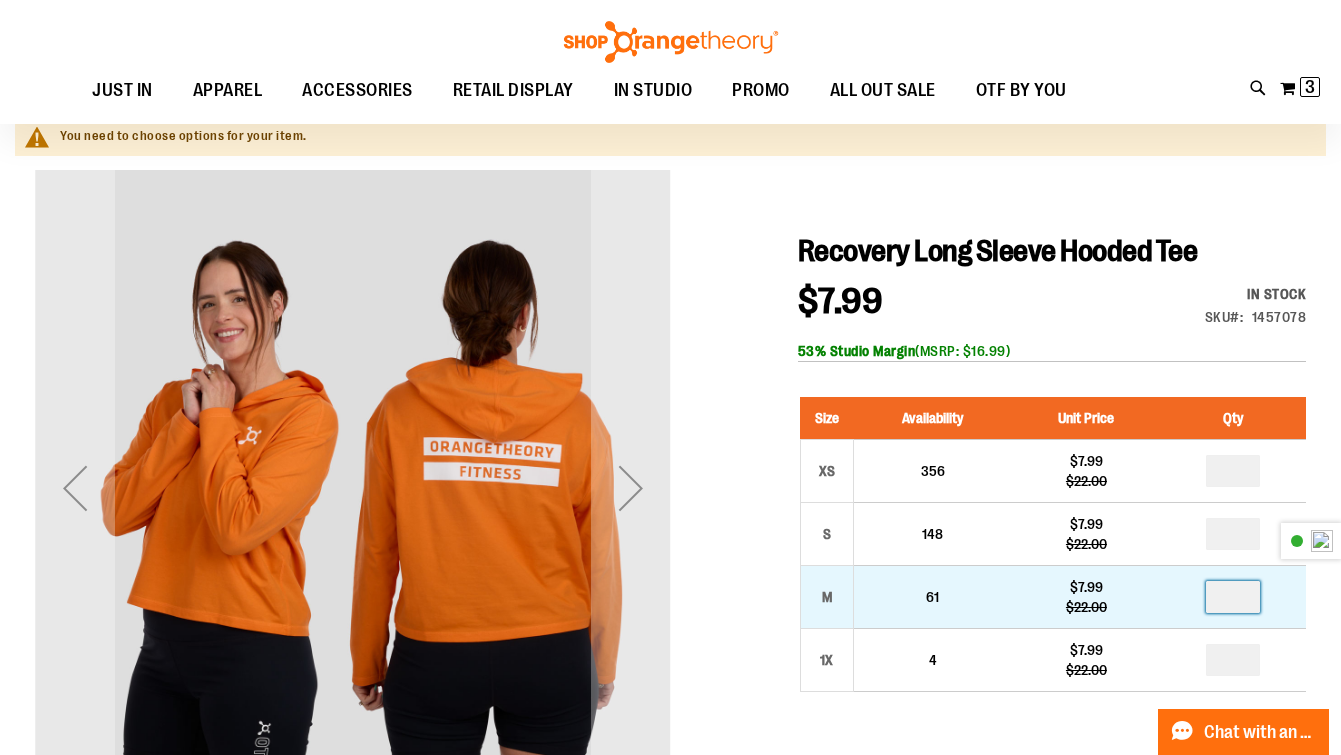 click at bounding box center (1233, 597) 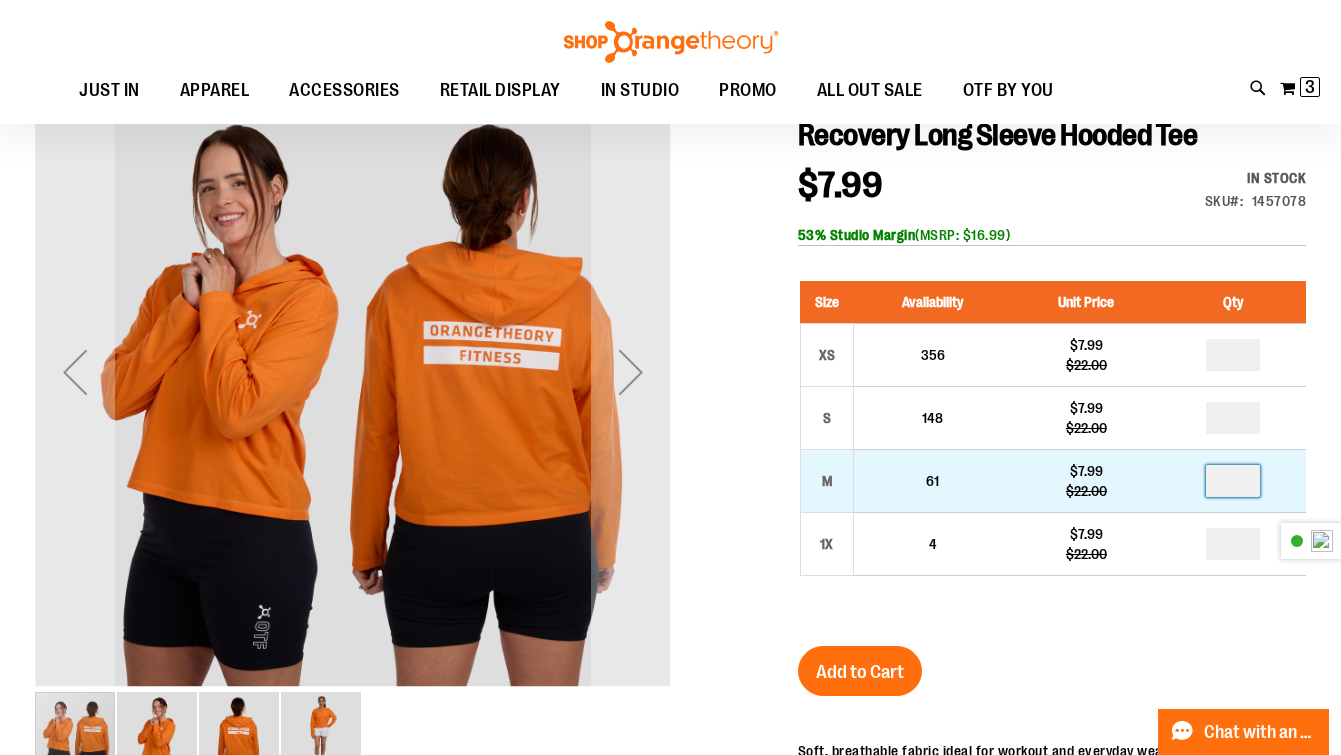scroll, scrollTop: 332, scrollLeft: 0, axis: vertical 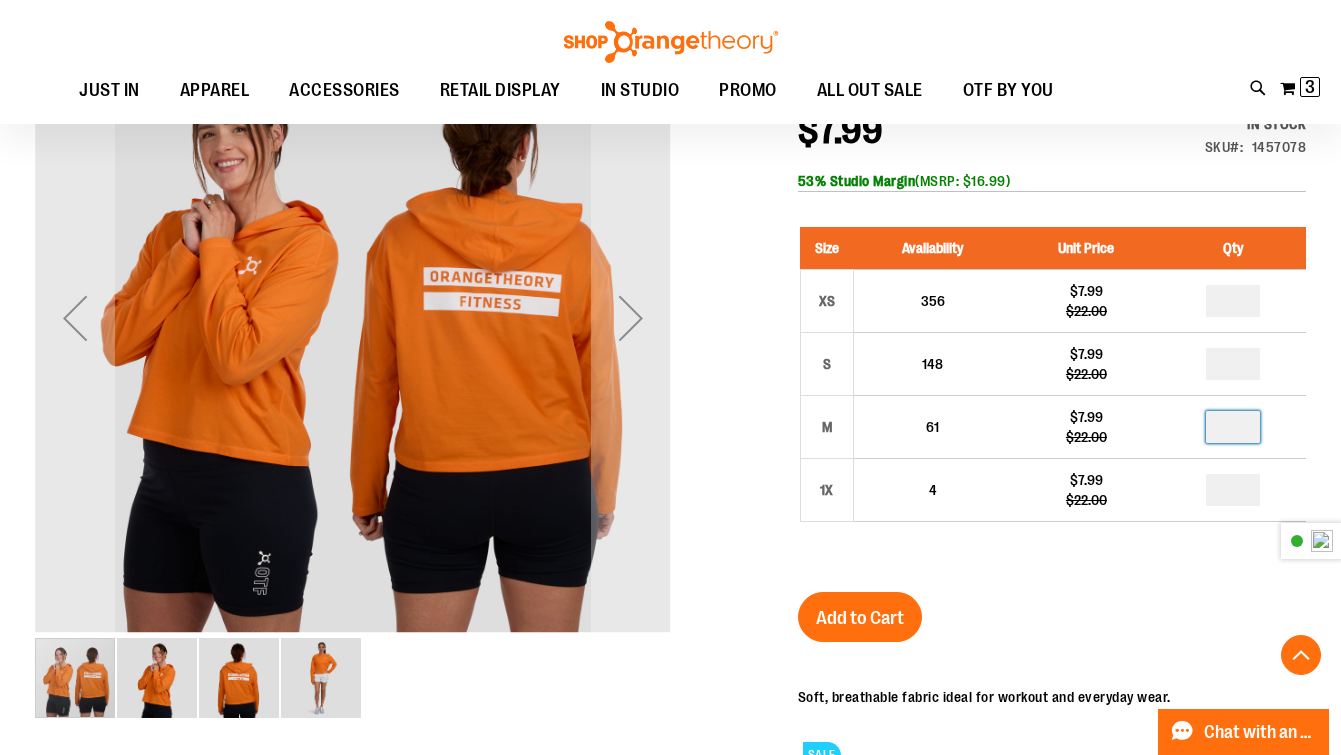 click on "Recovery Long Sleeve Hooded Tee
$7.99
Regular Price
$22.00
In stock
Only  %1  left
SKU
1457078
53% Studio Margin  (MSRP: $16.99)
Size
Availability
Unit Price
Qty
XS
356
$7.99 *" at bounding box center [1052, 580] 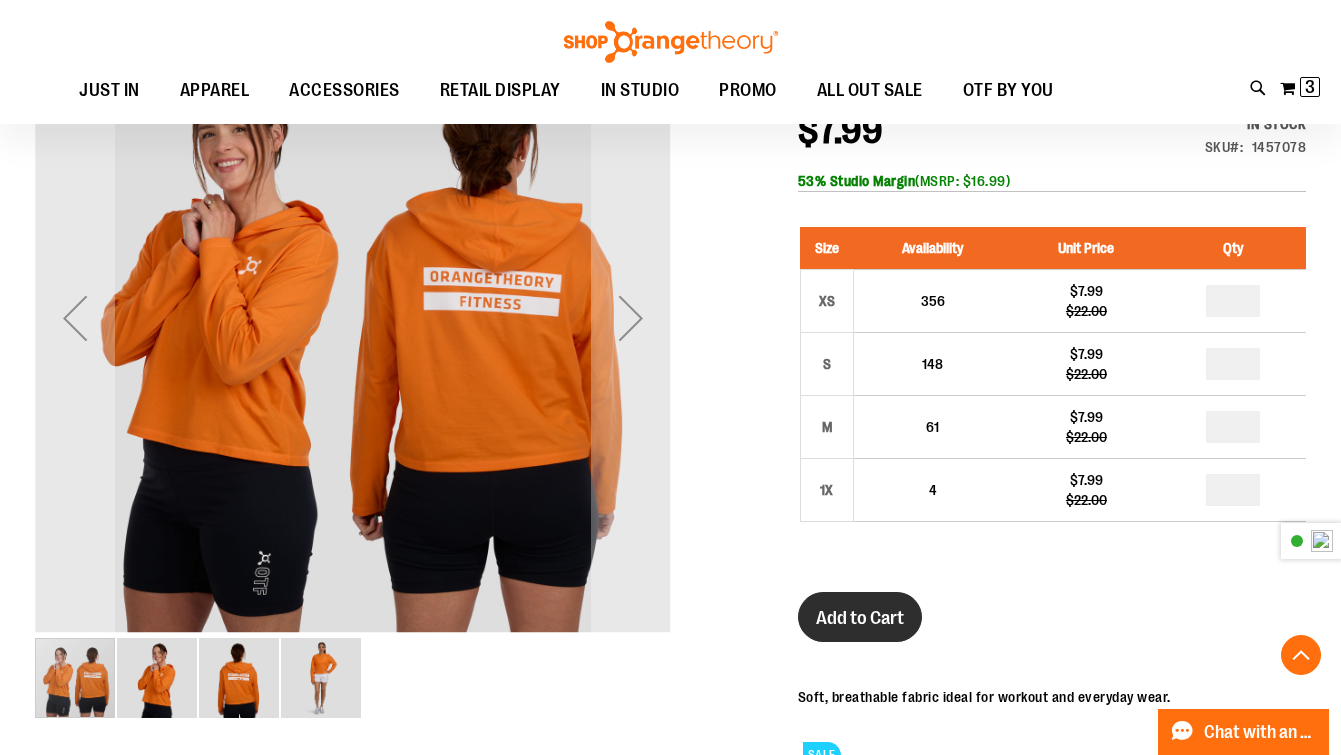 click on "Add to Cart" at bounding box center (860, 618) 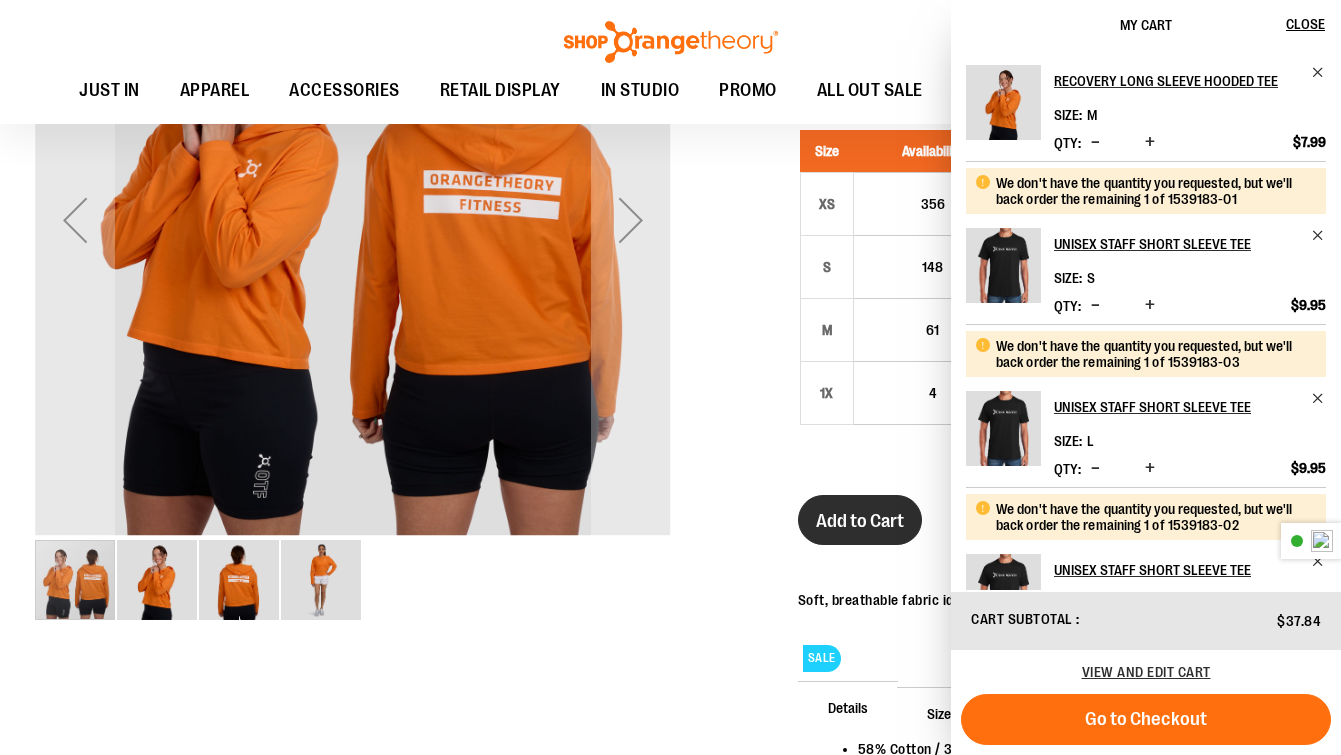 scroll, scrollTop: 380, scrollLeft: 0, axis: vertical 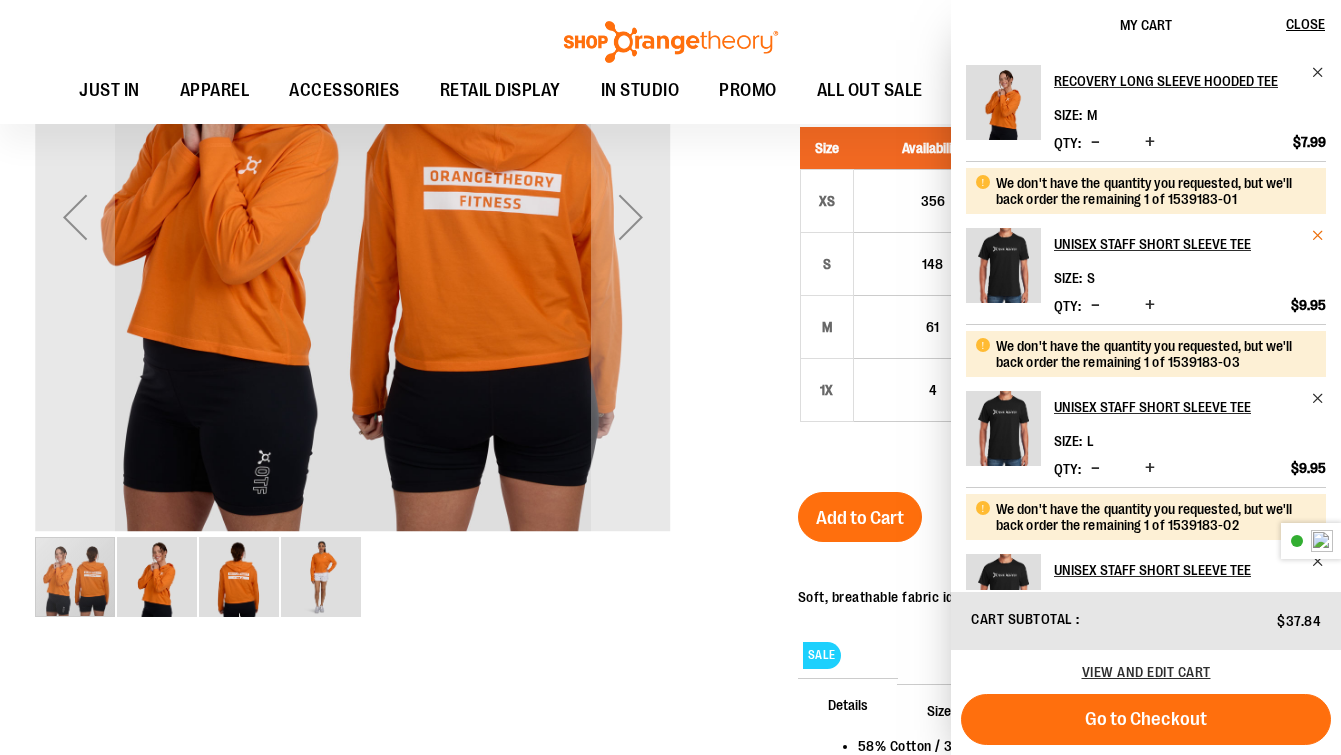 click at bounding box center [1318, 235] 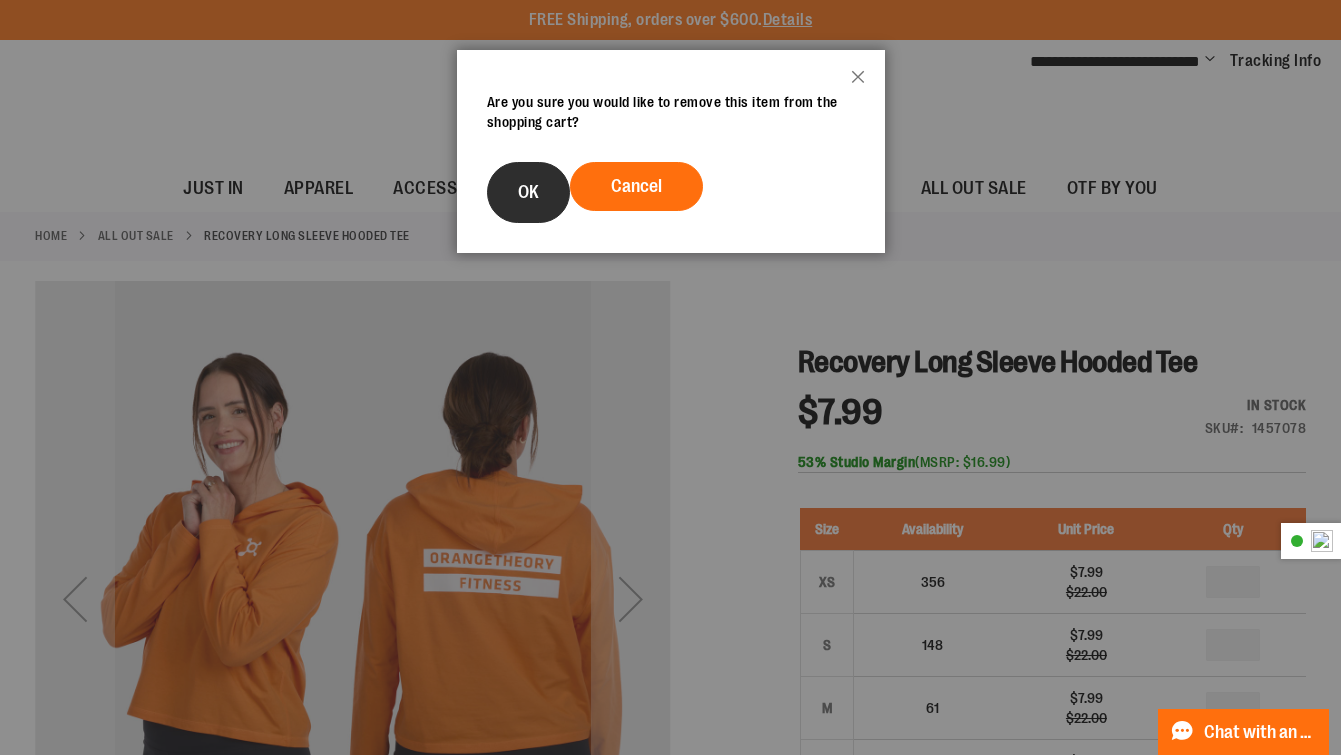 click on "OK" at bounding box center (528, 192) 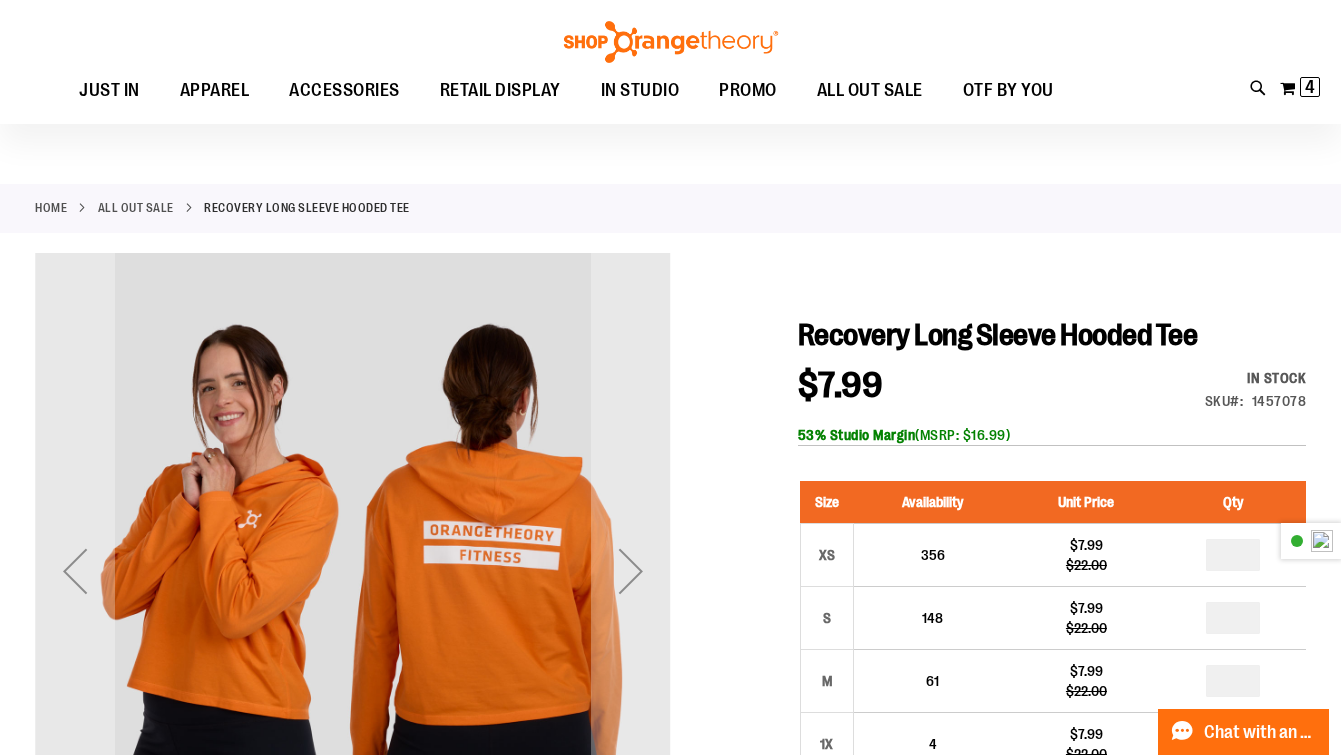scroll, scrollTop: 0, scrollLeft: 0, axis: both 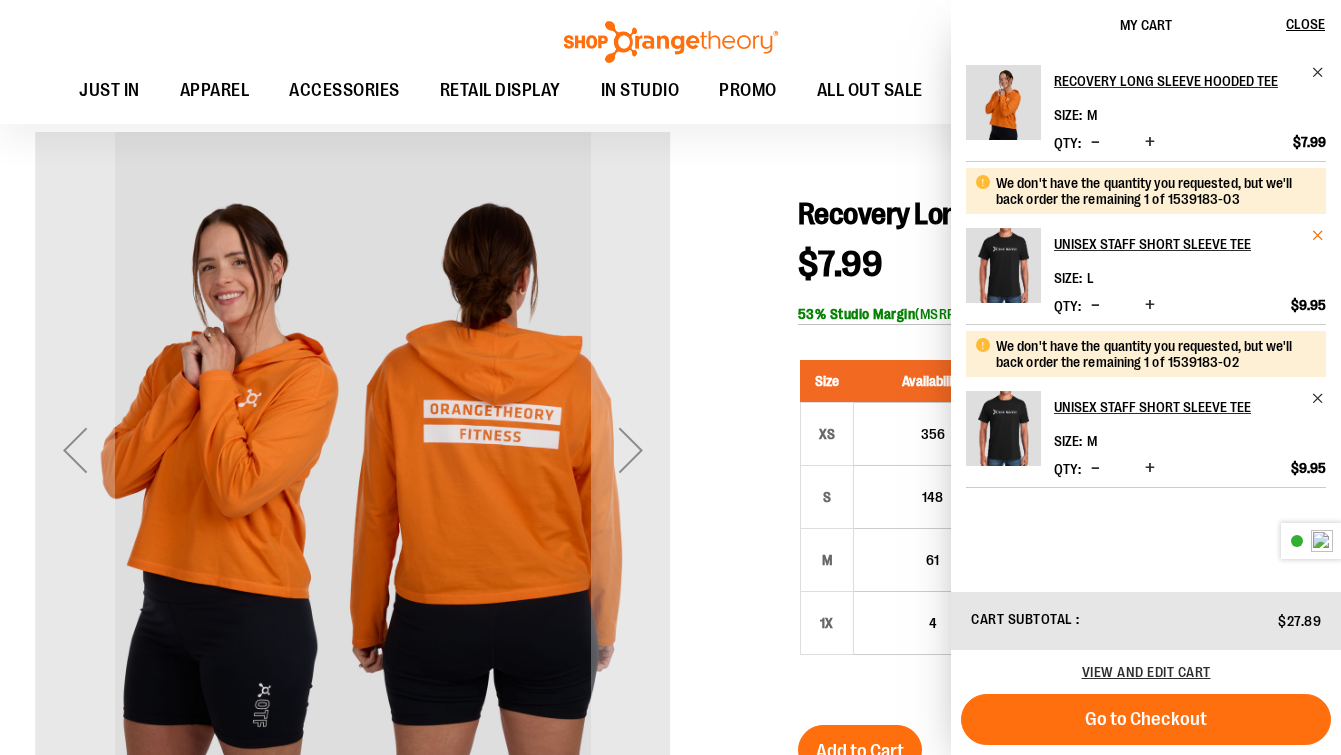 click at bounding box center (1318, 235) 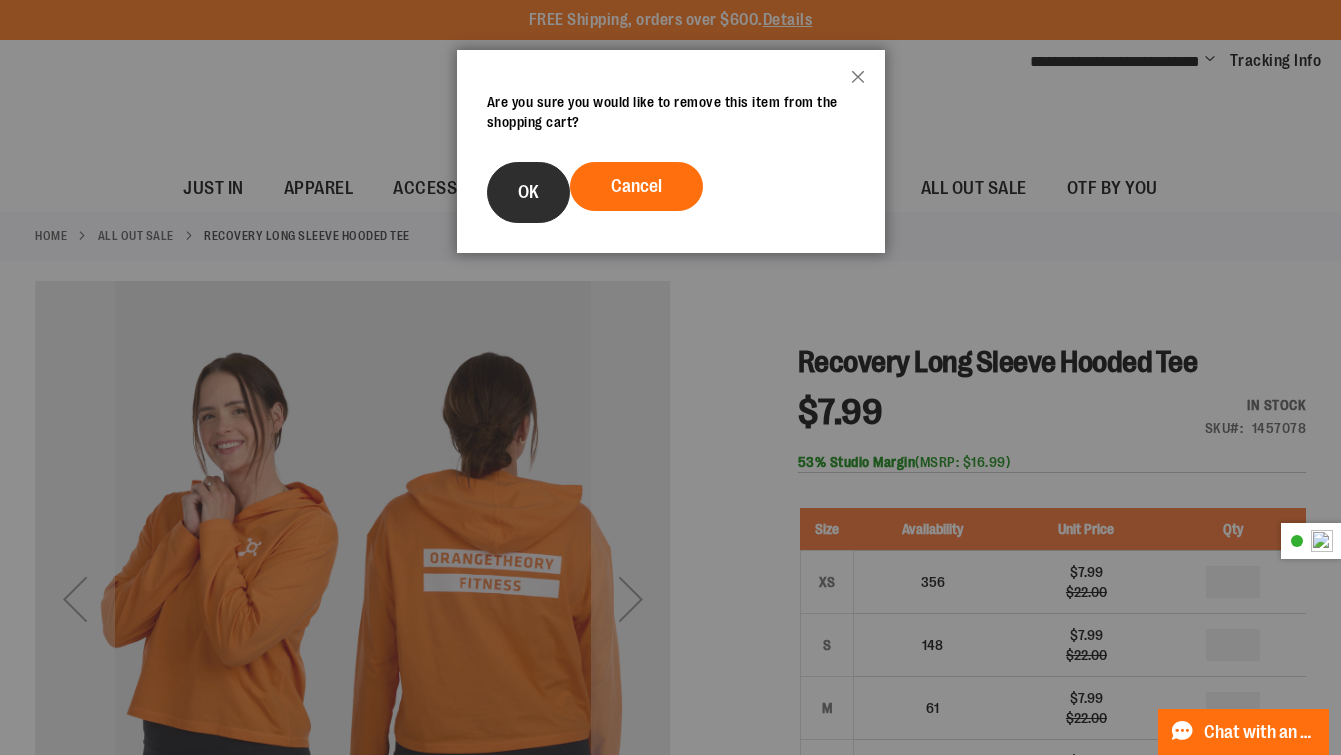 click on "OK" at bounding box center (528, 192) 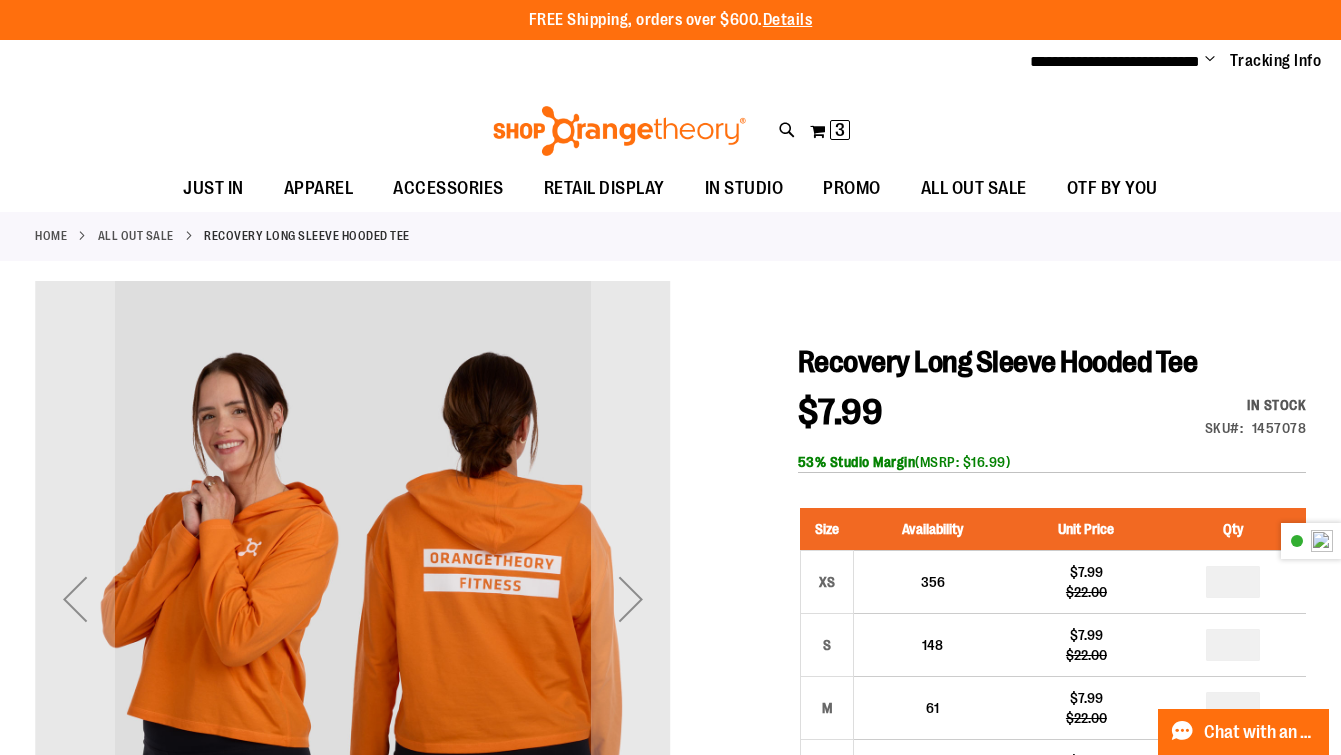 scroll, scrollTop: 90, scrollLeft: 0, axis: vertical 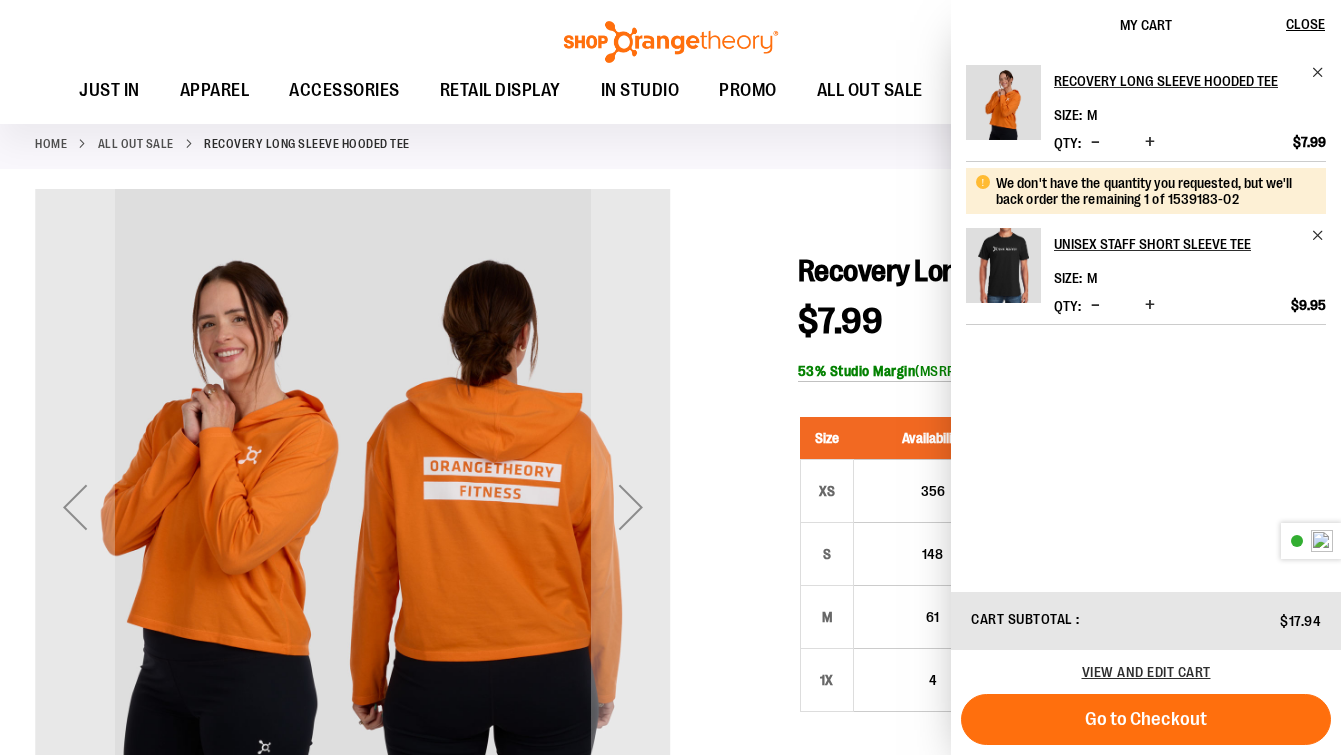 click on "My Cart
2
2
items" at bounding box center [1300, 88] 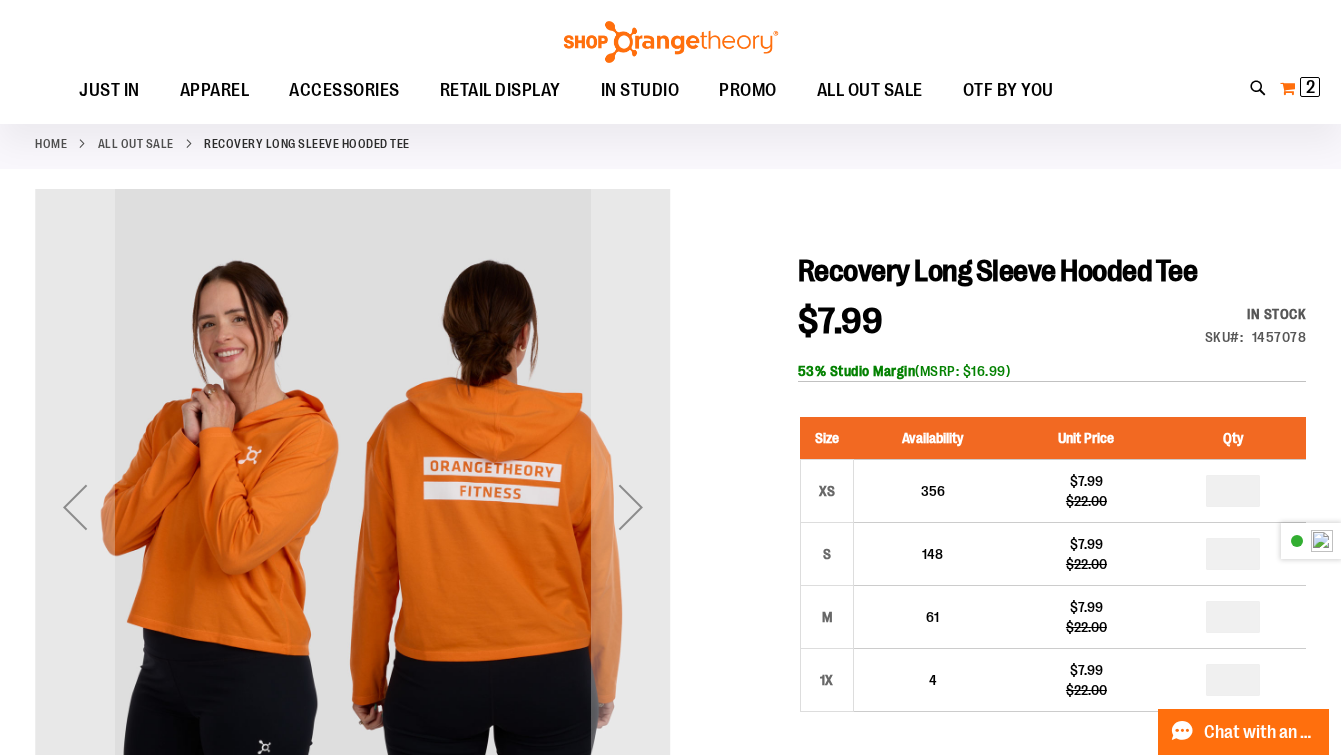 click on "My Cart
2
2
items" at bounding box center (1300, 88) 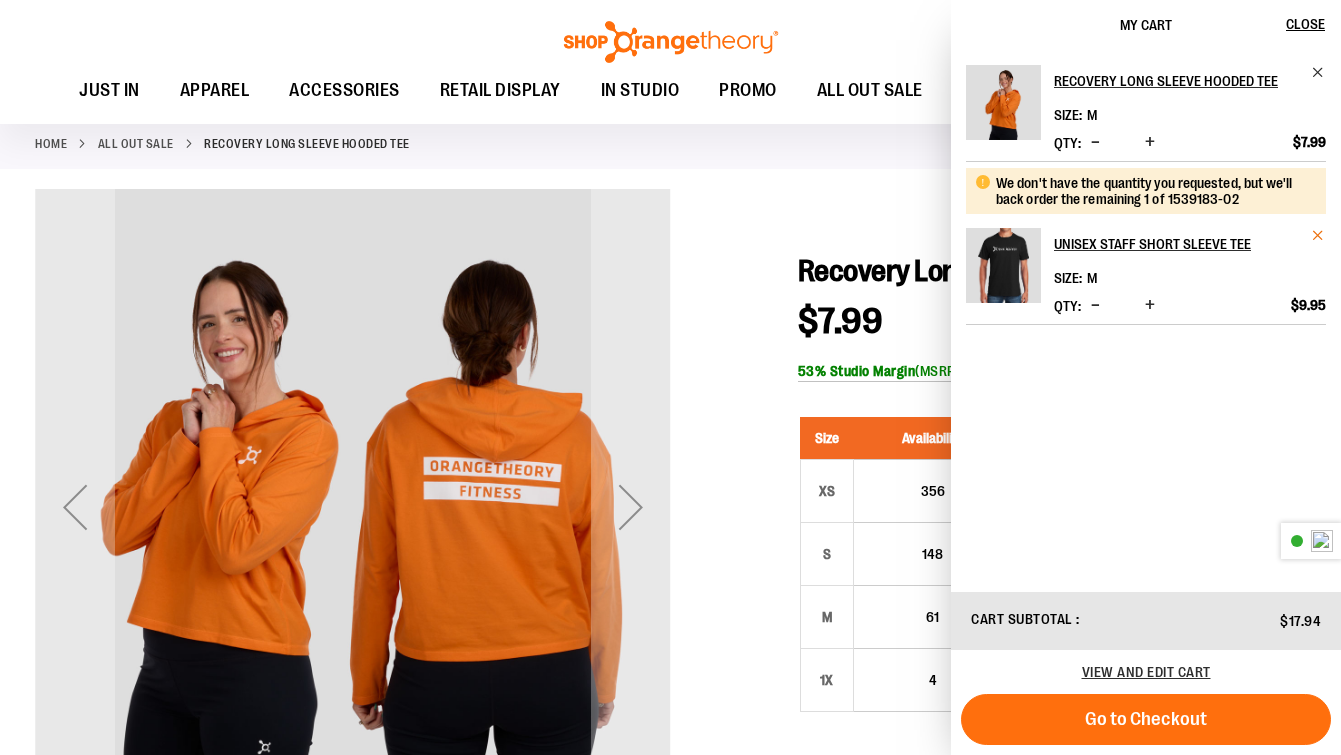 click at bounding box center (1318, 235) 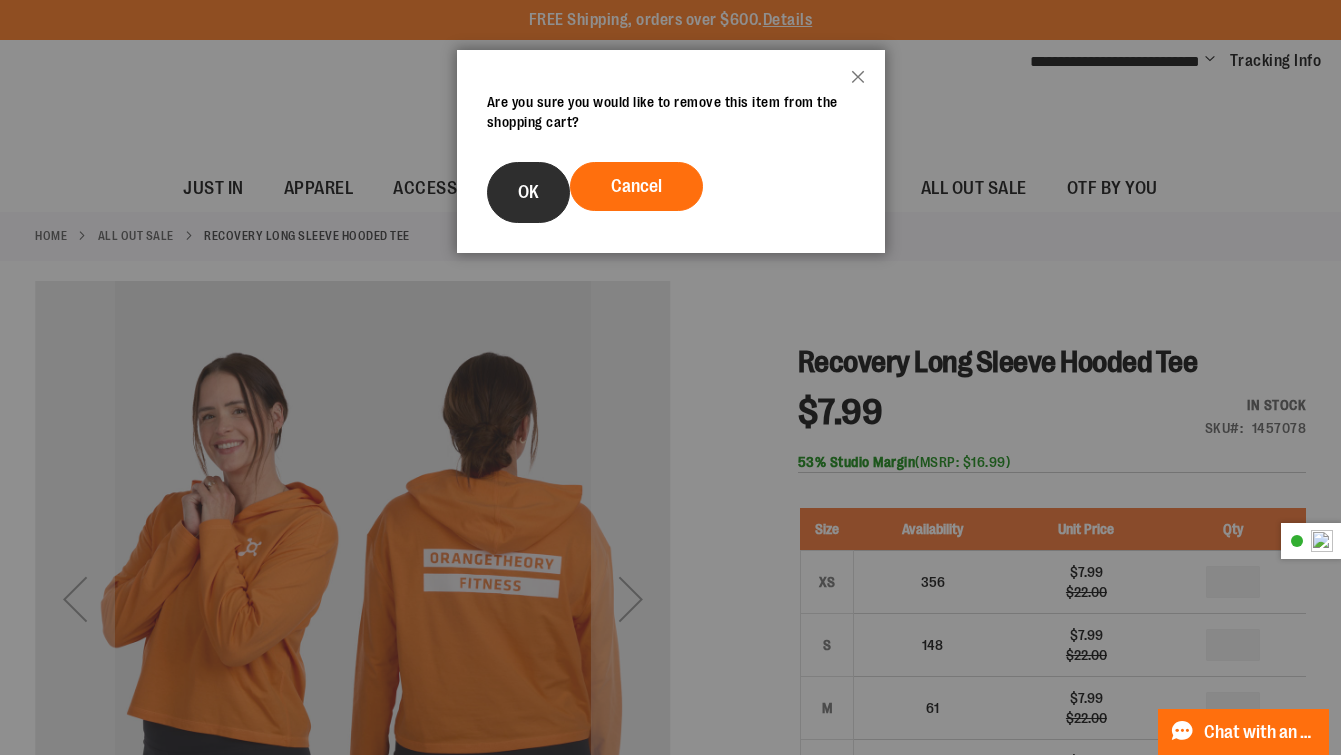 click on "OK" at bounding box center (528, 192) 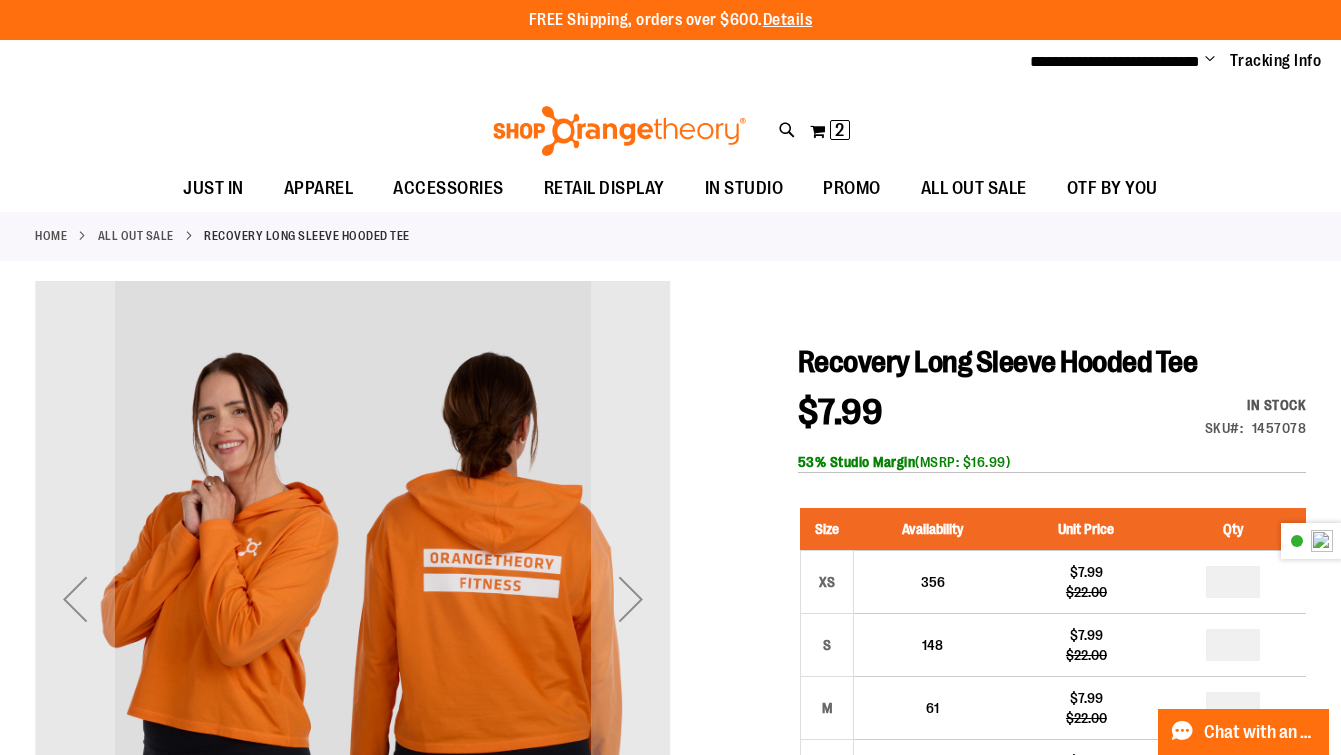 click on "Toggle Nav
Search
Popular Suggestions
Advanced Search" at bounding box center (670, 125) 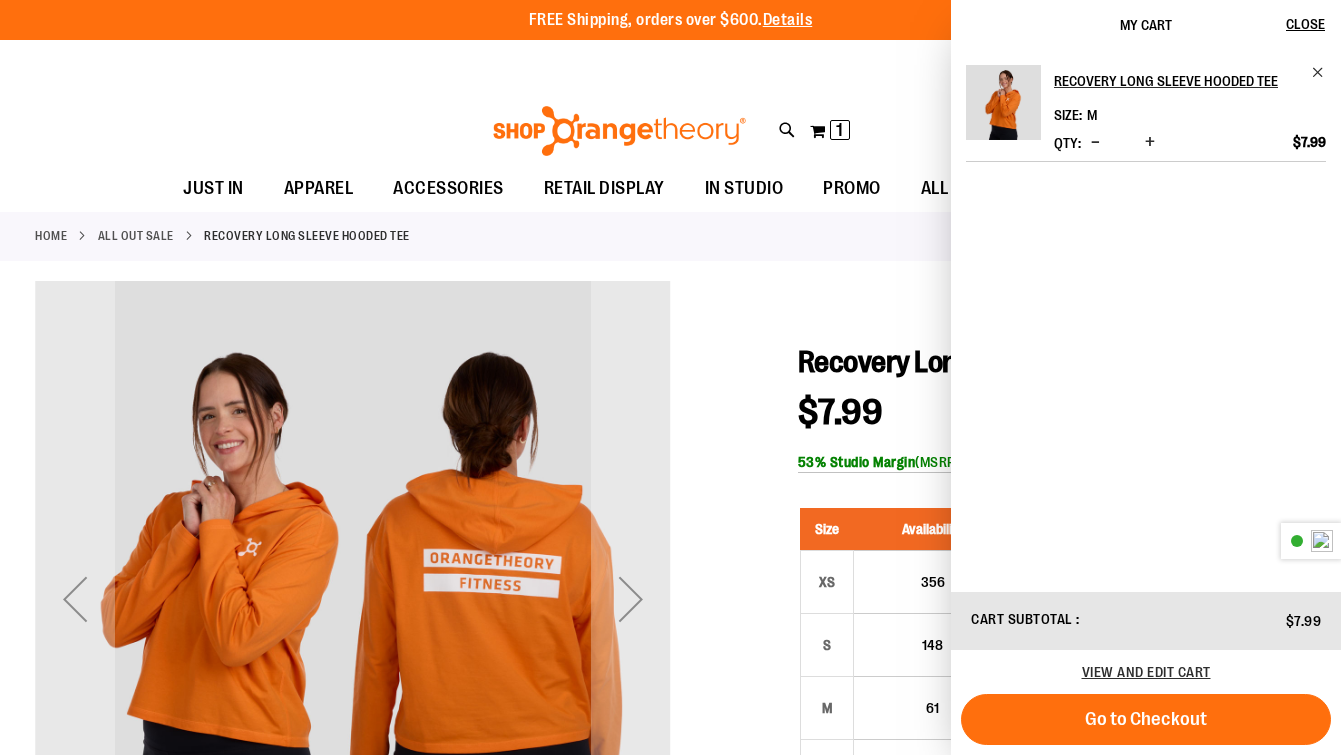 click on "**********" at bounding box center (670, 62) 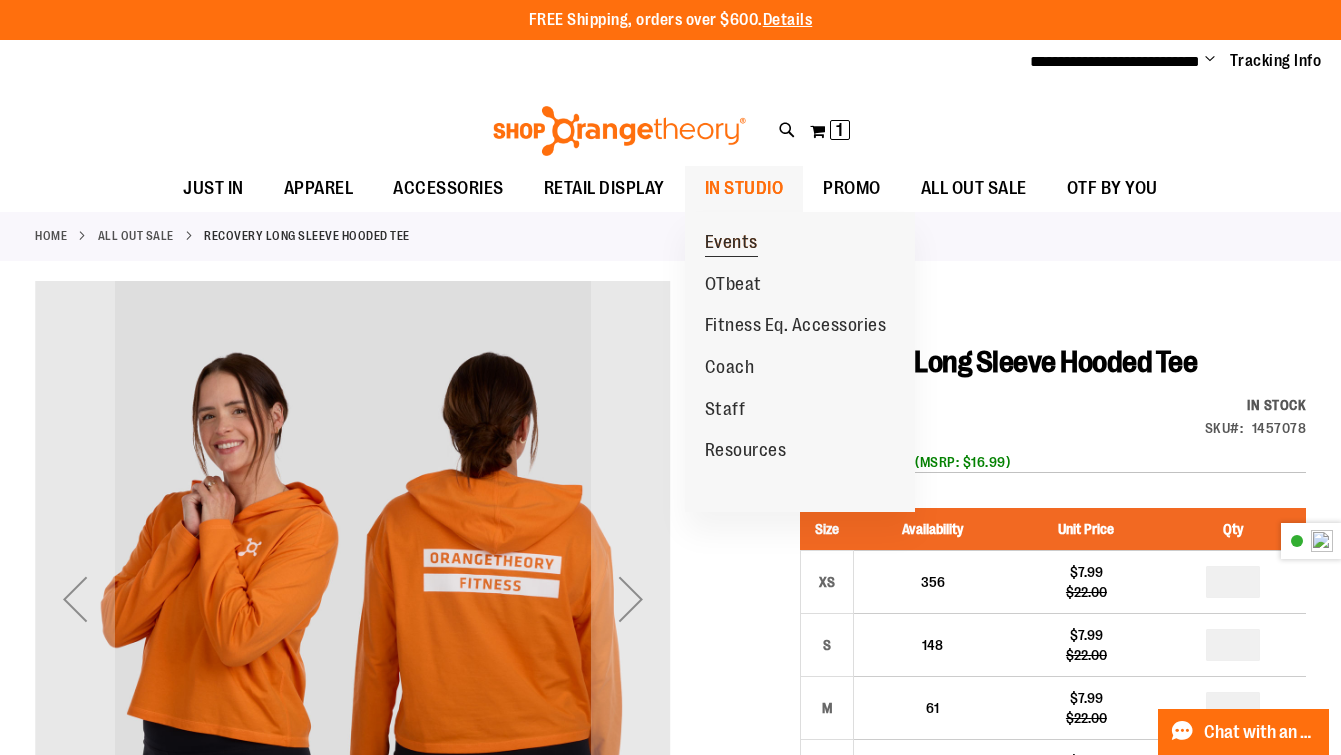 click on "Events" at bounding box center [731, 244] 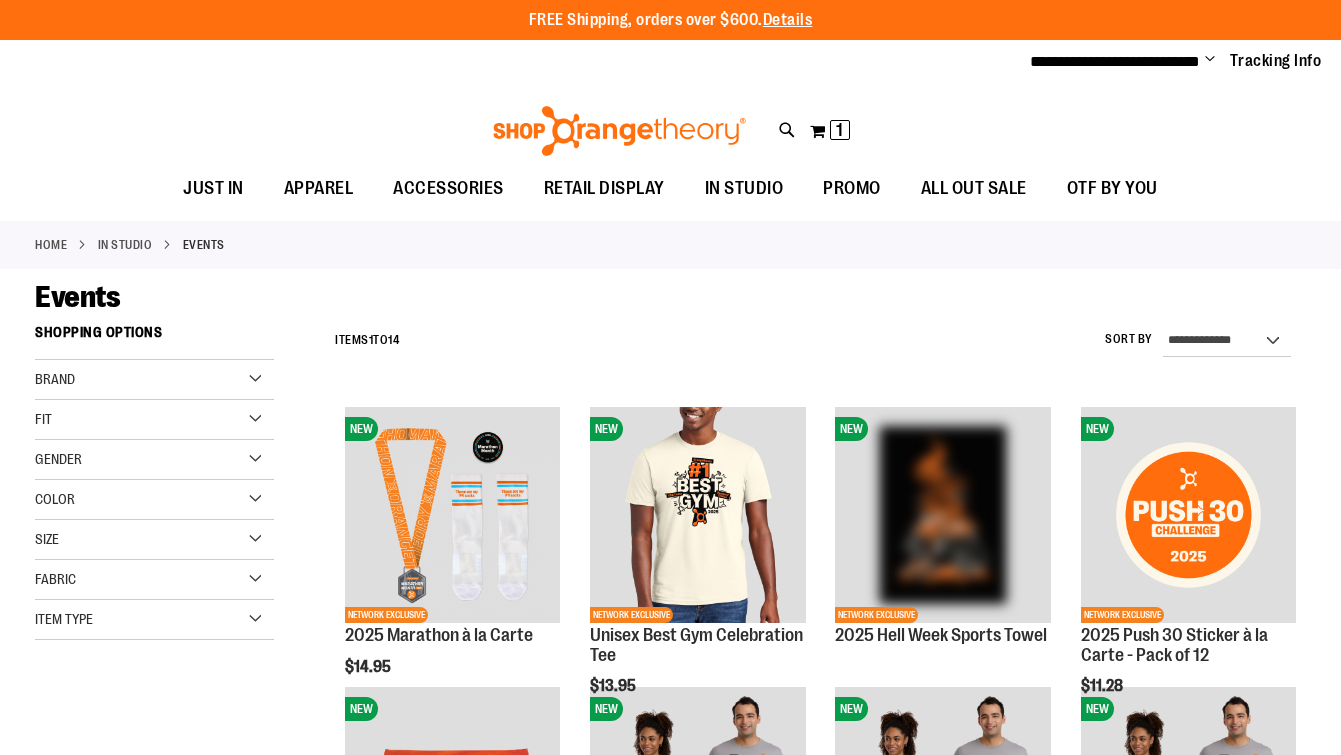 scroll, scrollTop: 0, scrollLeft: 0, axis: both 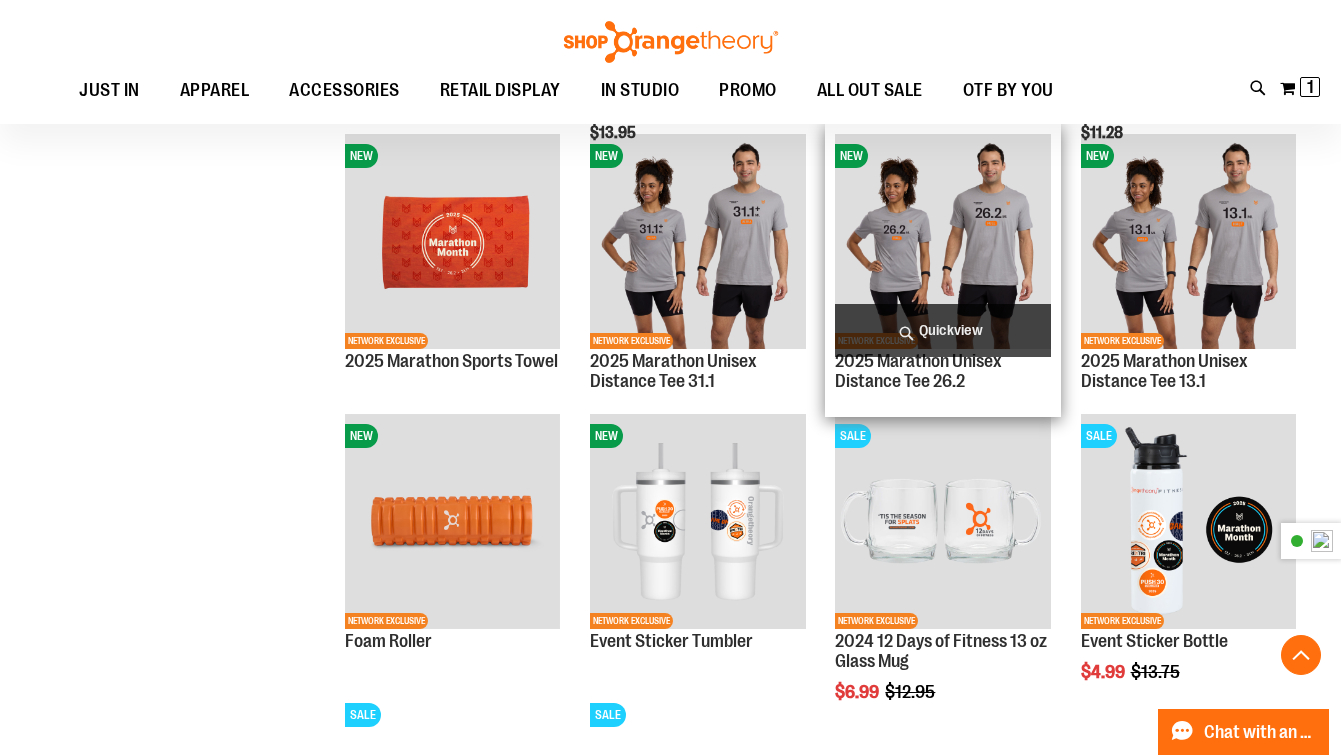 click at bounding box center (942, 241) 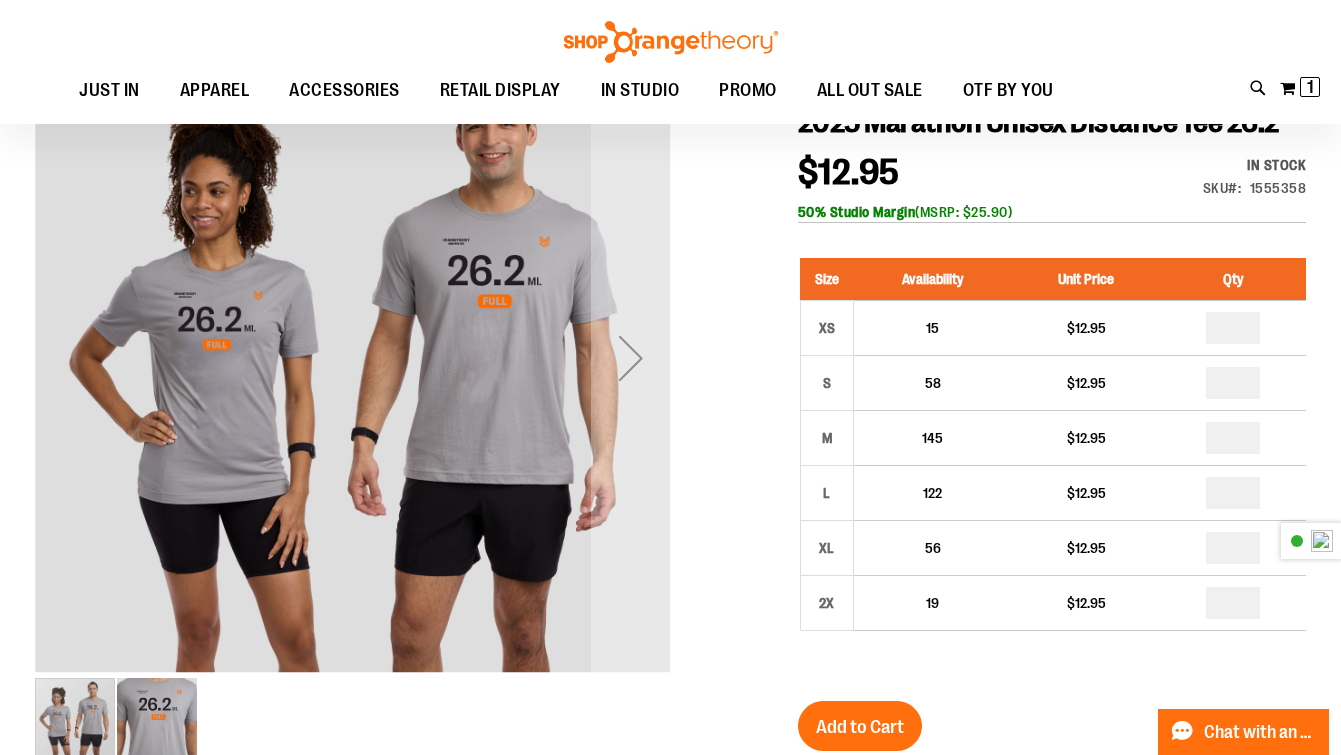 scroll, scrollTop: 243, scrollLeft: 0, axis: vertical 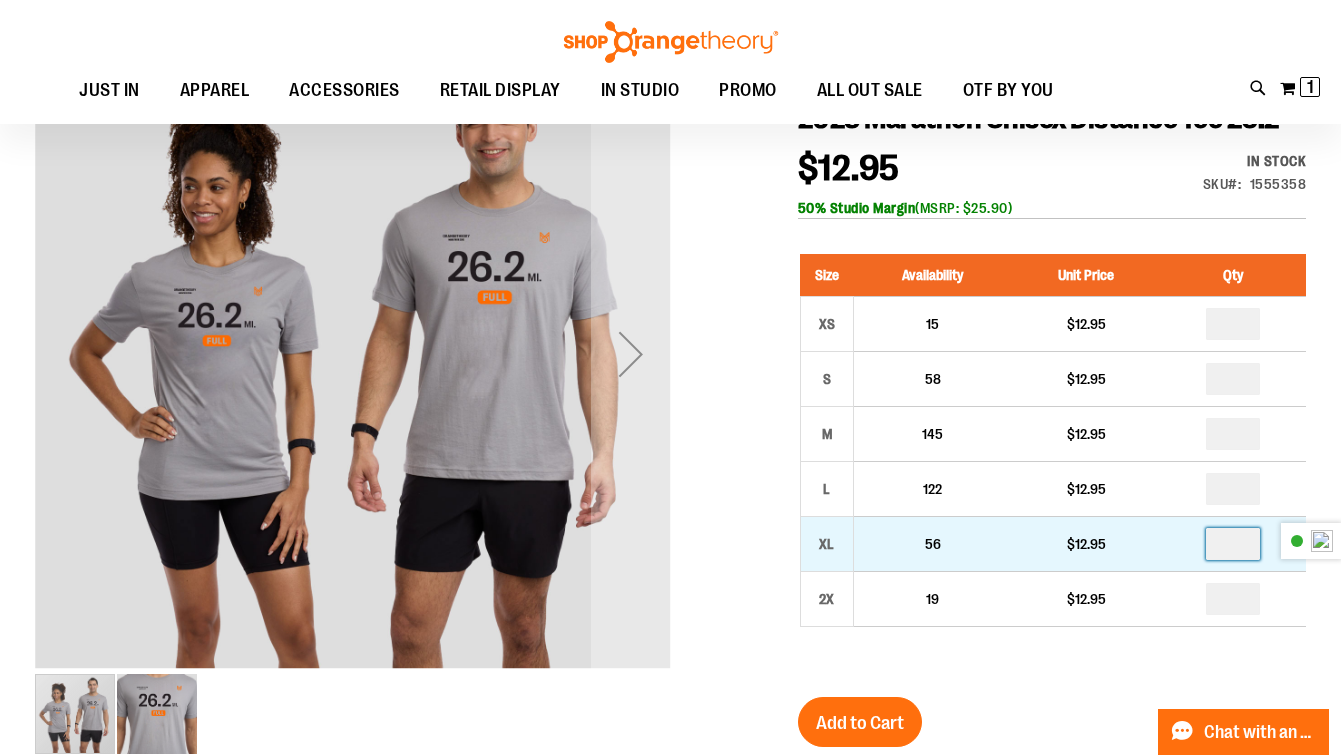 click at bounding box center [1233, 544] 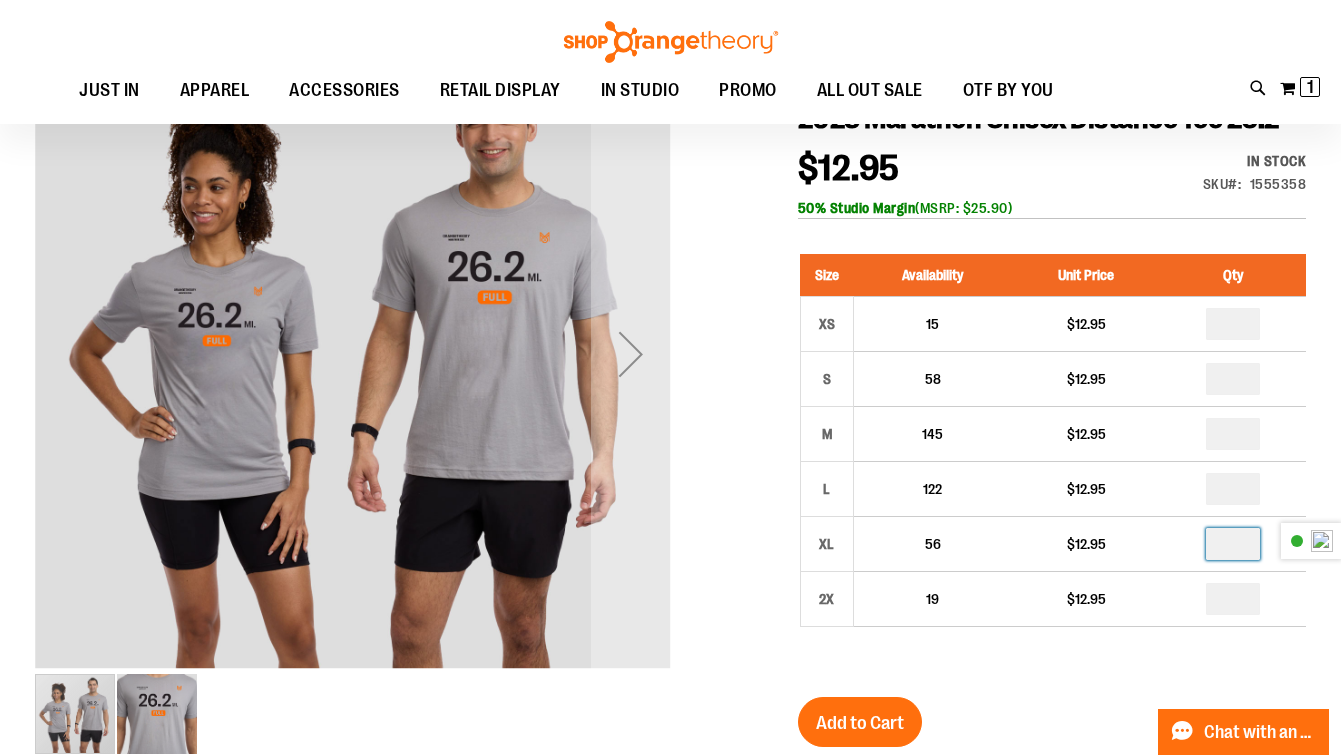click on "2025 Marathon Unisex Distance Tee 26.2
$12.95
In stock
Only  %1  left
SKU
1555358
50% Studio Margin  (MSRP: $25.90)
Size
Availability
Unit Price
Qty
XS
15
$12.95
*" at bounding box center (1052, 656) 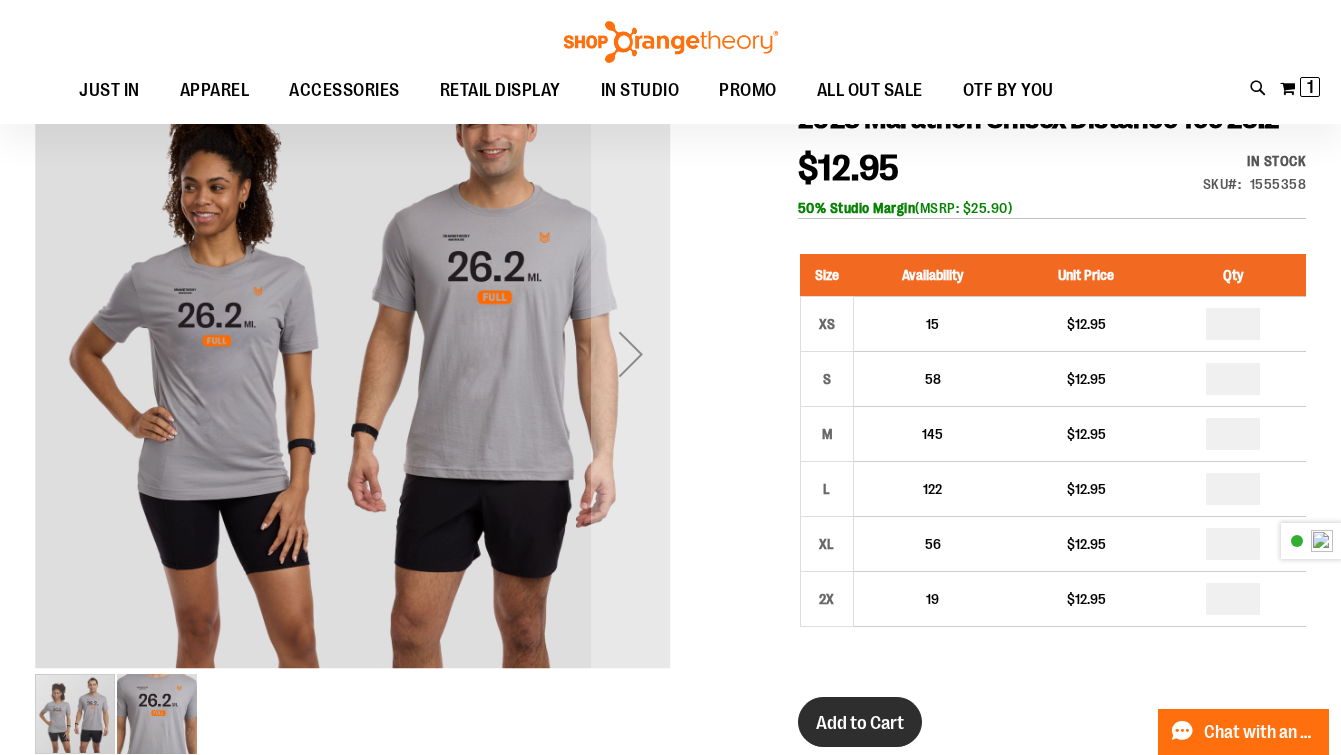click on "Add to Cart" at bounding box center (860, 723) 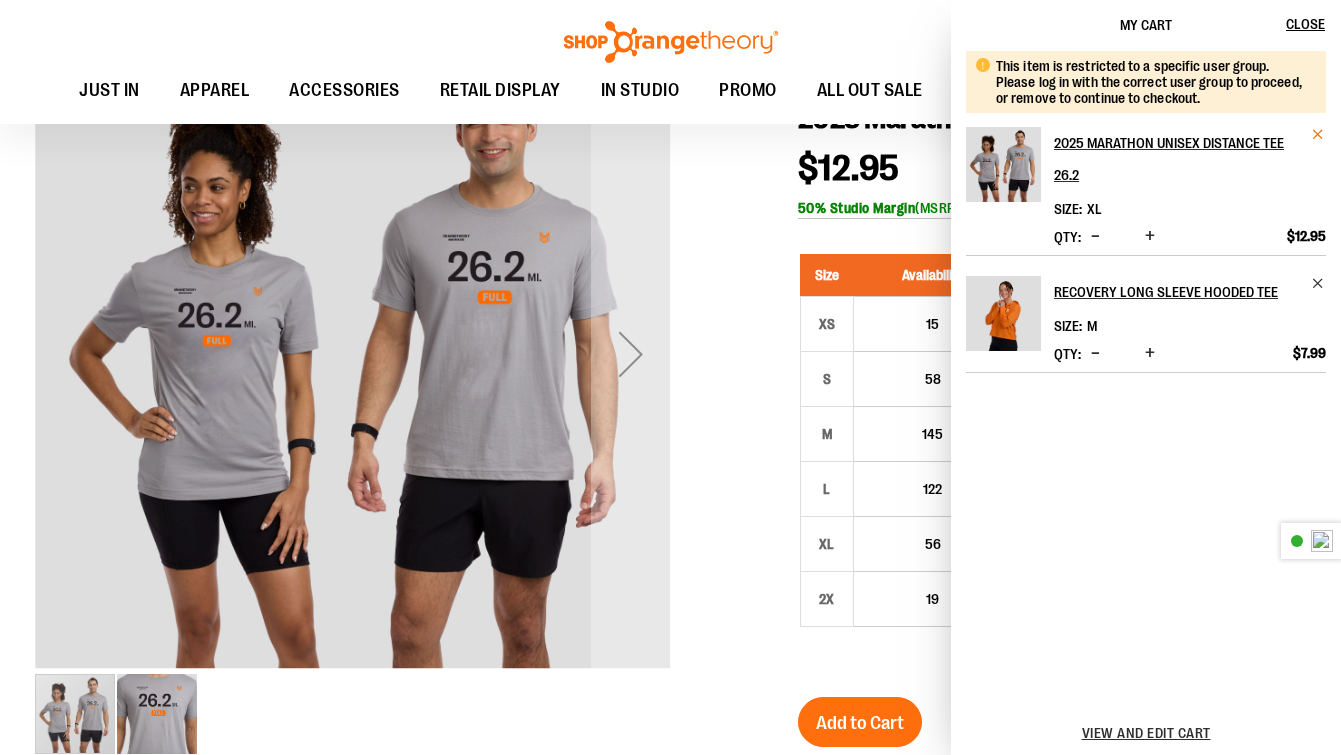 click at bounding box center (1318, 134) 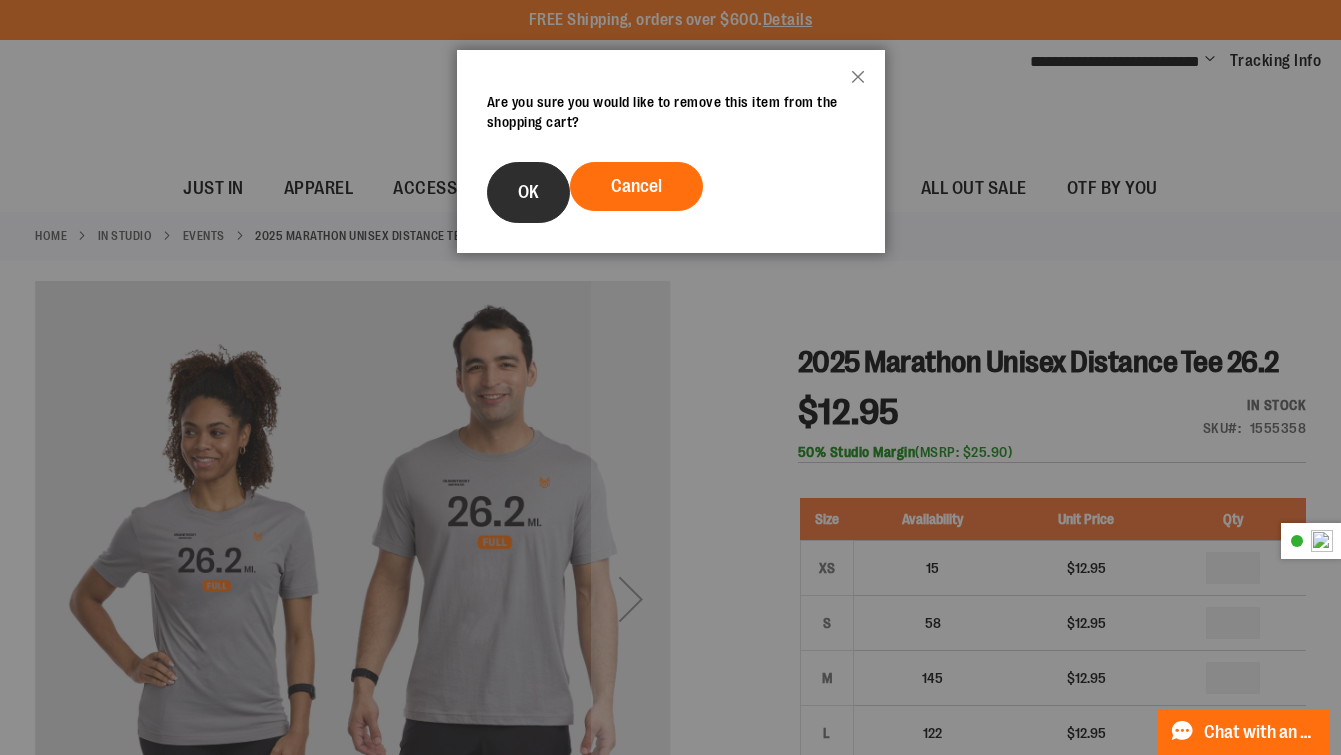 click on "OK" at bounding box center [528, 192] 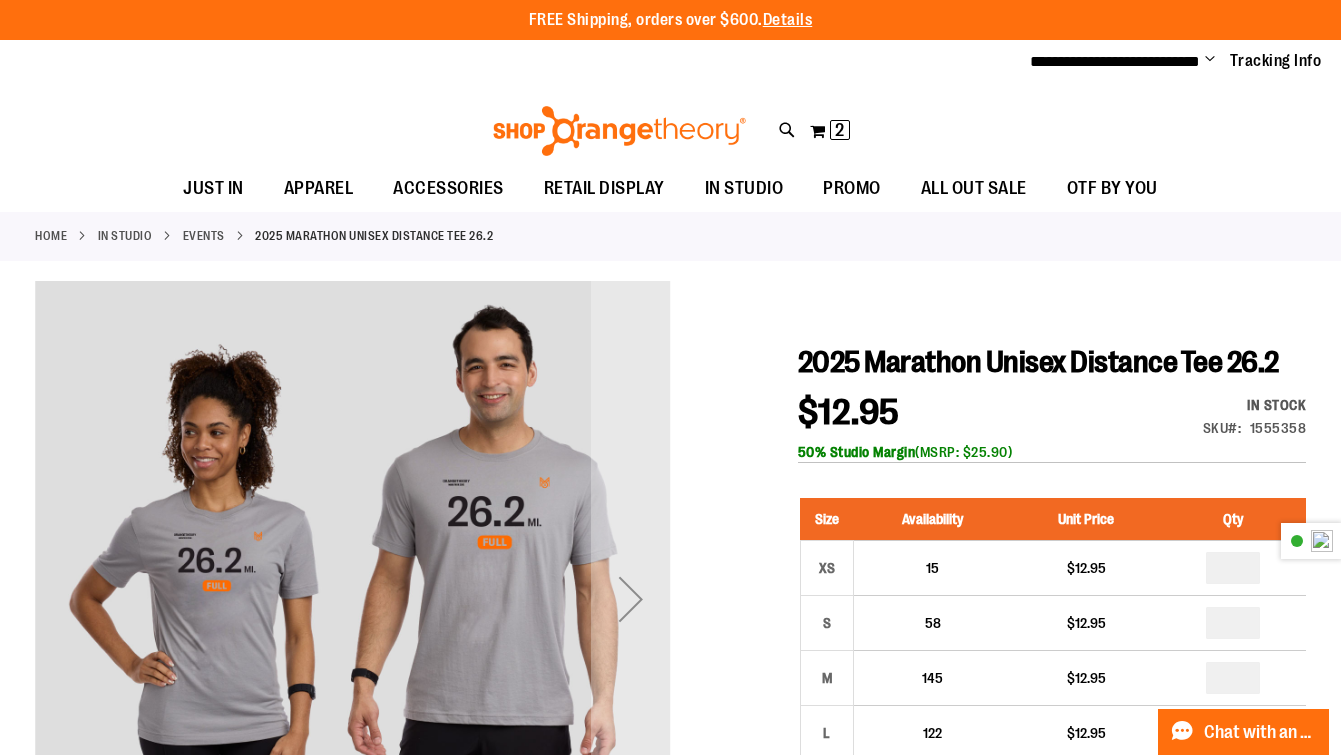 click on "Toggle Nav
Search
Popular Suggestions
Advanced Search" at bounding box center [670, 125] 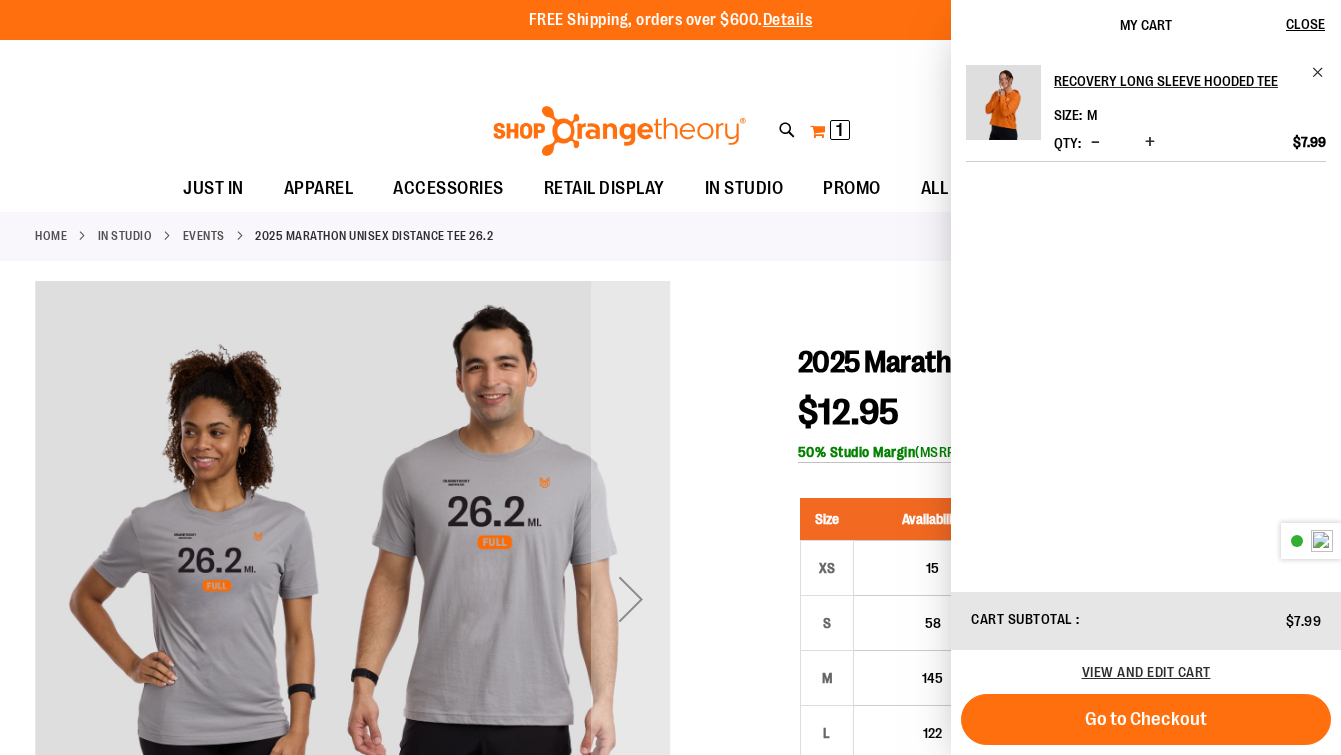 click on "My Cart
1
1
items" at bounding box center (830, 131) 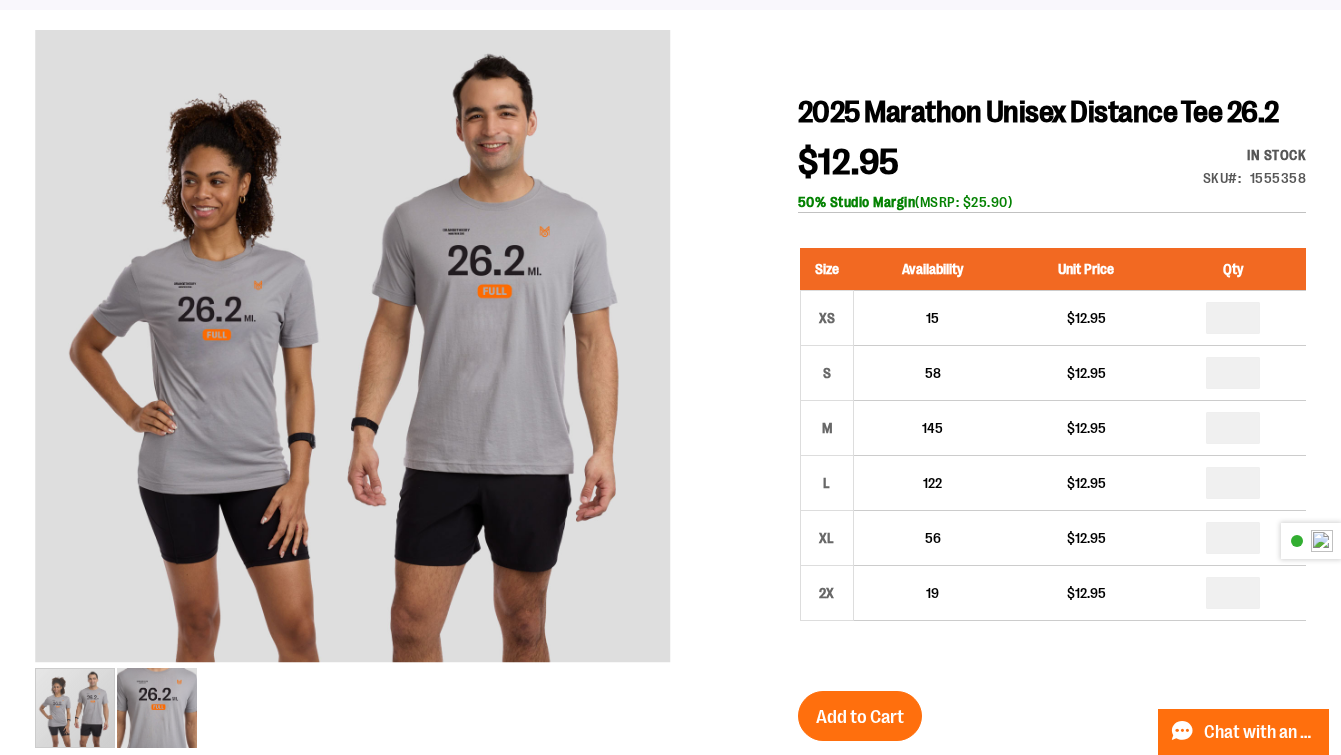 scroll, scrollTop: 0, scrollLeft: 0, axis: both 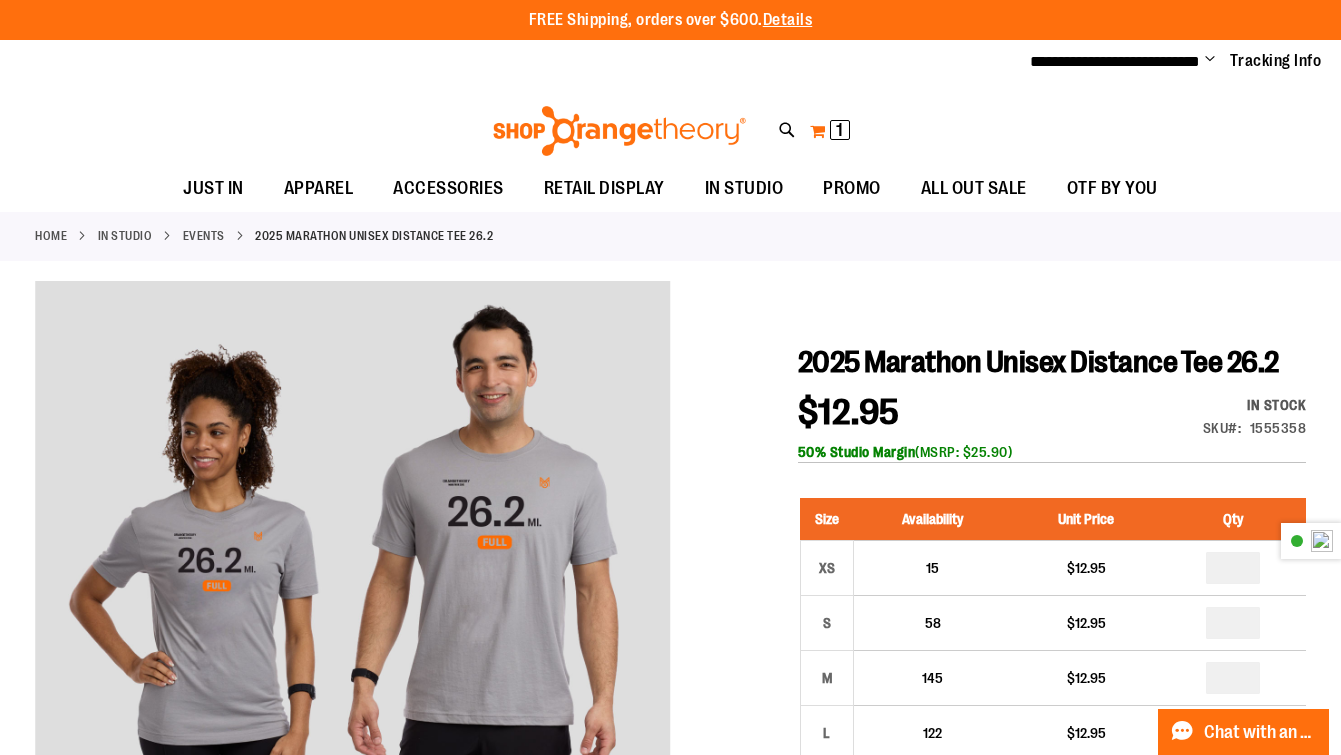 click on "My Cart
1
1
items" at bounding box center [830, 131] 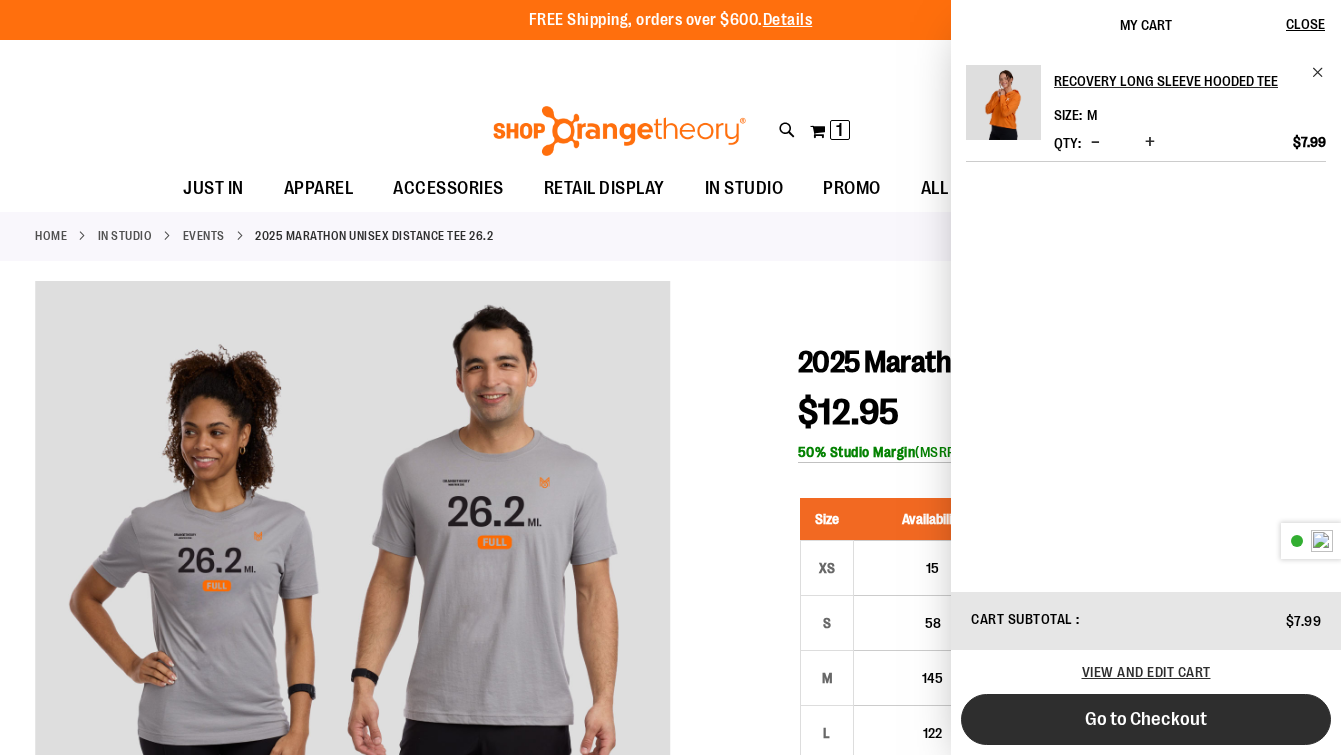 click on "Go to Checkout" at bounding box center [1146, 719] 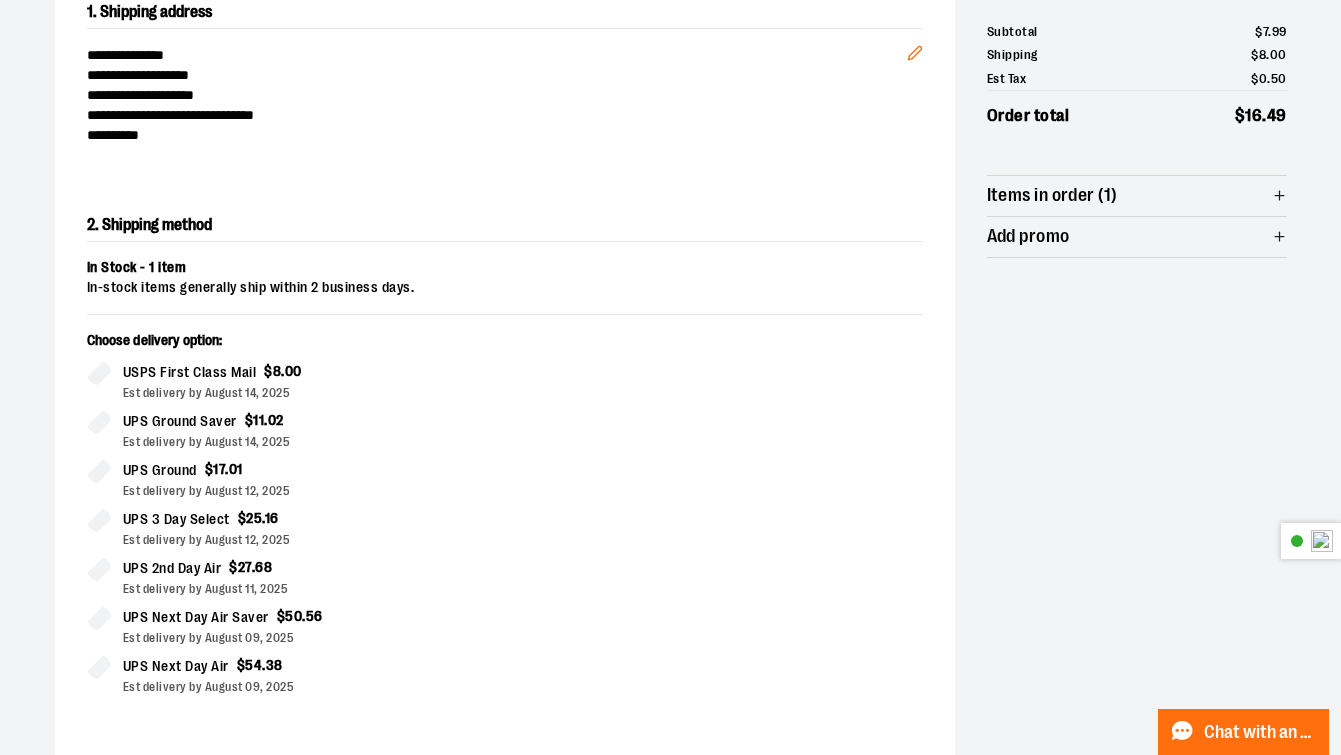 scroll, scrollTop: 214, scrollLeft: 0, axis: vertical 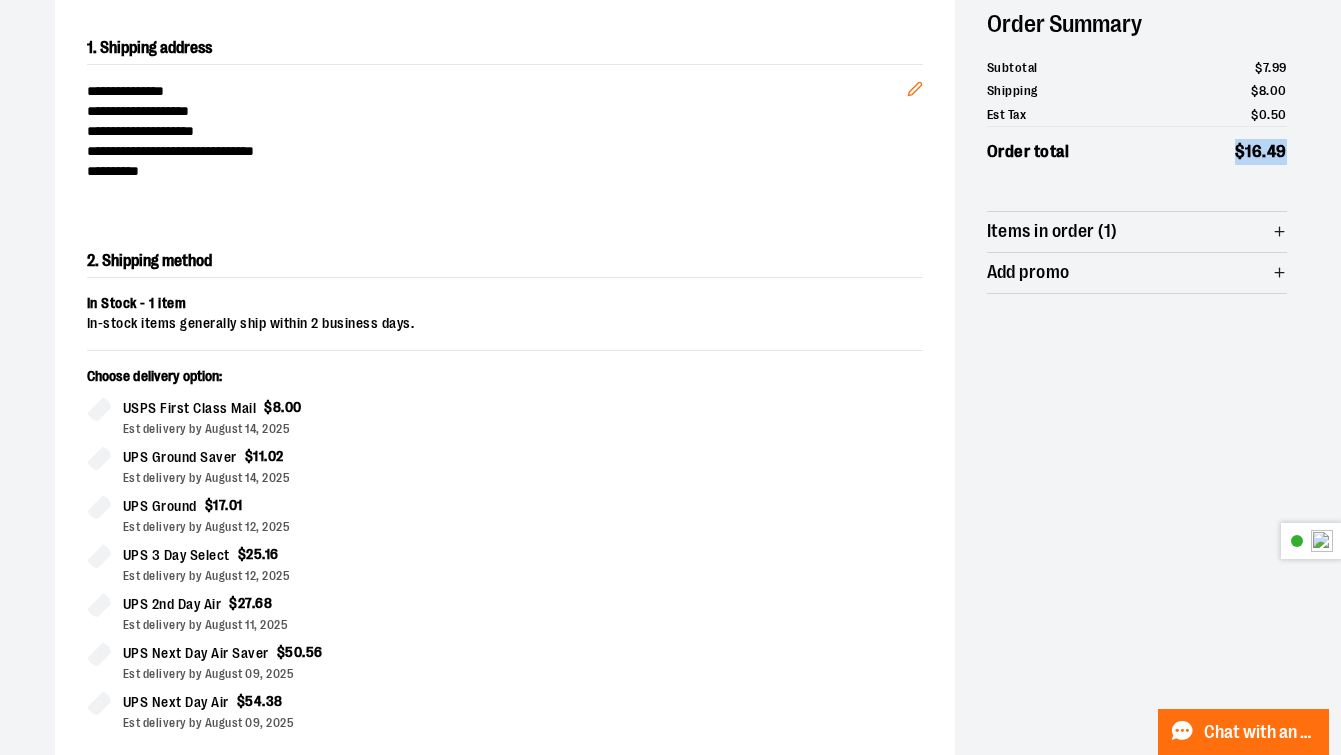 drag, startPoint x: 1293, startPoint y: 151, endPoint x: 1217, endPoint y: 151, distance: 76 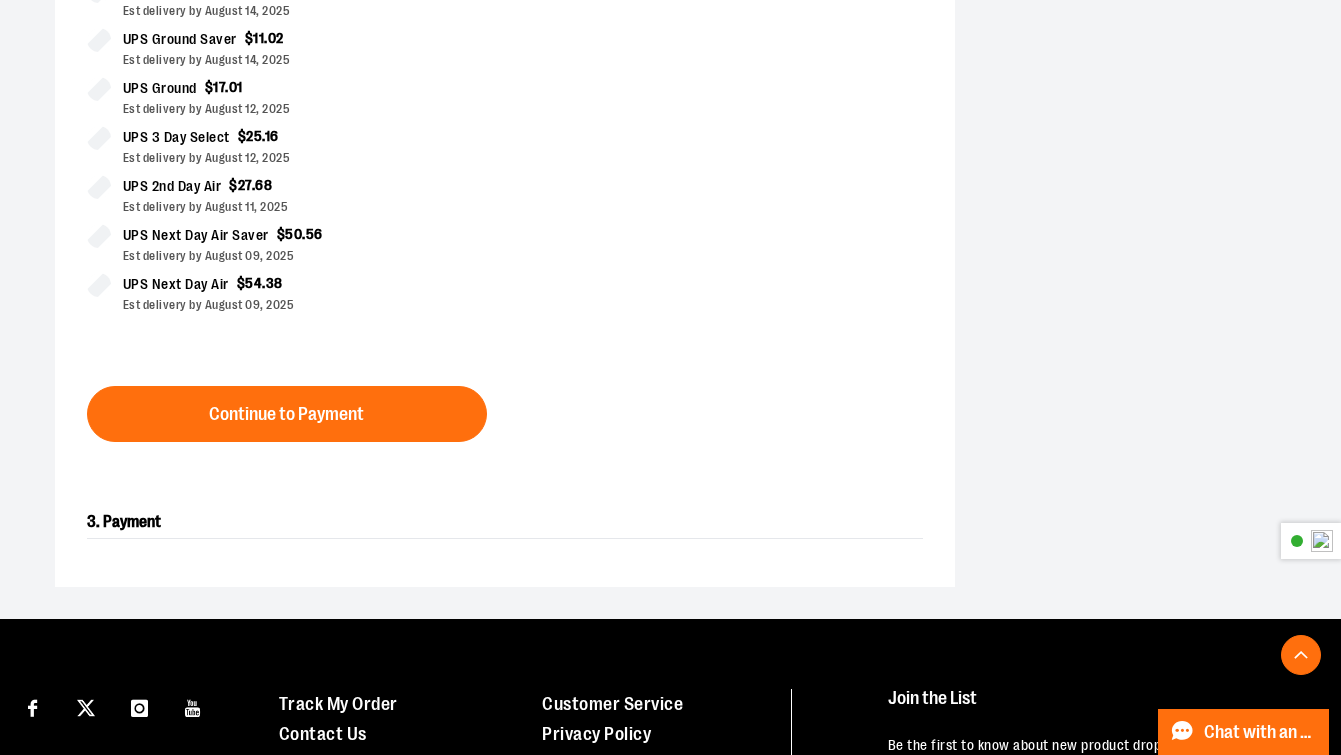 scroll, scrollTop: 713, scrollLeft: 0, axis: vertical 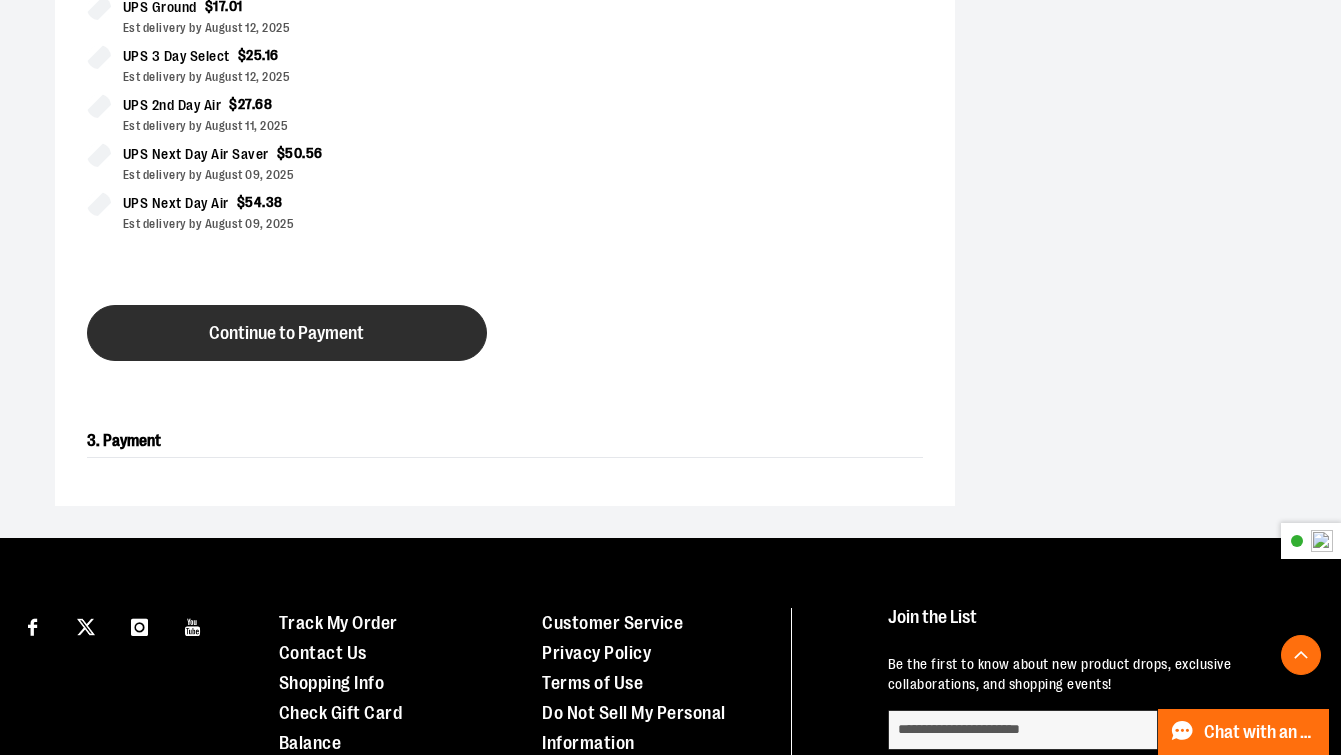 click on "Continue to Payment" at bounding box center (286, 333) 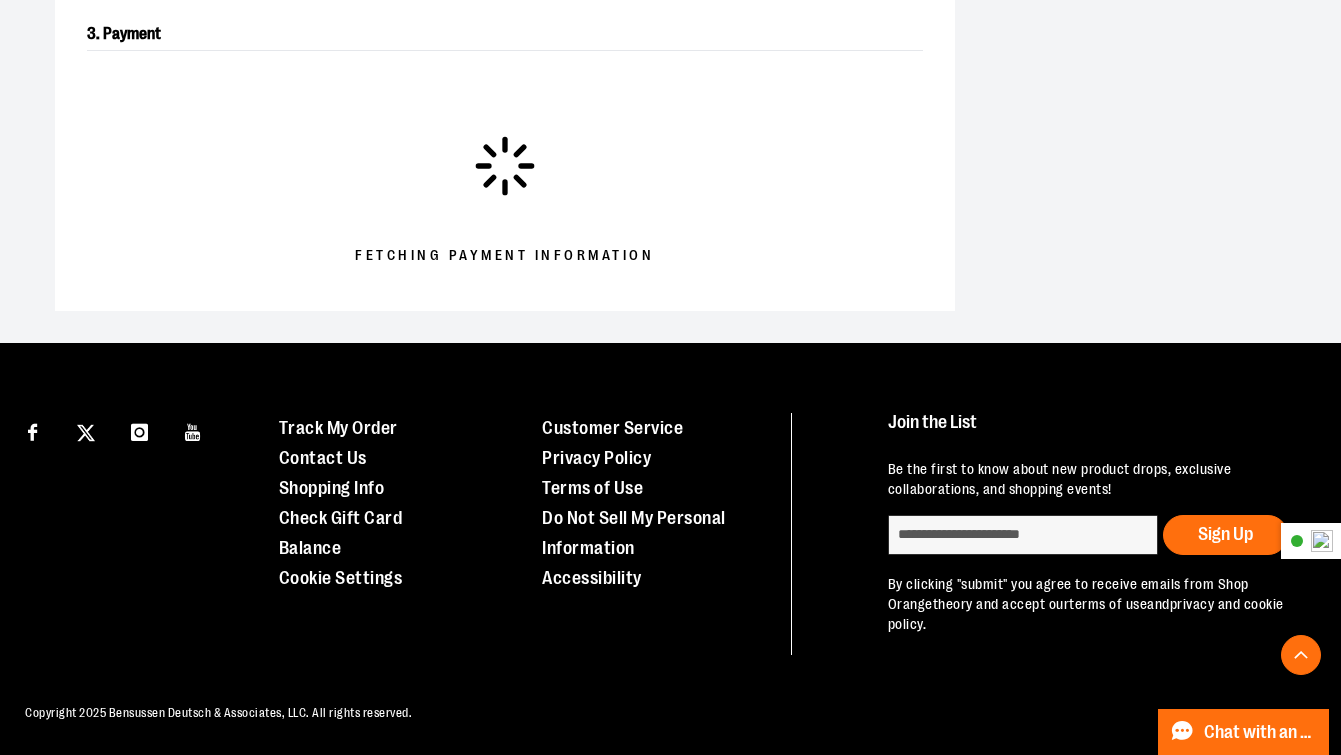 scroll, scrollTop: 701, scrollLeft: 0, axis: vertical 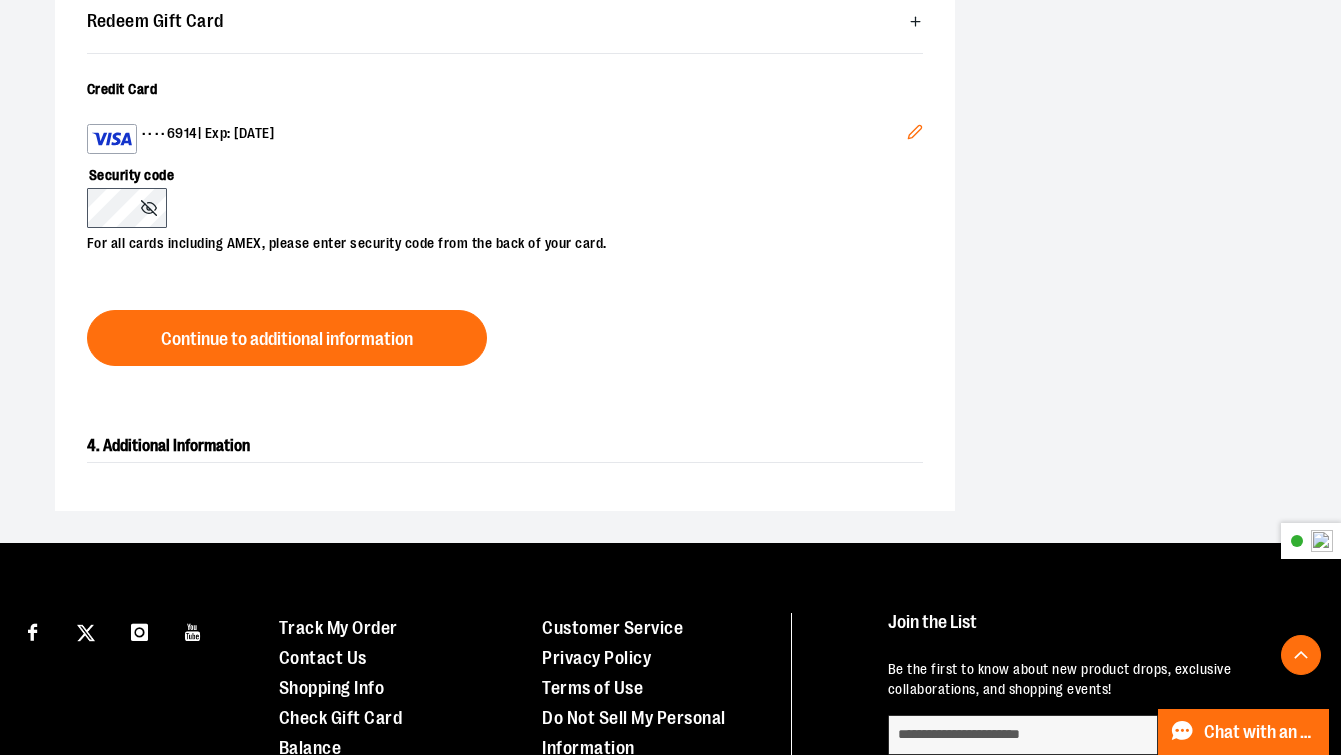 click 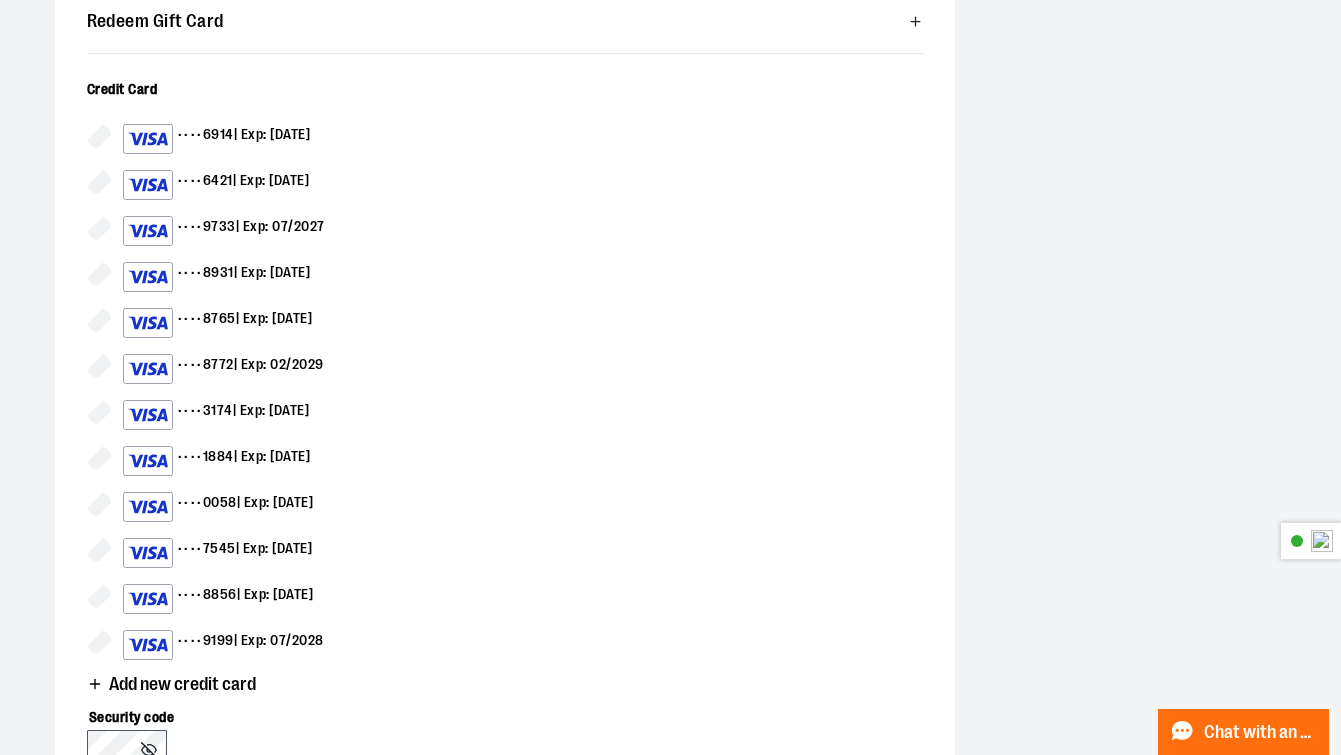 scroll, scrollTop: 723, scrollLeft: 0, axis: vertical 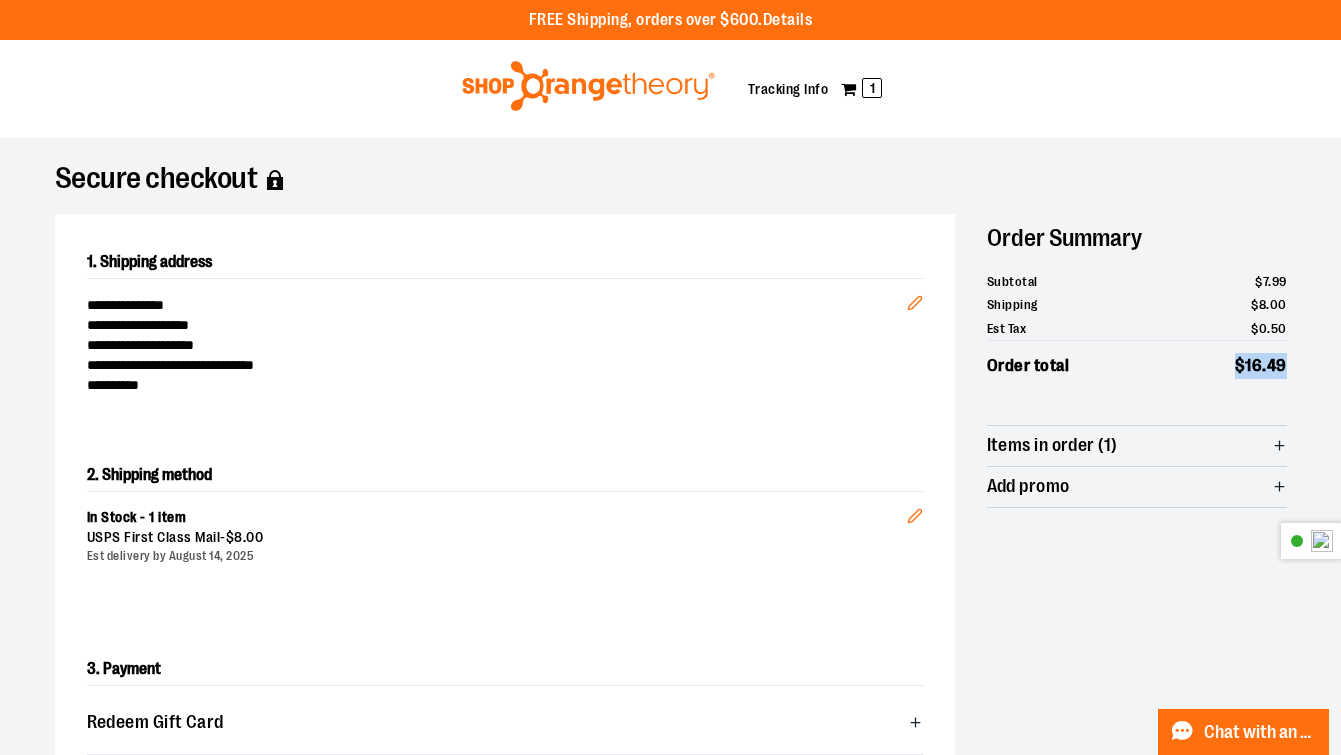 drag, startPoint x: 1304, startPoint y: 367, endPoint x: 1230, endPoint y: 366, distance: 74.00676 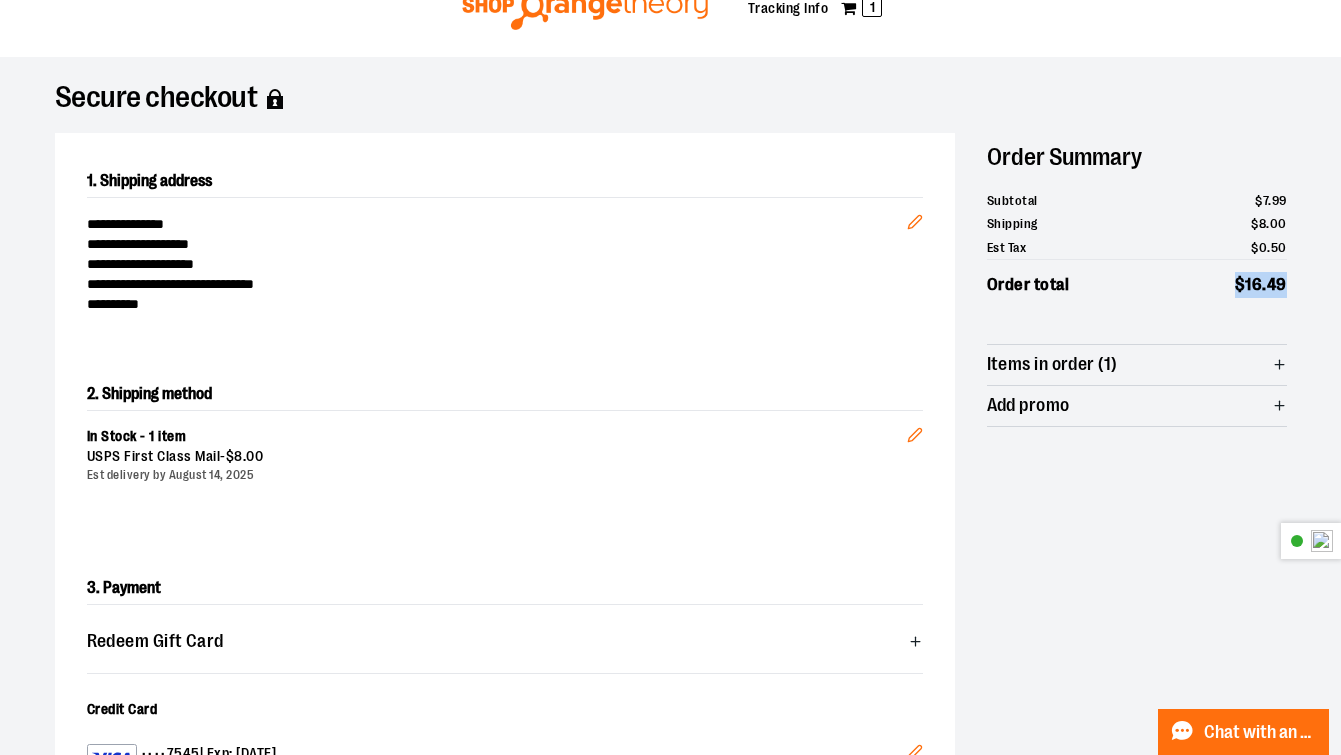 scroll, scrollTop: 85, scrollLeft: 0, axis: vertical 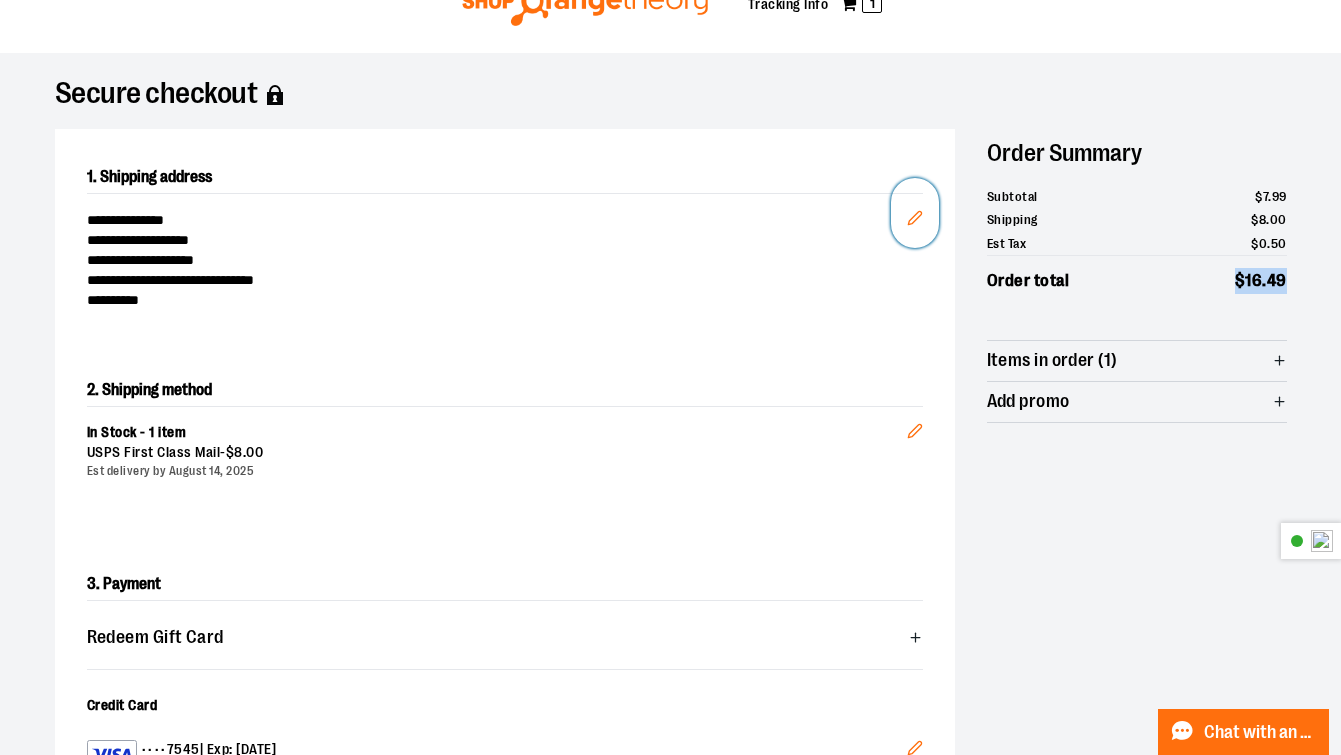click 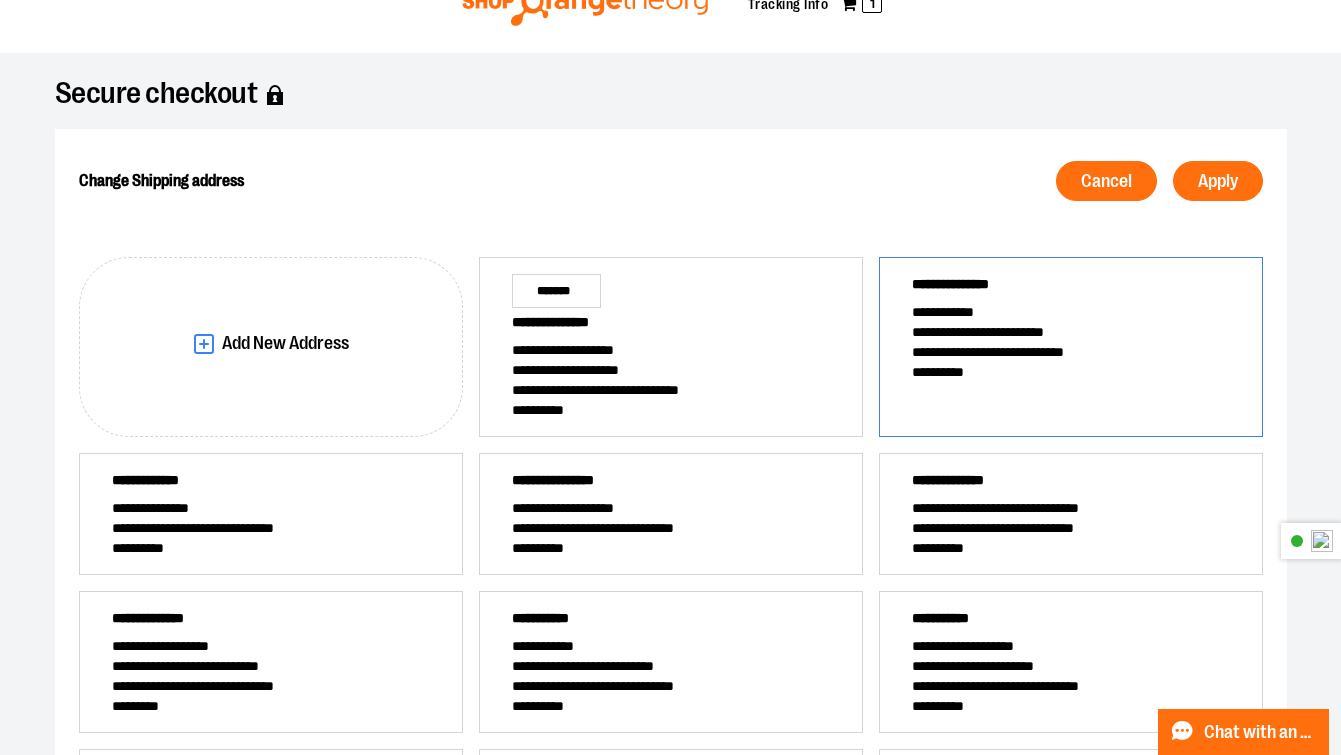 click on "**********" at bounding box center (1071, 372) 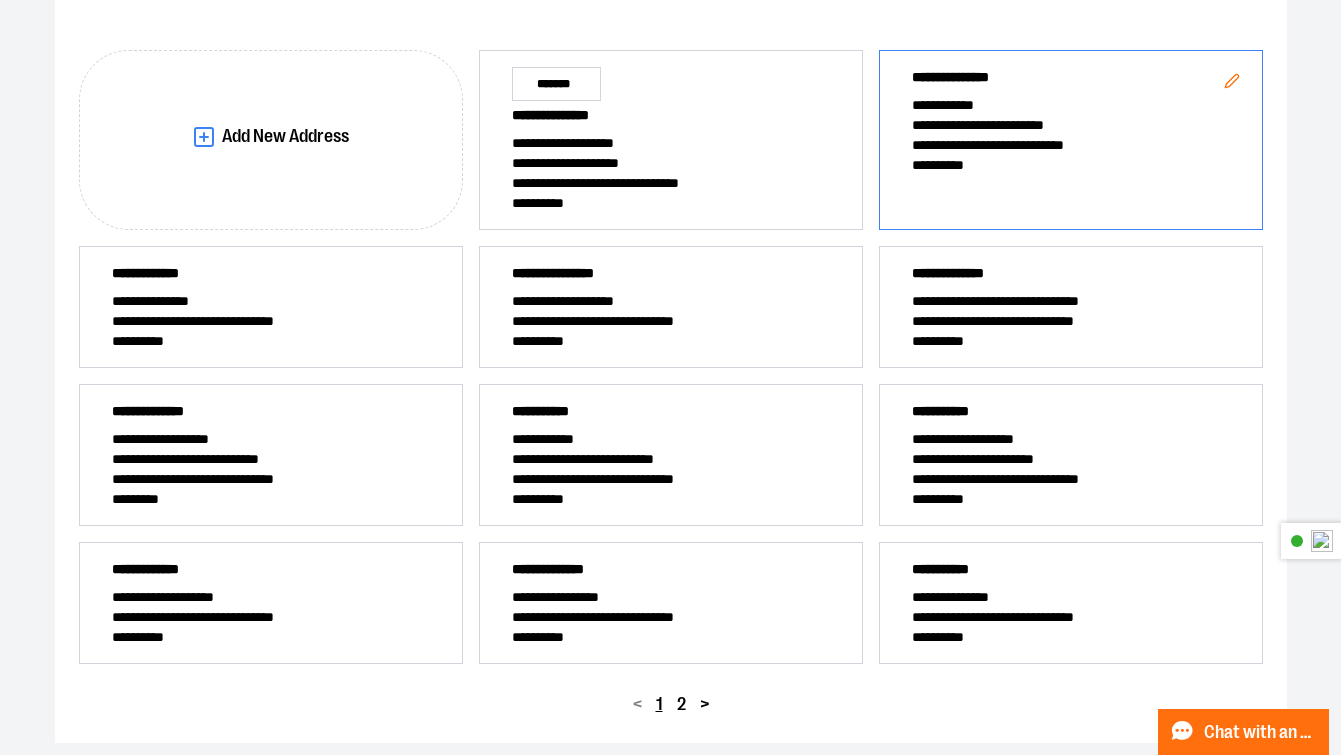 scroll, scrollTop: 85, scrollLeft: 0, axis: vertical 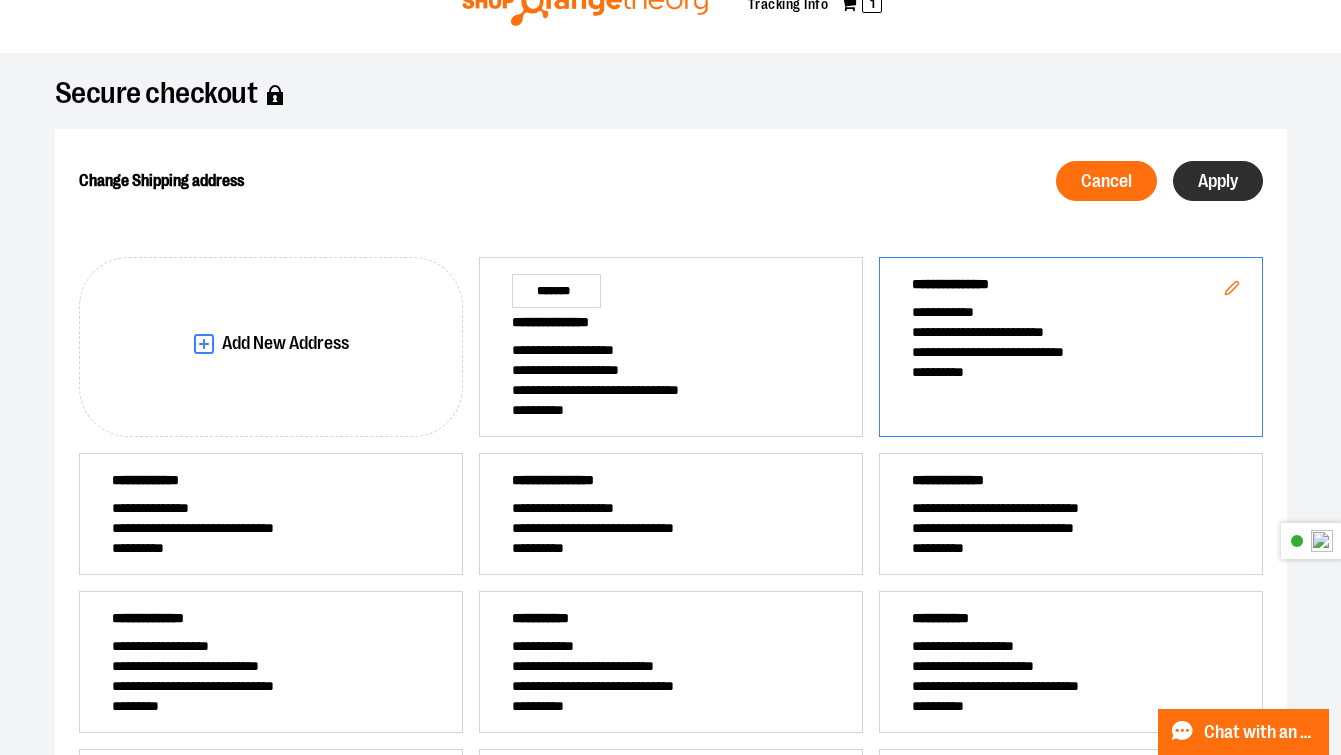 click on "Apply" at bounding box center (1218, 181) 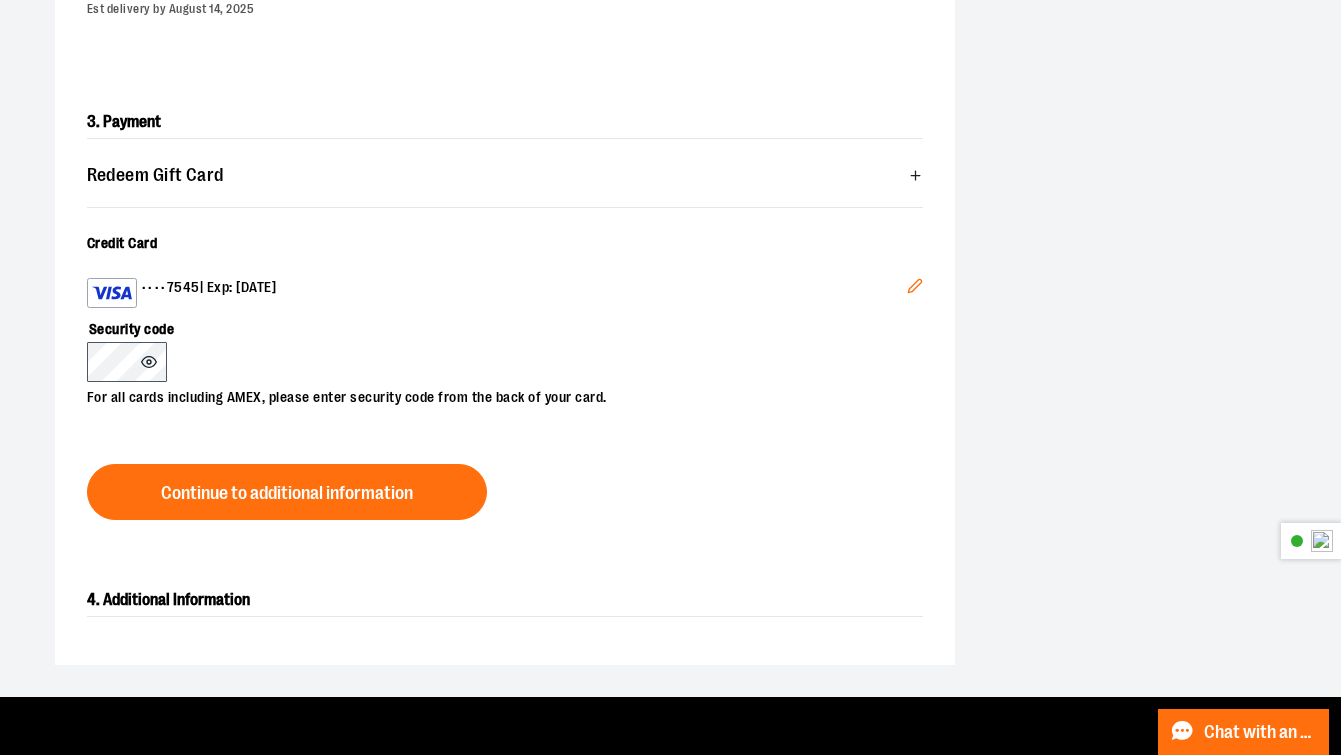 scroll, scrollTop: 552, scrollLeft: 0, axis: vertical 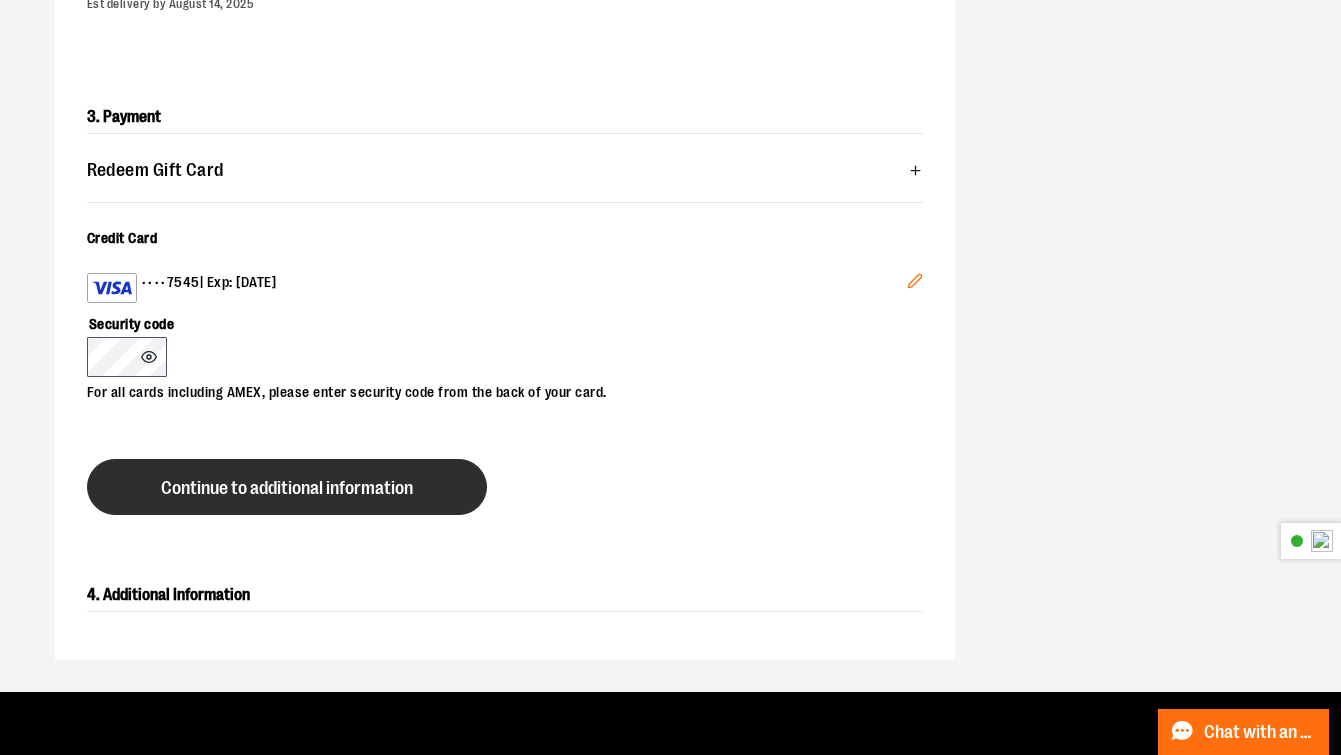 click on "Continue to additional information" at bounding box center [287, 488] 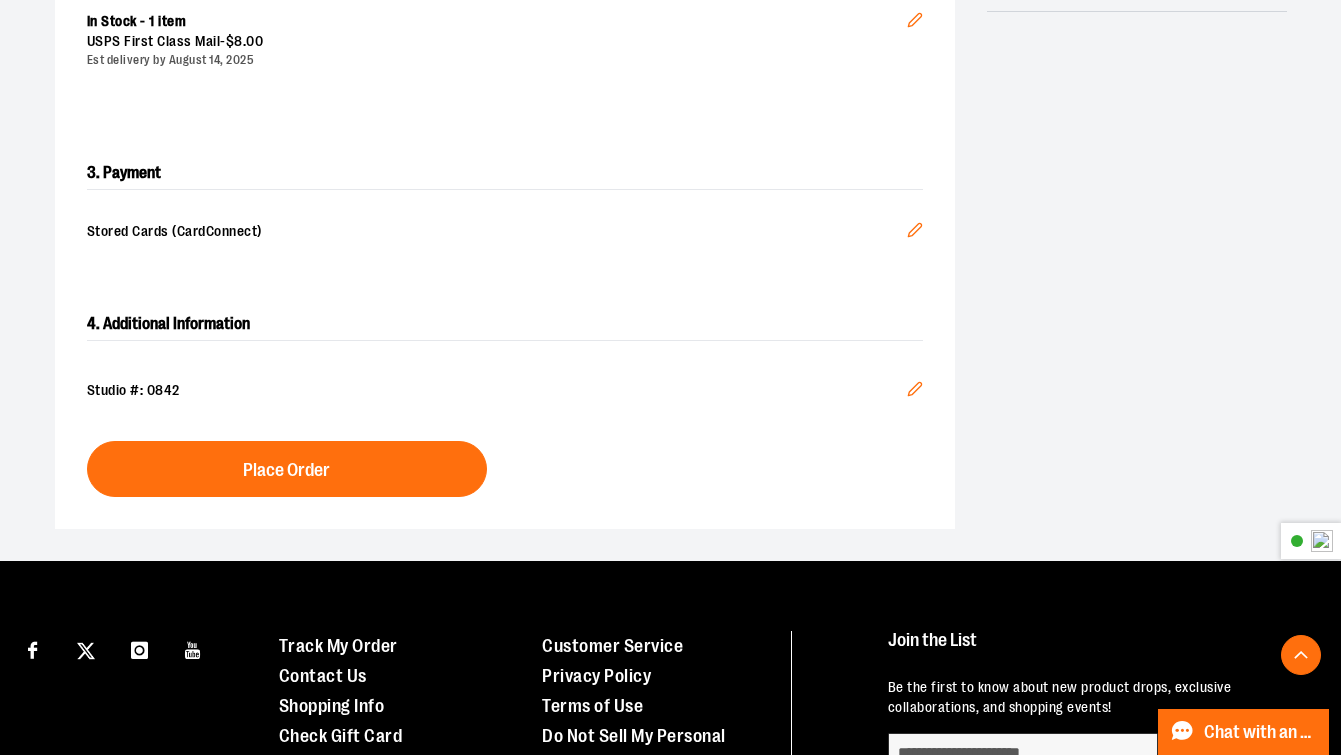 scroll, scrollTop: 529, scrollLeft: 0, axis: vertical 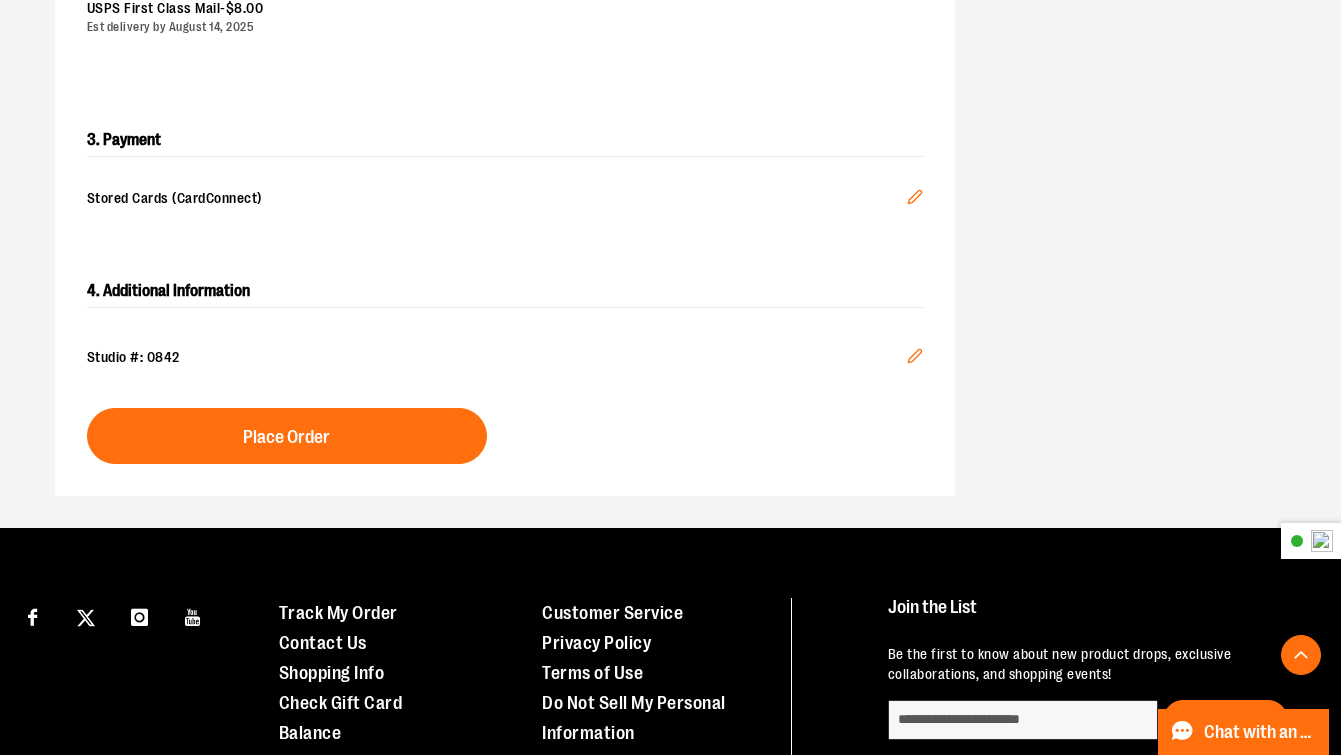 click 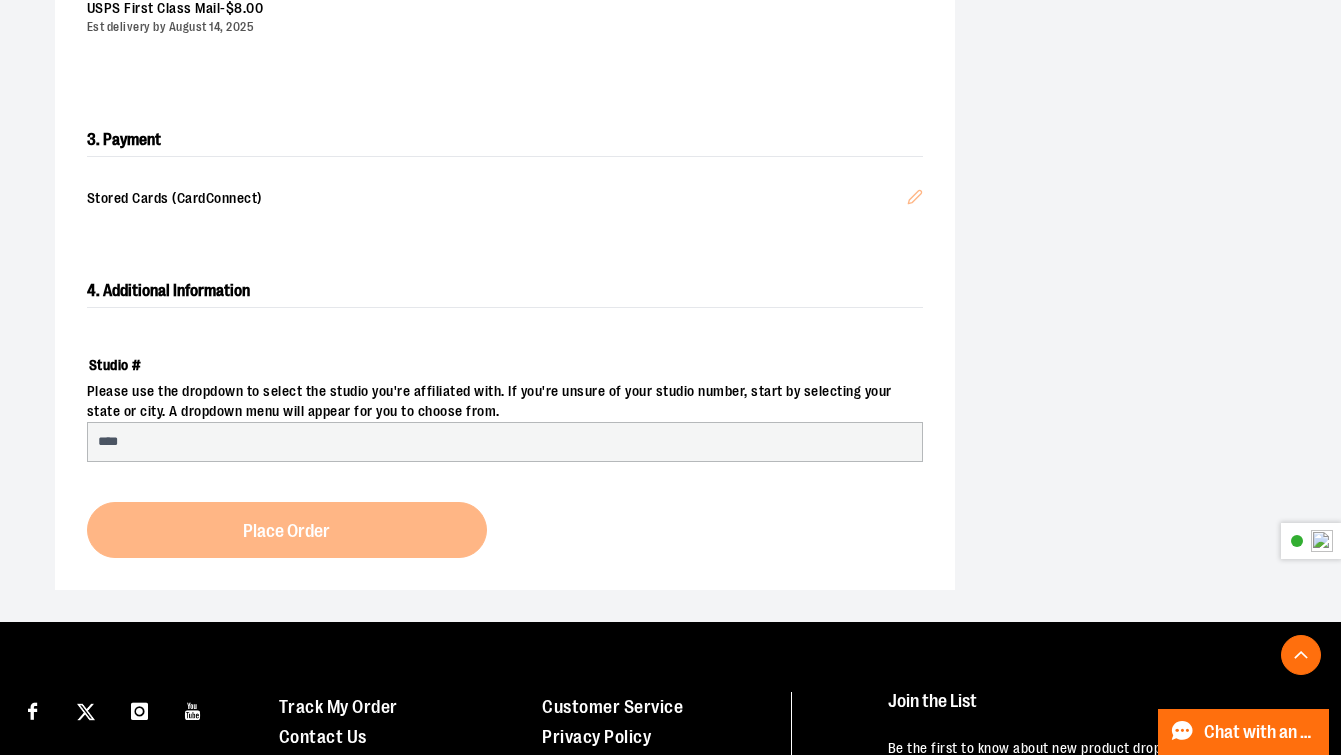 select on "***" 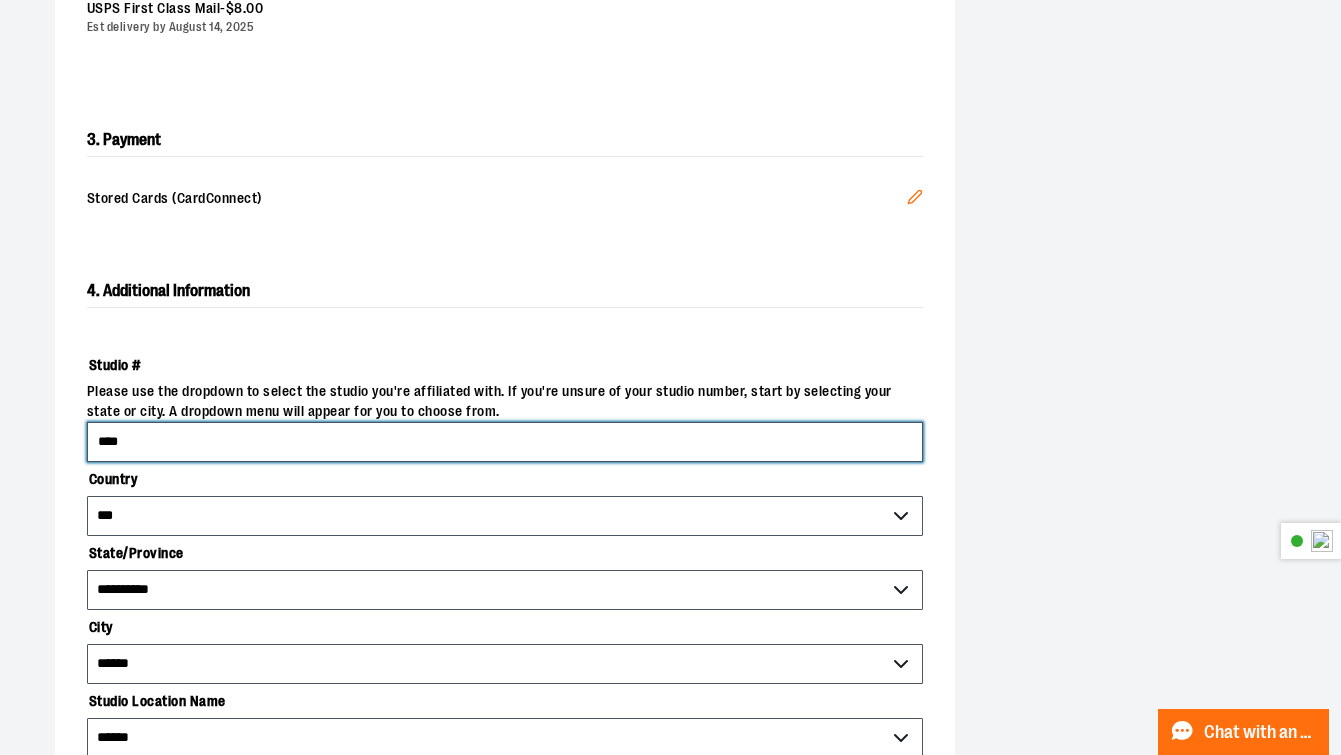 click on "****" at bounding box center [505, 442] 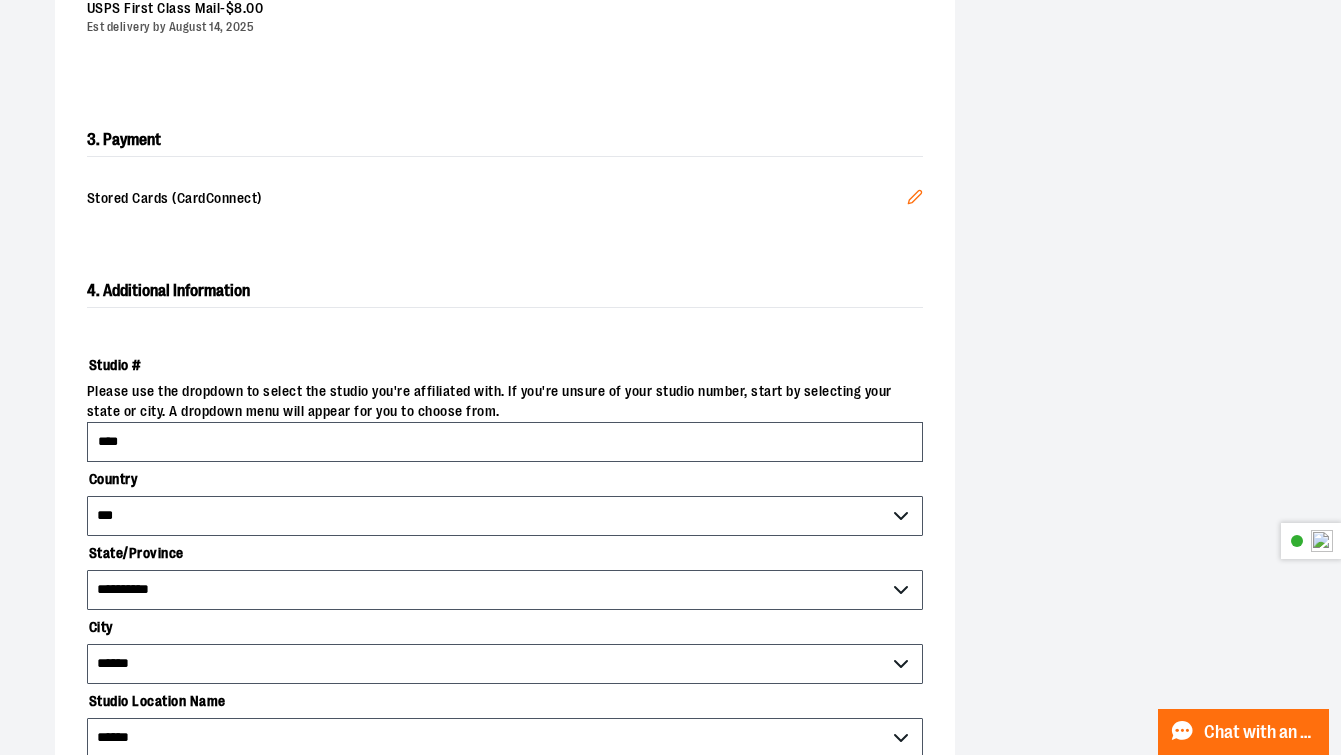 click on "4. Additional Information" at bounding box center [505, 291] 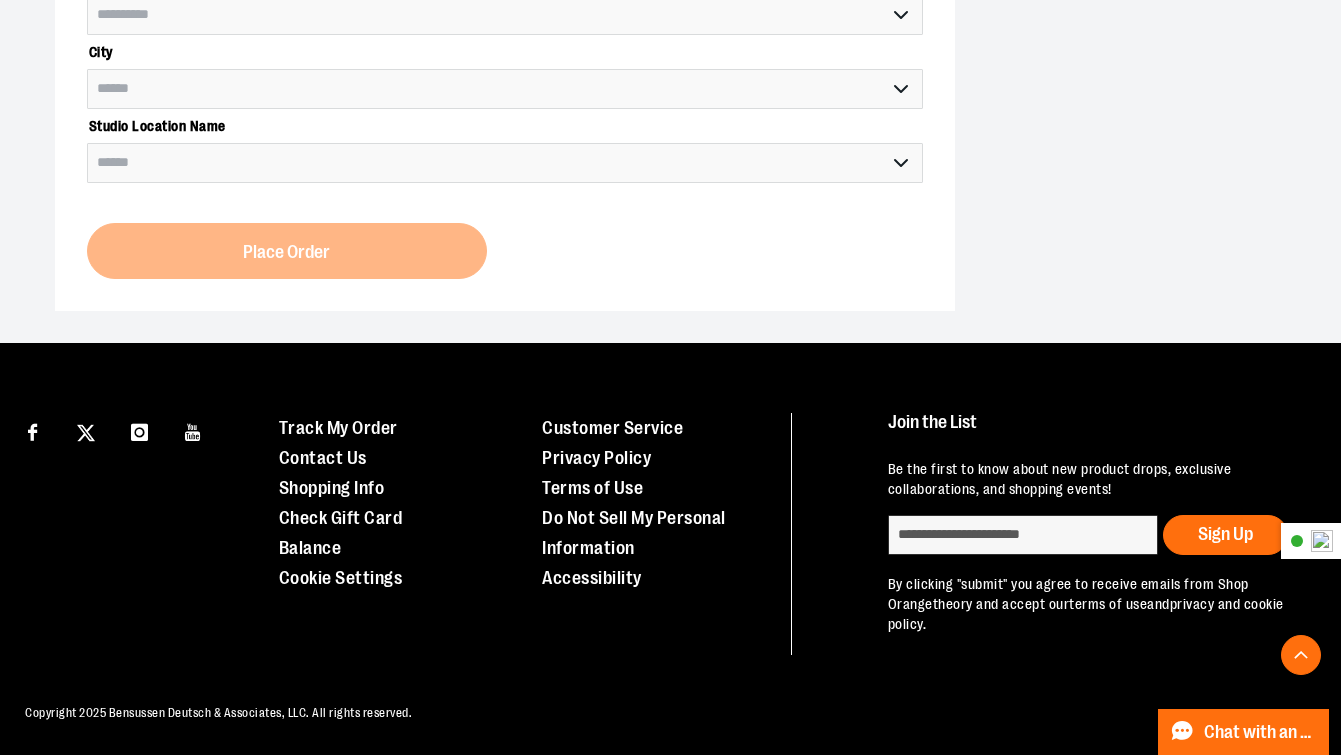 select on "*******" 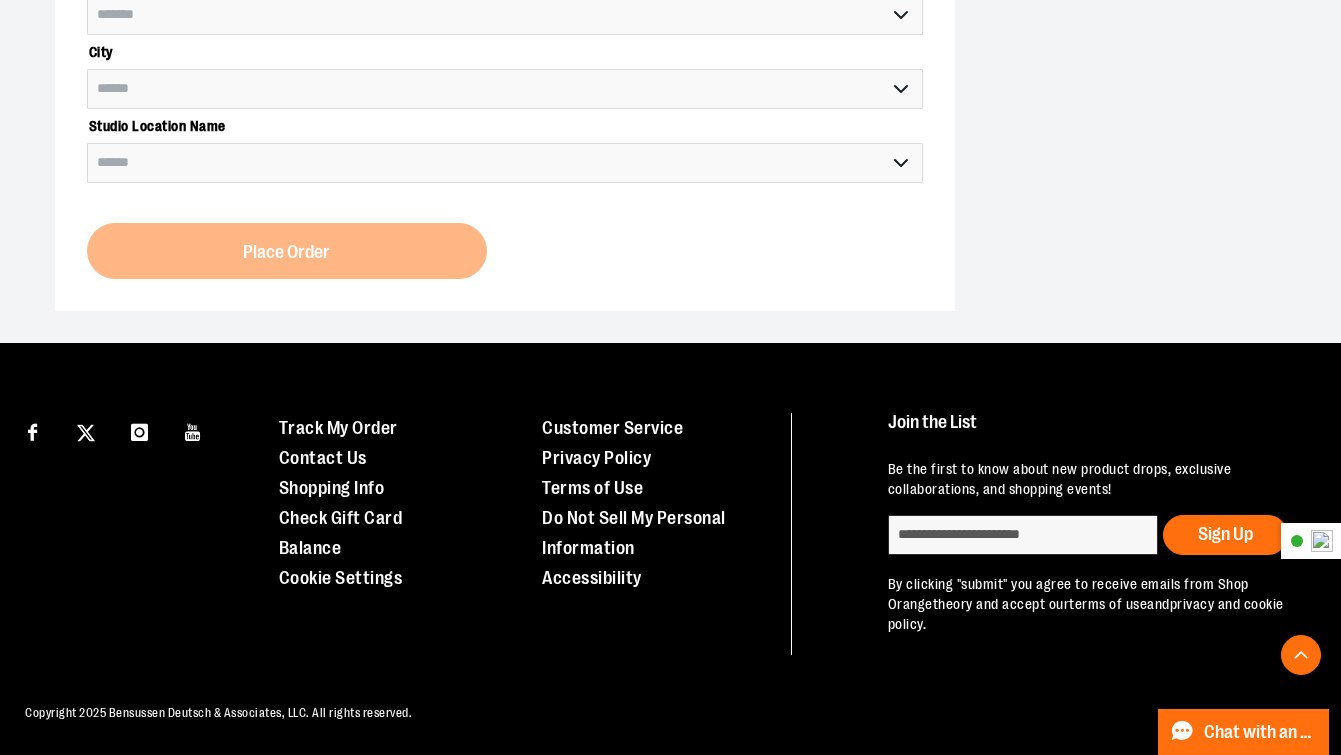select on "*******" 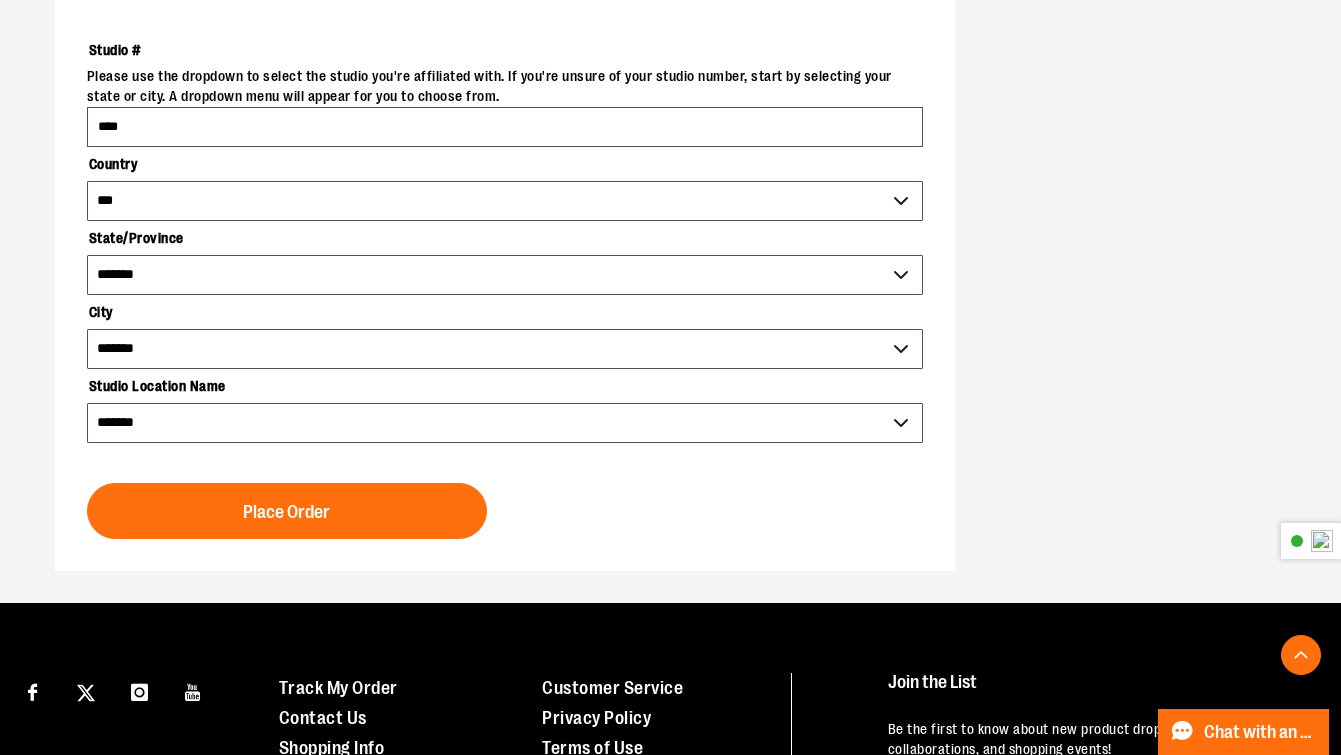 scroll, scrollTop: 821, scrollLeft: 0, axis: vertical 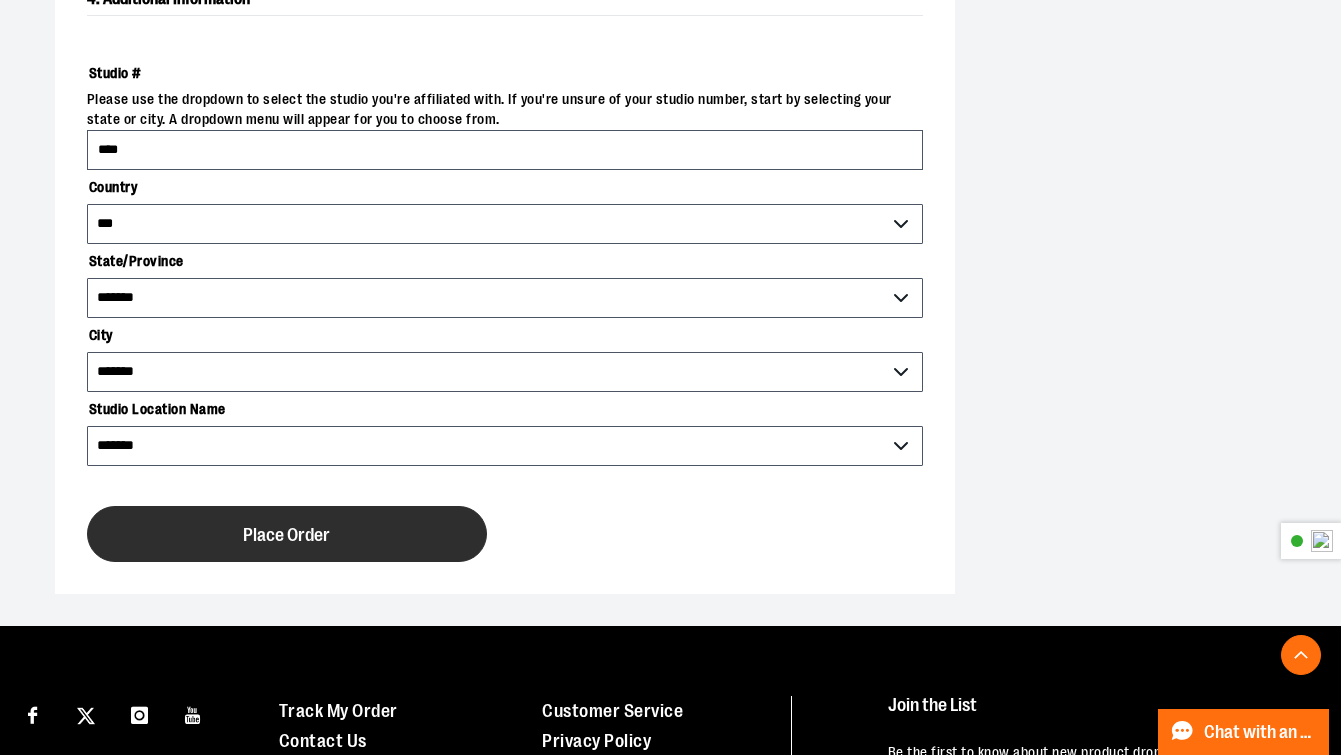 click on "Place Order" at bounding box center [287, 534] 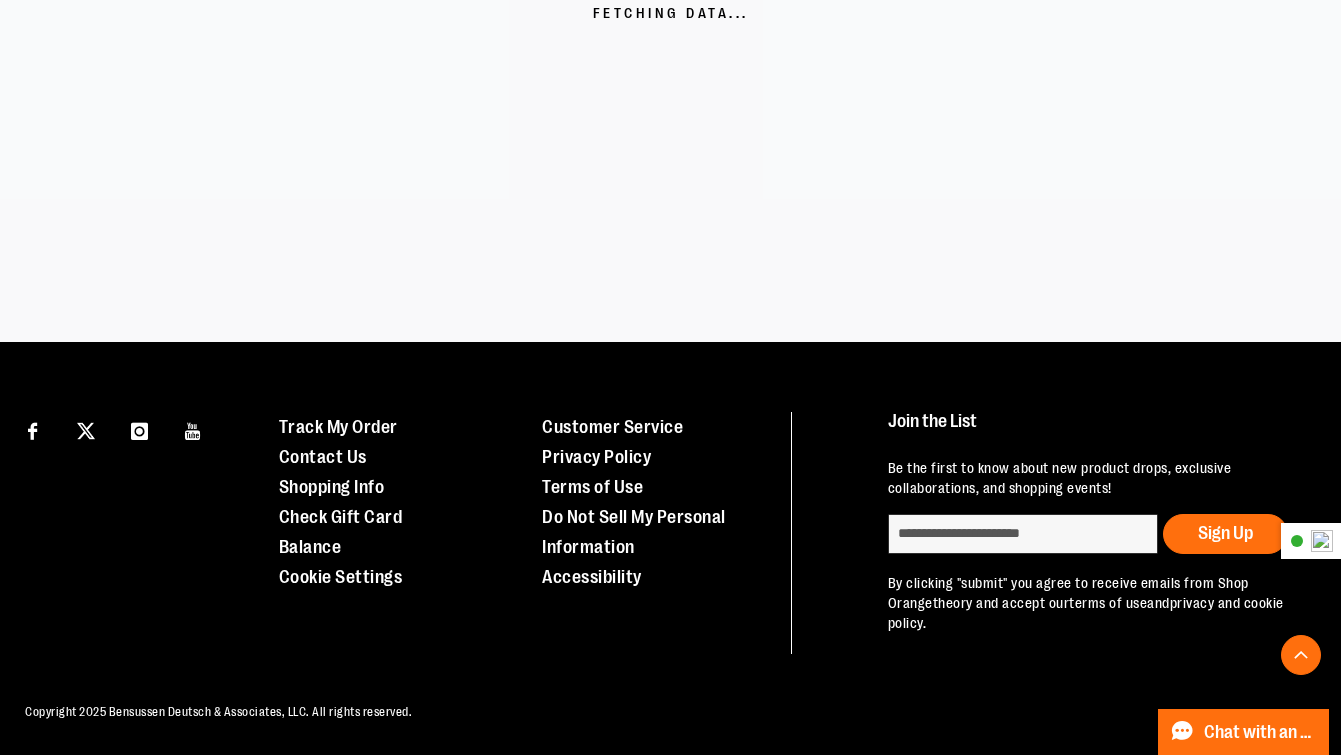 scroll, scrollTop: 563, scrollLeft: 0, axis: vertical 